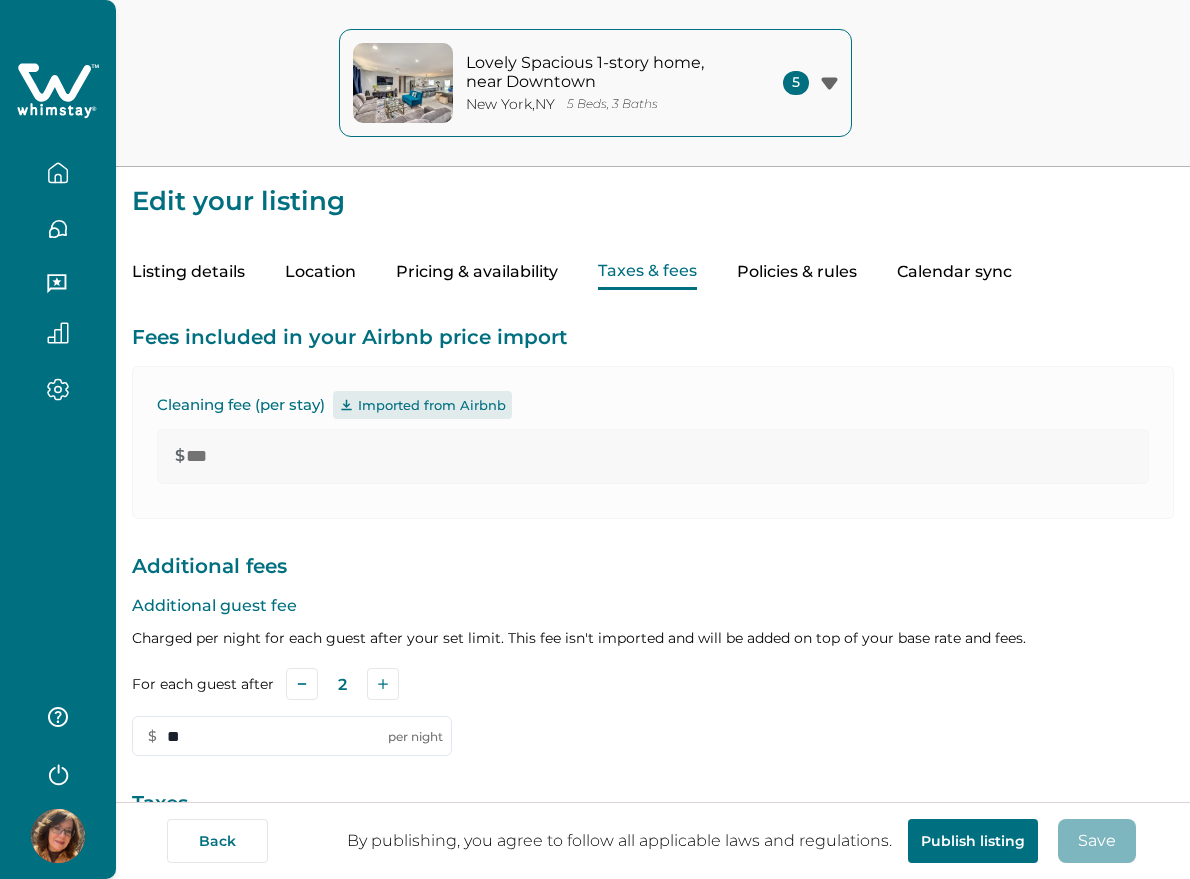scroll, scrollTop: 0, scrollLeft: 0, axis: both 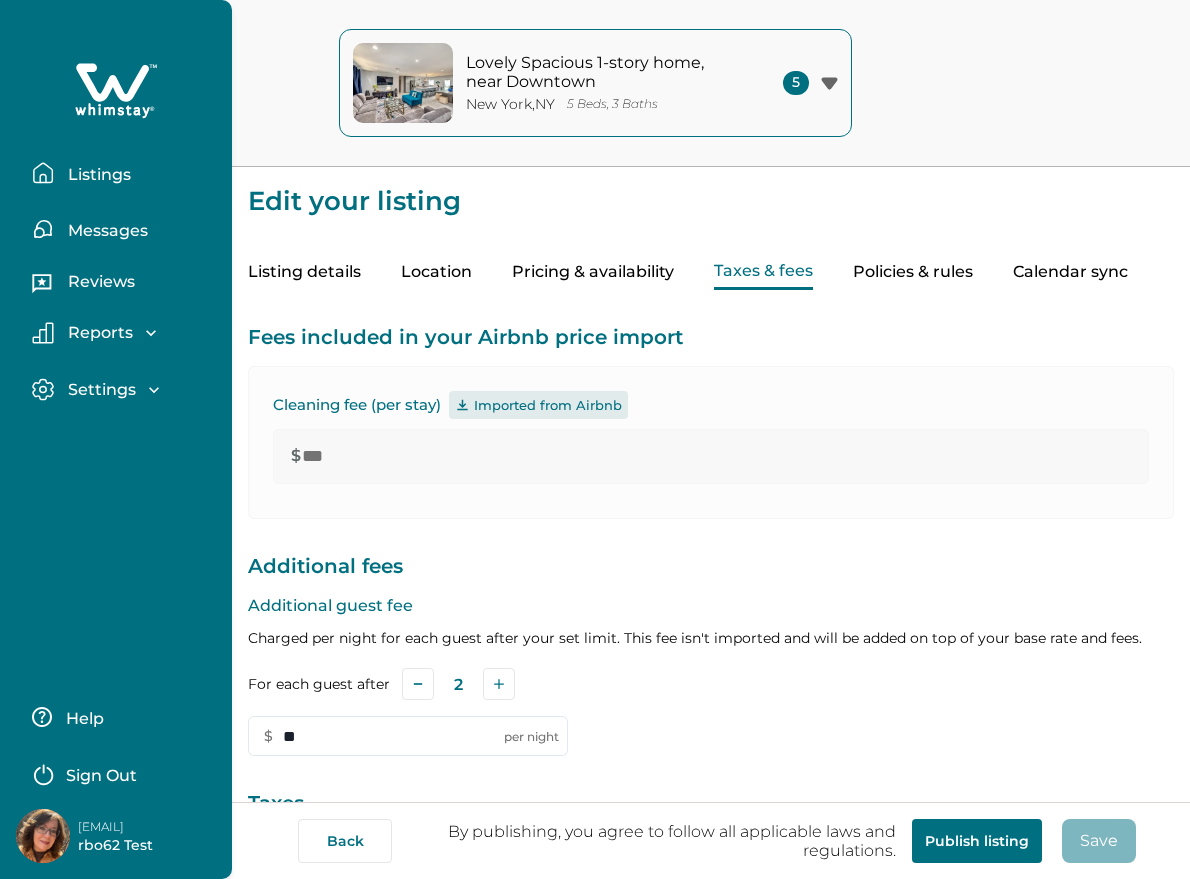 click on "Listings" at bounding box center [96, 175] 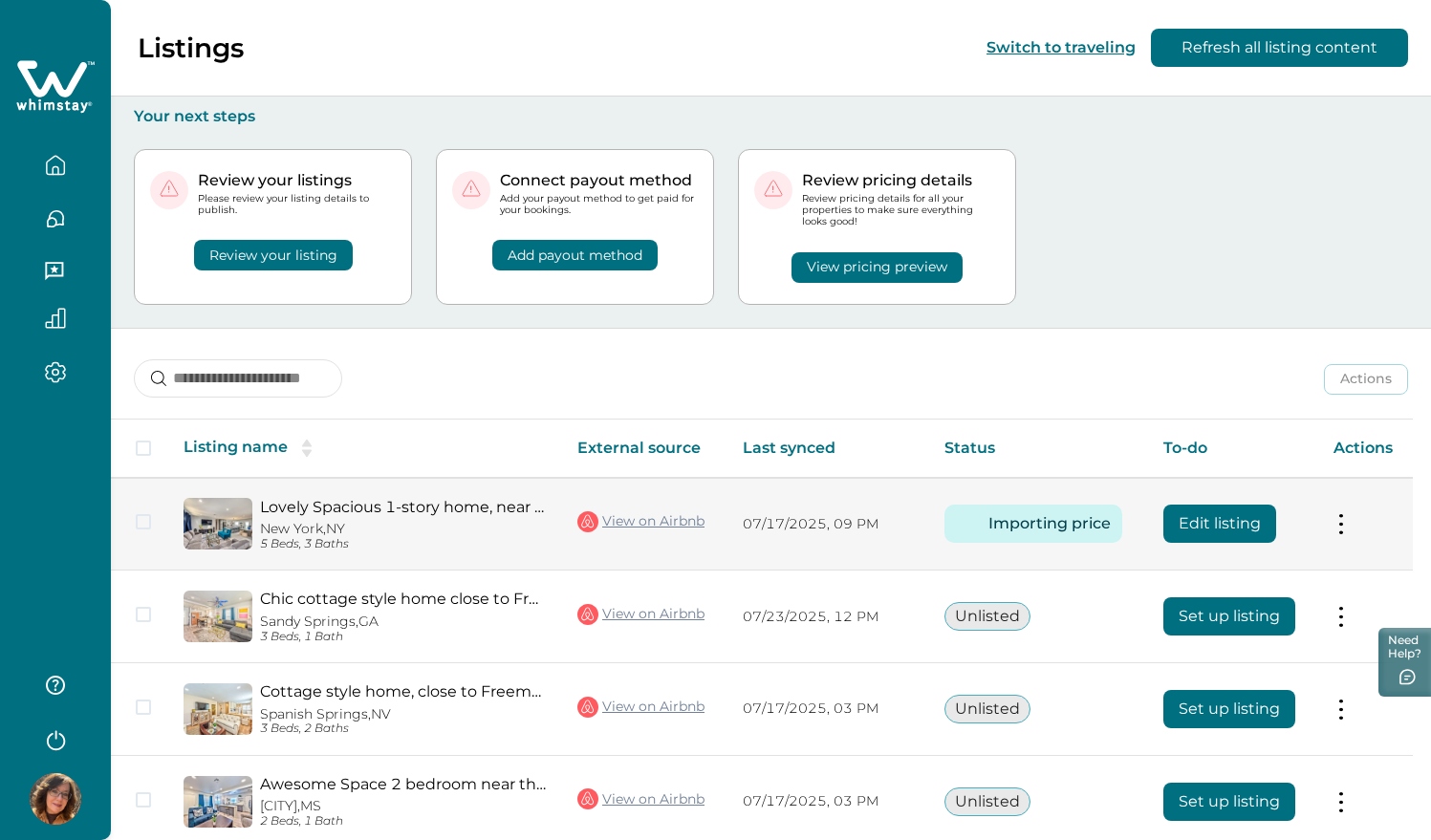 scroll, scrollTop: 119, scrollLeft: 0, axis: vertical 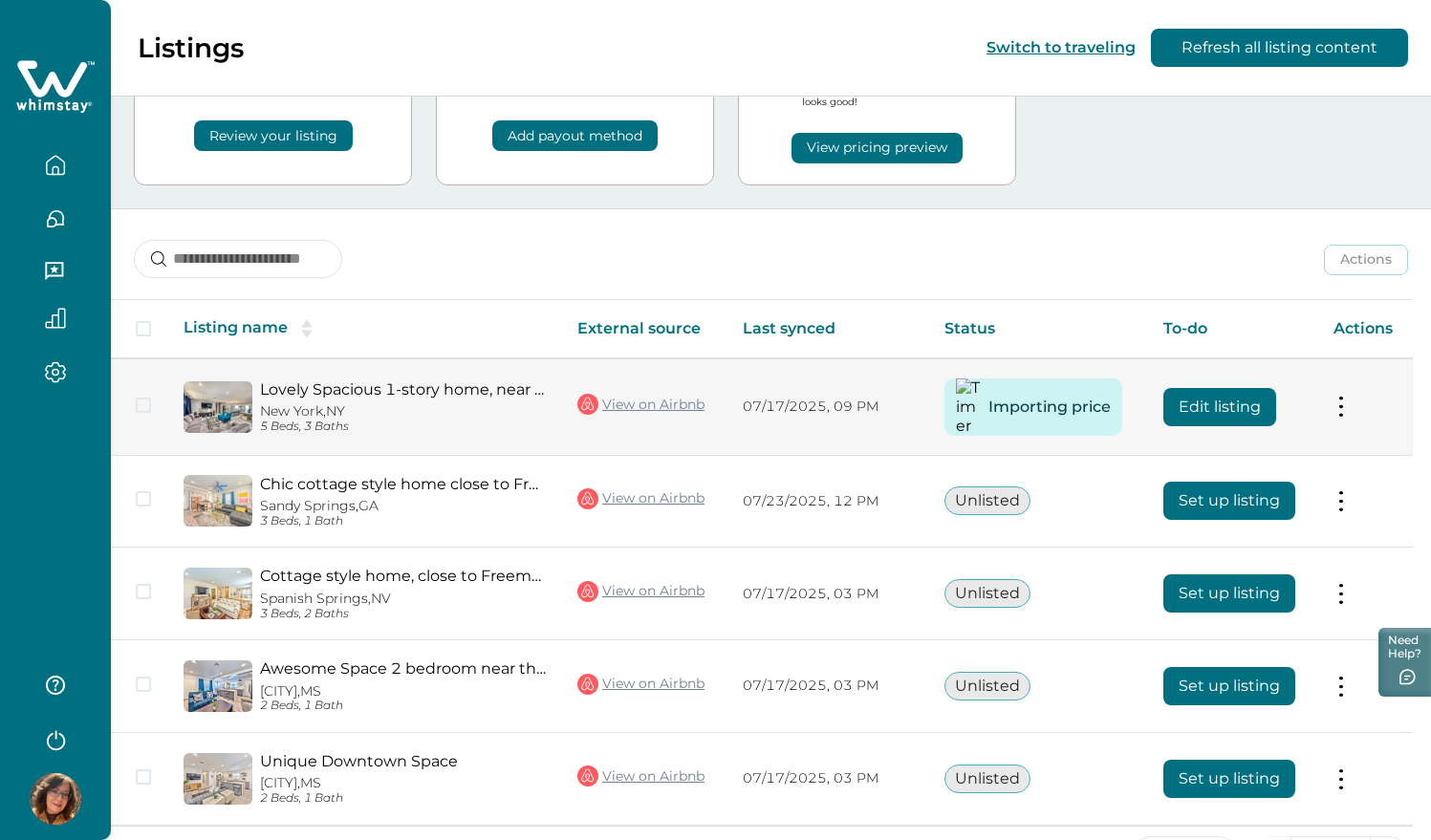 click on "Edit listing" at bounding box center (1220, 407) 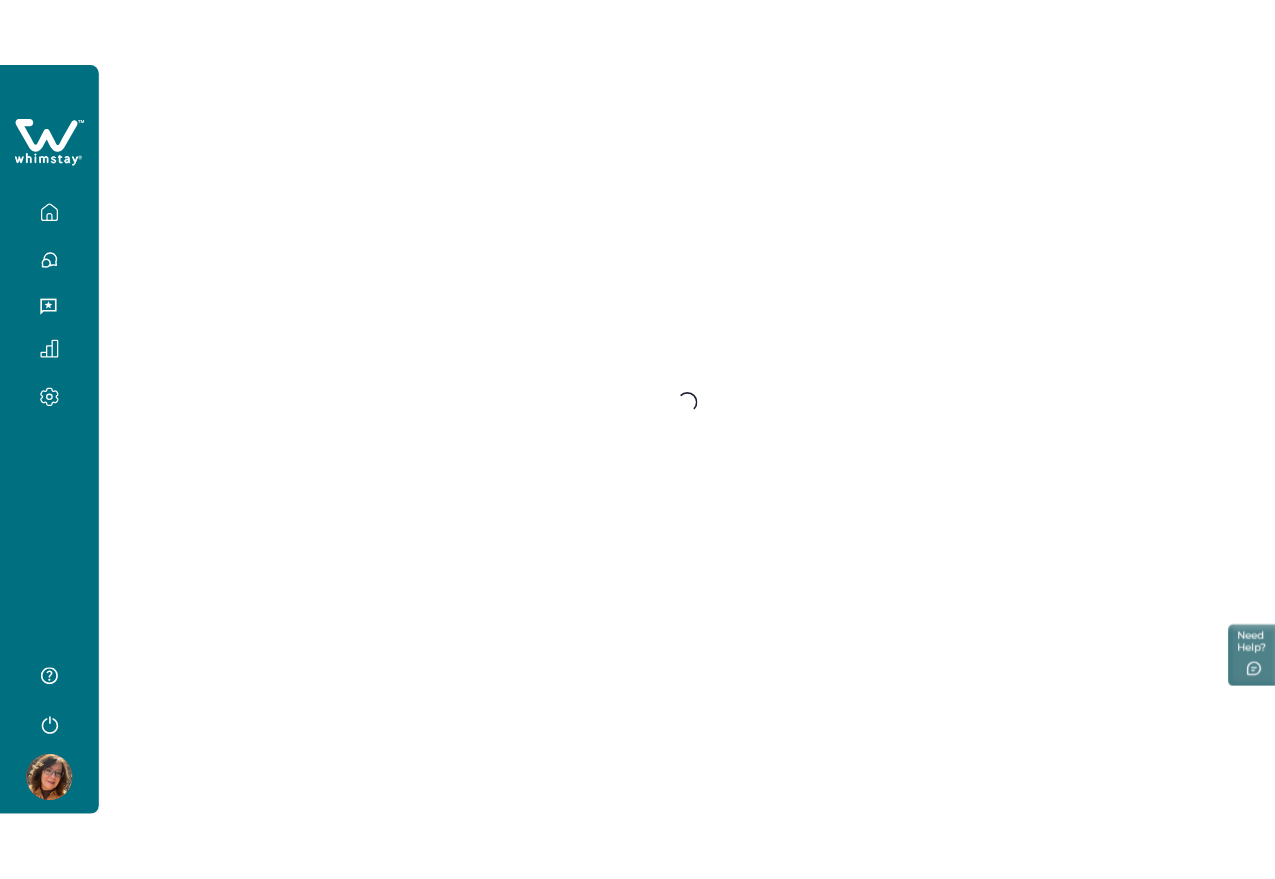 scroll, scrollTop: 0, scrollLeft: 0, axis: both 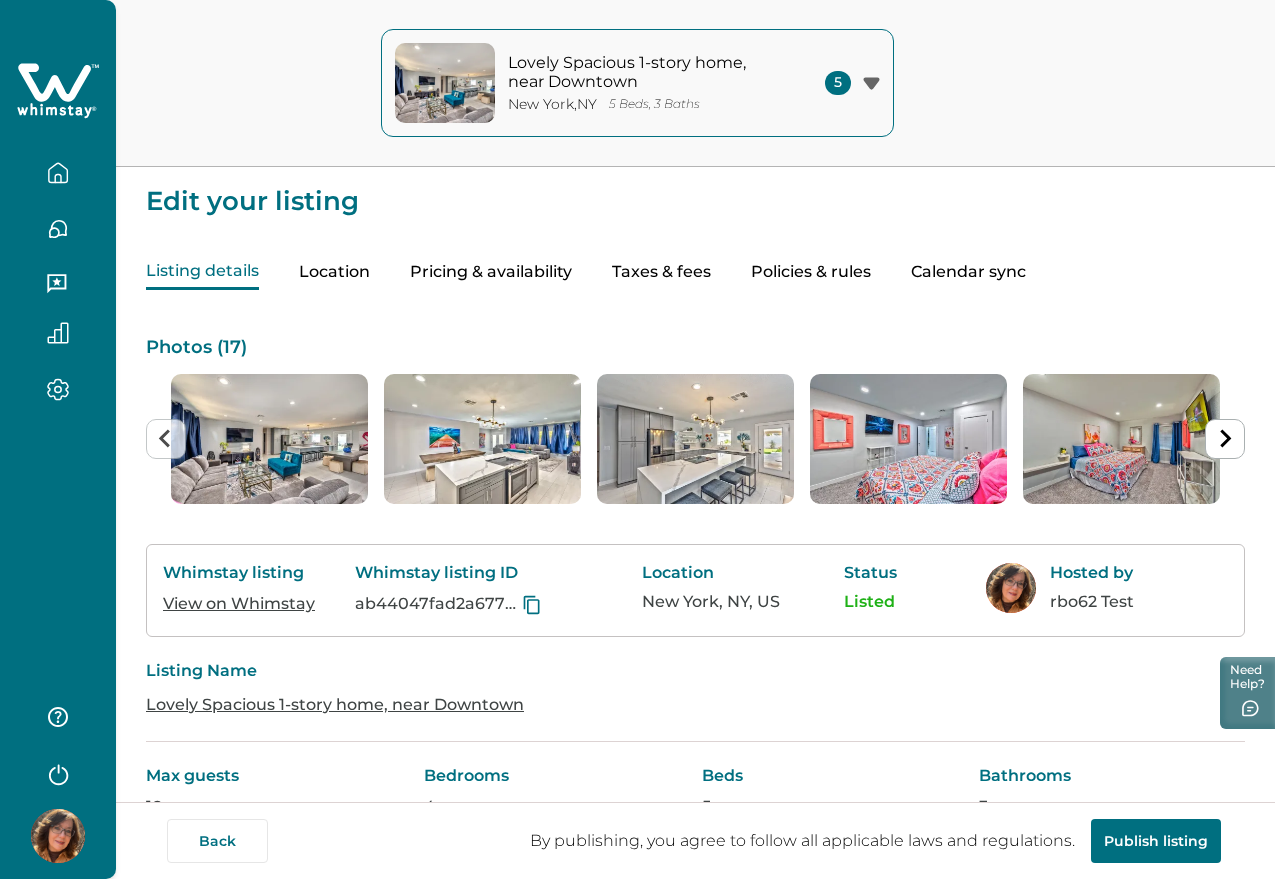 click on "Taxes & fees" at bounding box center (661, 272) 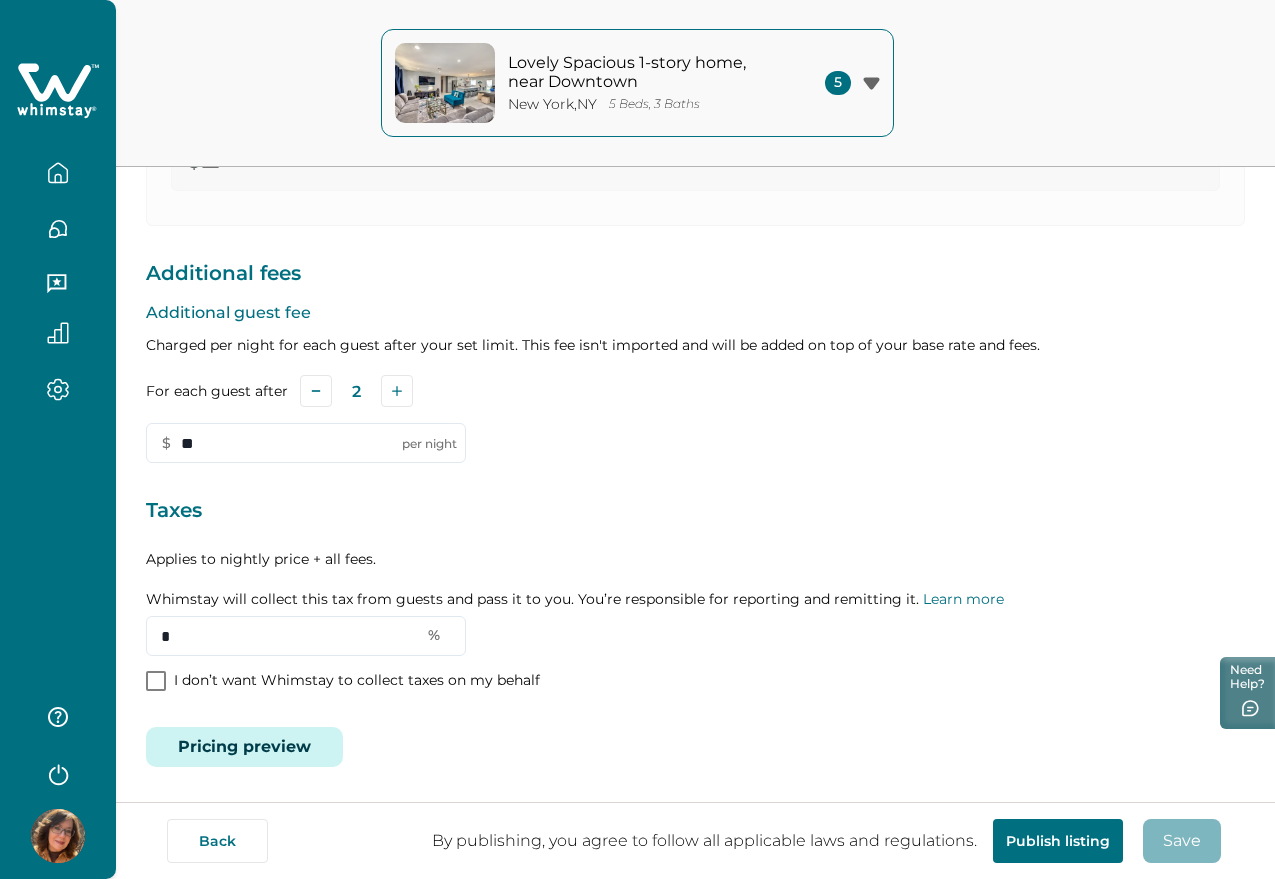 scroll, scrollTop: 0, scrollLeft: 0, axis: both 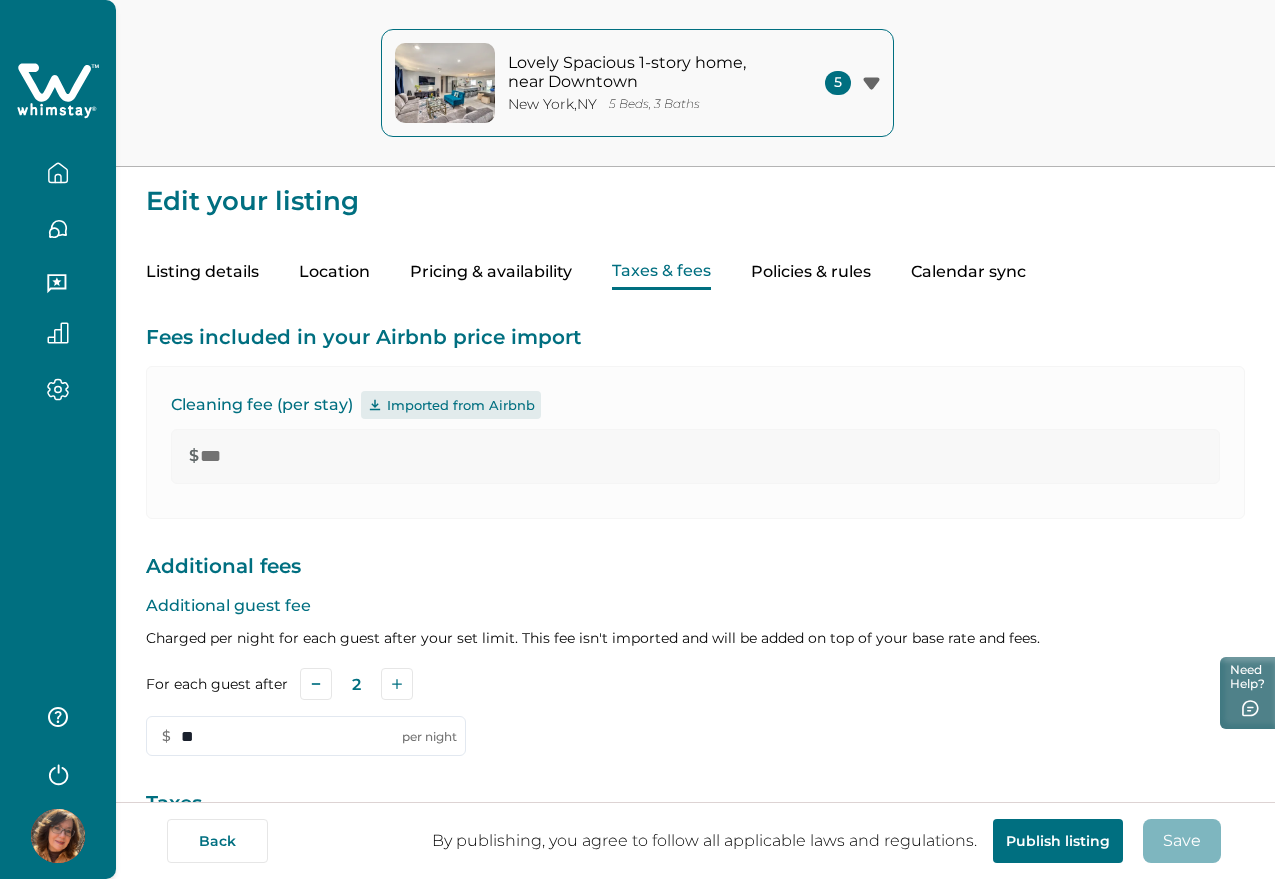 click on "Pricing & availability" at bounding box center (491, 272) 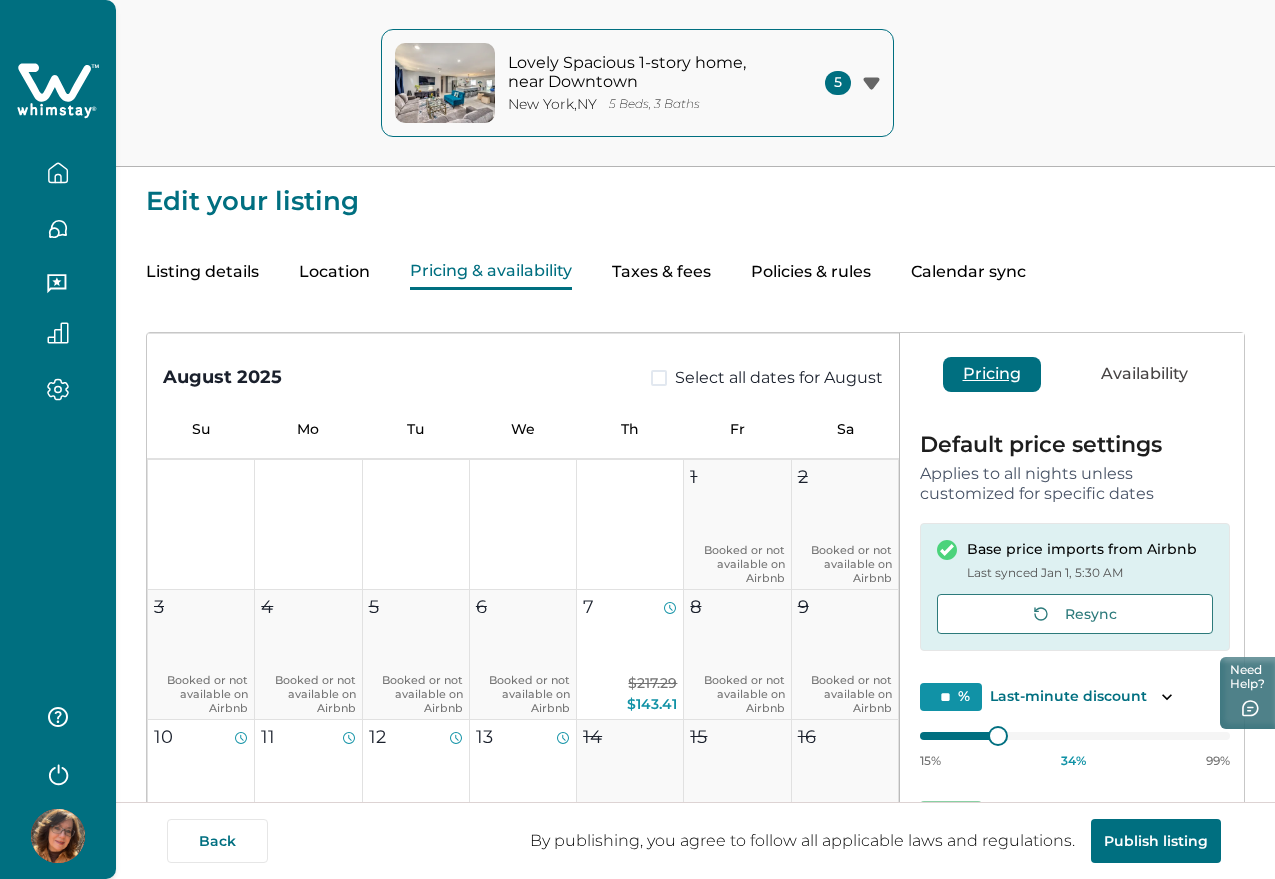 scroll, scrollTop: 814, scrollLeft: 0, axis: vertical 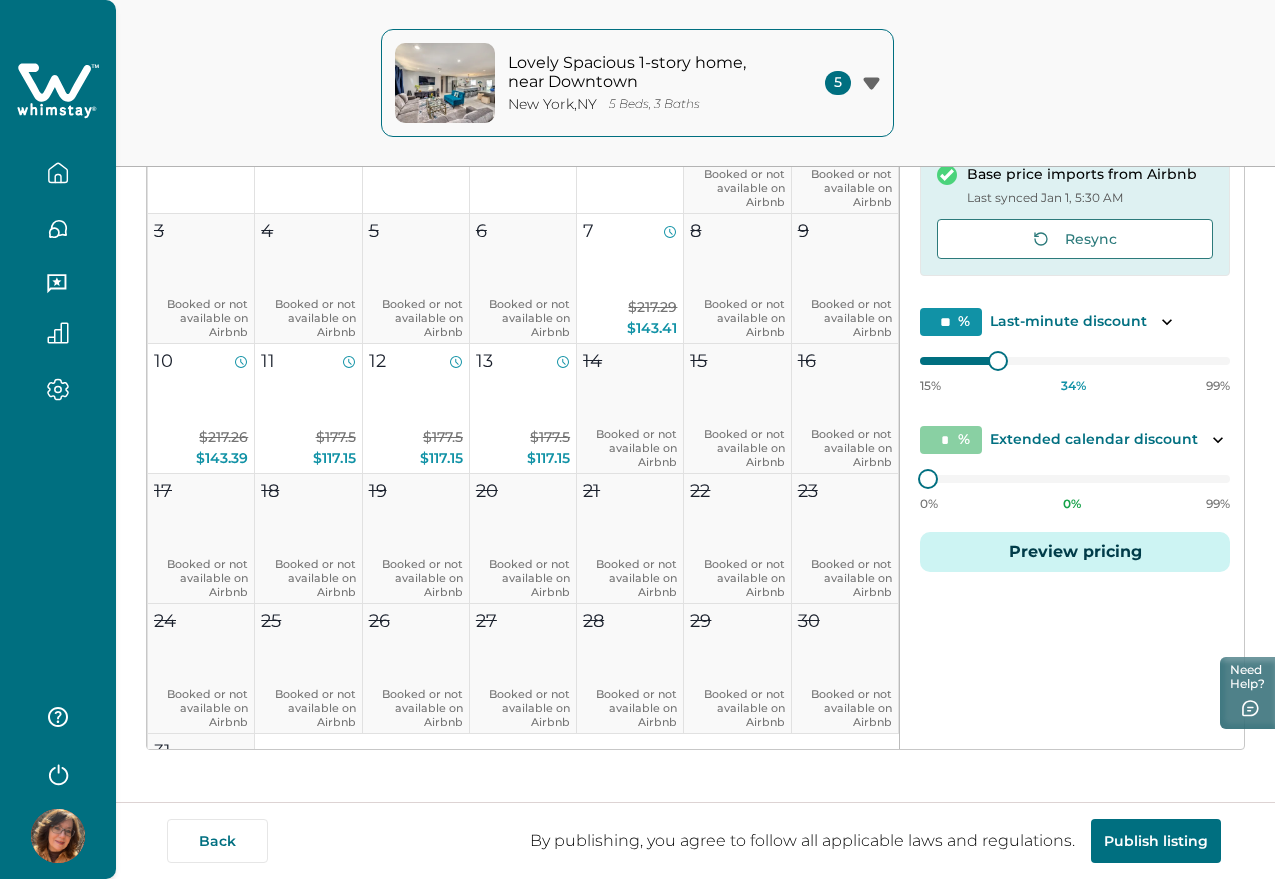 click on "Preview pricing" at bounding box center (1075, 552) 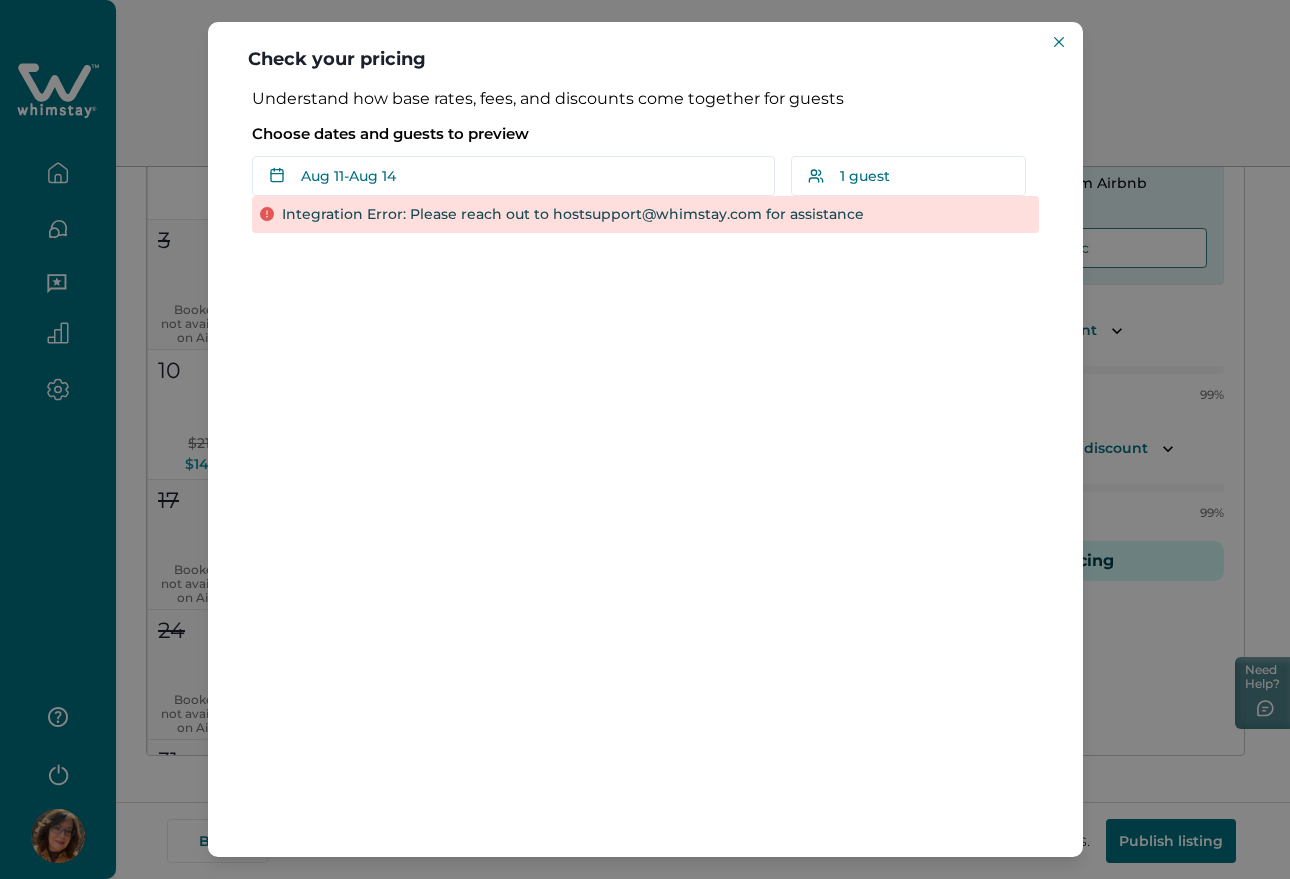 click on "Check your pricing Understand how base rates, fees, and discounts come together for guests Choose dates and guests to preview Aug 11  -  Aug 14 Su Mo Tu We Th Fr Sa Su Mo Tu We Th Fr Sa August 2025 Su Mo Tu We Th Fr Sa 1 2 3 4 5 6 7 8 9 10 11 12 13 14 15 16 17 18 19 20 21 22 23 24 25 26 27 28 29 30 31 September 2025 Su Mo Tu We Th Fr Sa 1 2 3 4 5 6 7 8 9 10 11 12 13 14 15 16 17 18 19 20 21 22 23 24 25 26 27 28 29 30 Clear dates Minimum nights vary 1 guest Adults Ages 18 or above 1 Children Ages 2-12 0 Pets Are you bringing a pet? 2 guests maximum, not including infants. Minimum renter age is 18. Pets are not allowed. Reset Apply   Integration Error: Please reach out to hostsupport@whimstay.com for assistance" at bounding box center [645, 439] 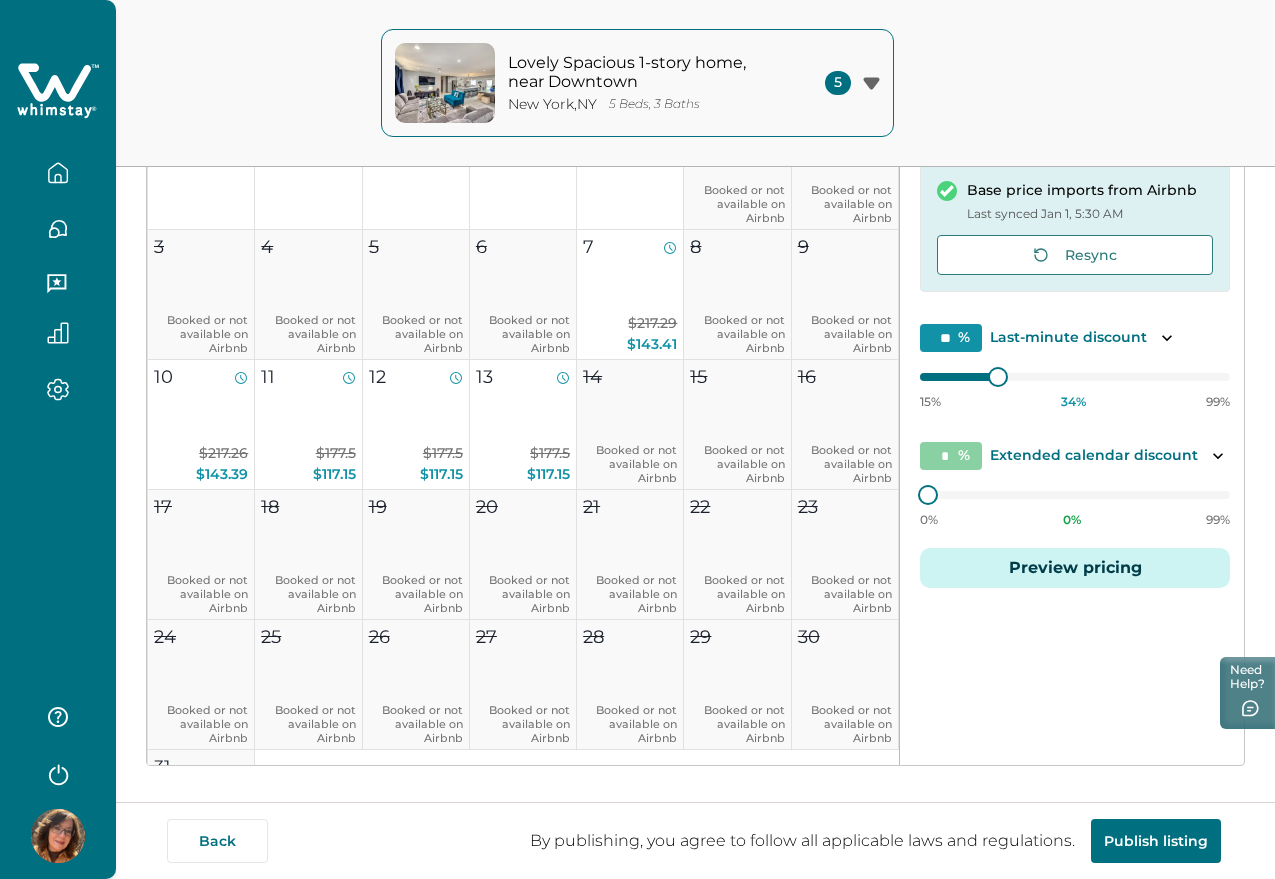 scroll, scrollTop: 375, scrollLeft: 0, axis: vertical 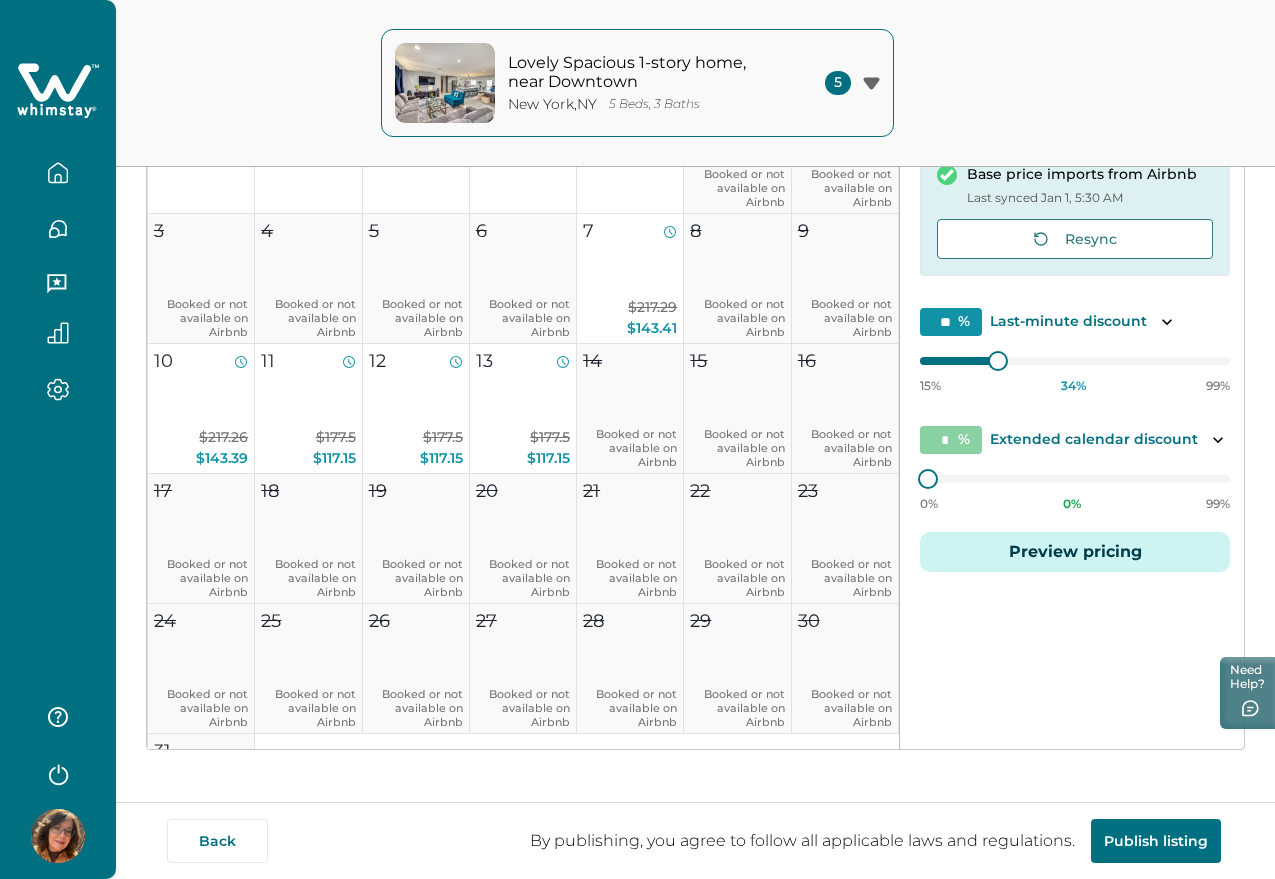click on "5 Beds, 3 Baths" at bounding box center (654, 104) 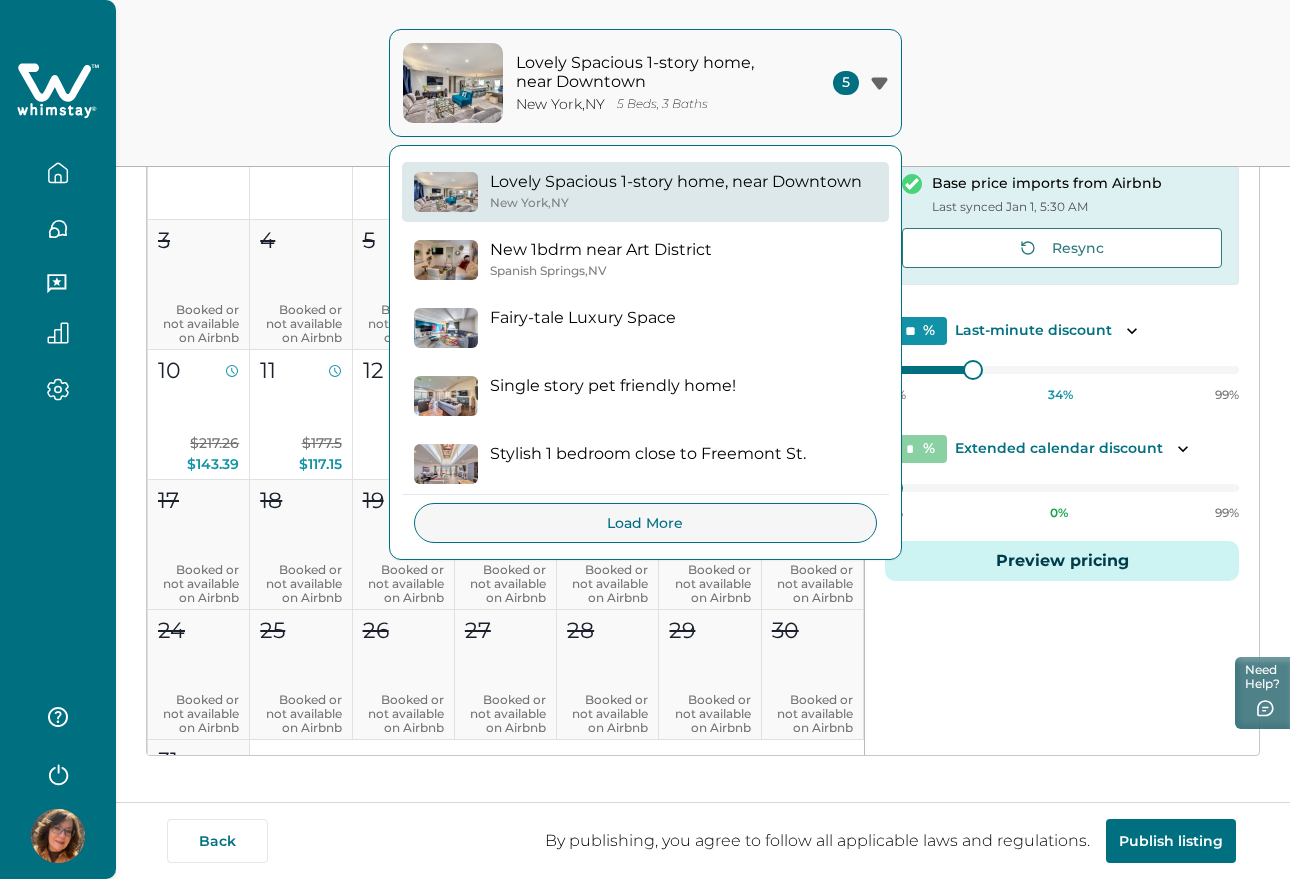 click on "Lovely Spacious 1-story home, near Downtown New York ,  NY 5 Beds, 3 Baths 5 Lovely Spacious 1-story home, near Downtown New York ,  NY New 1bdrm near Art District Spanish Springs ,  NV Fairy-tale Luxury Space Single story pet friendly home! Stylish 1 bedroom close to Freemont St. Load More" at bounding box center [645, 83] 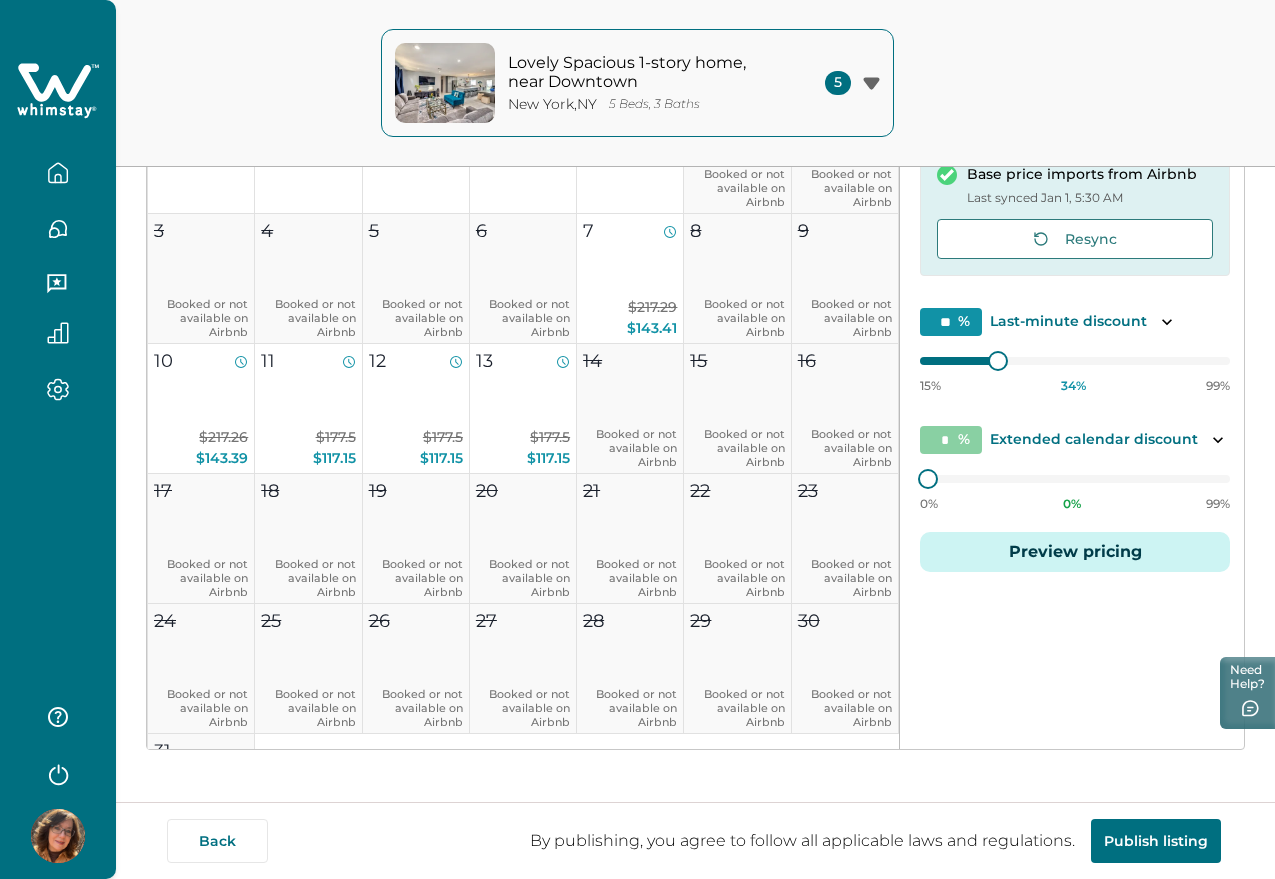click on "Preview pricing" at bounding box center [1075, 552] 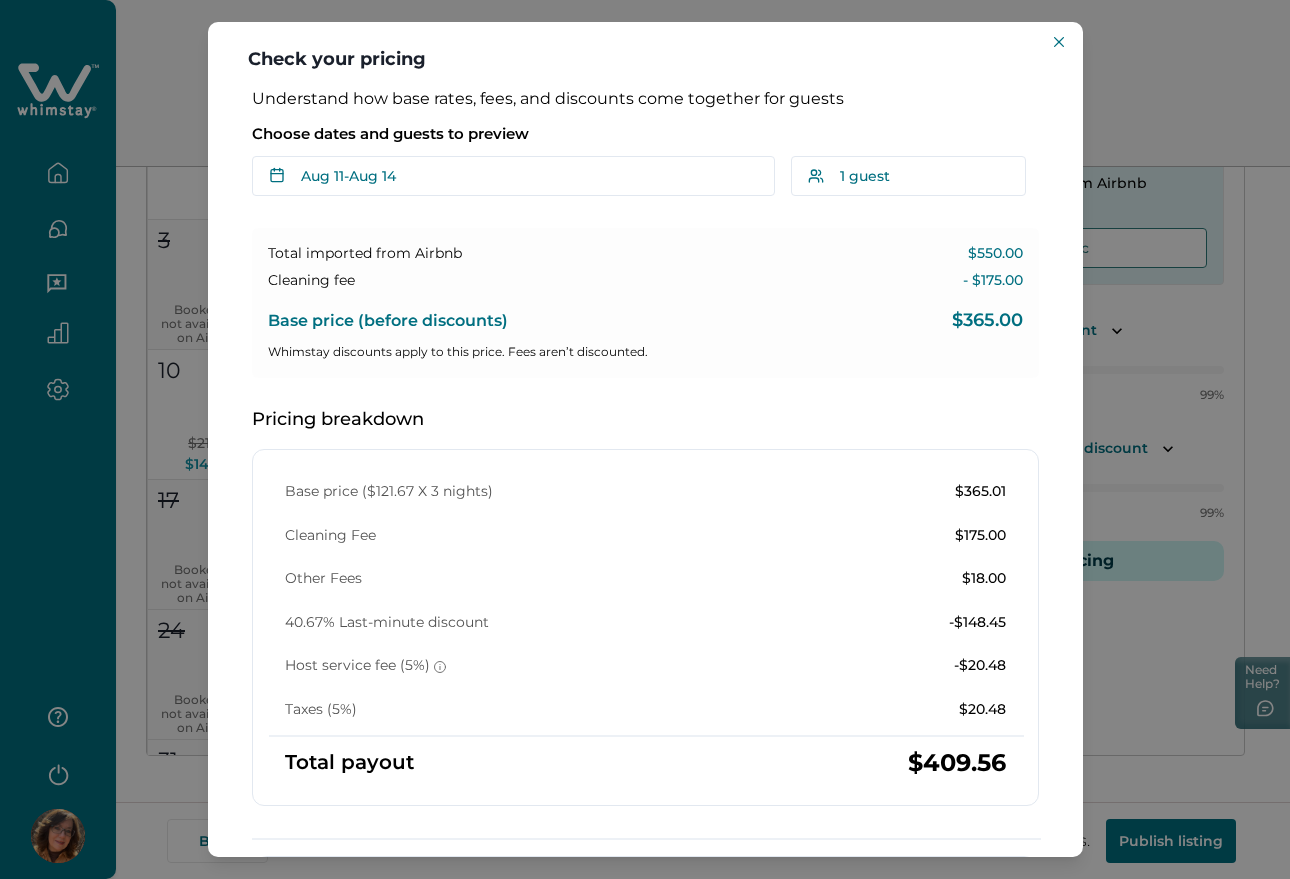 click on "Check your pricing Understand how base rates, fees, and discounts come together for guests Choose dates and guests to preview Aug 11  -  Aug 14 Su Mo Tu We Th Fr Sa Su Mo Tu We Th Fr Sa August 2025 Su Mo Tu We Th Fr Sa 1 2 3 4 5 6 7 8 9 10 11 12 13 14 15 16 17 18 19 20 21 22 23 24 25 26 27 28 29 30 31 September 2025 Su Mo Tu We Th Fr Sa 1 2 3 4 5 6 7 8 9 10 11 12 13 14 15 16 17 18 19 20 21 22 23 24 25 26 27 28 29 30 Clear dates Minimum nights vary 1 guest Adults Ages 18 or above 1 Children Ages 2-12 0 10 guests maximum, not including infants. Minimum renter age is 18. Pets are not allowed. Reset Apply Total imported from Airbnb $550.00 Cleaning fee - $175.00 Base price (before discounts) $365.00 Whimstay discounts apply to this price. Fees aren’t discounted. Pricing breakdown Base price ($121.67 X 3 nights)   $365.01 Cleaning Fee   $175.00 Other Fees   $18.00 40.67% Last-minute discount   -$148.45 Host service fee (5%)   -$20.48 Taxes   (5%) $20.48 Total payout   $409.56  How discounts work" at bounding box center (645, 439) 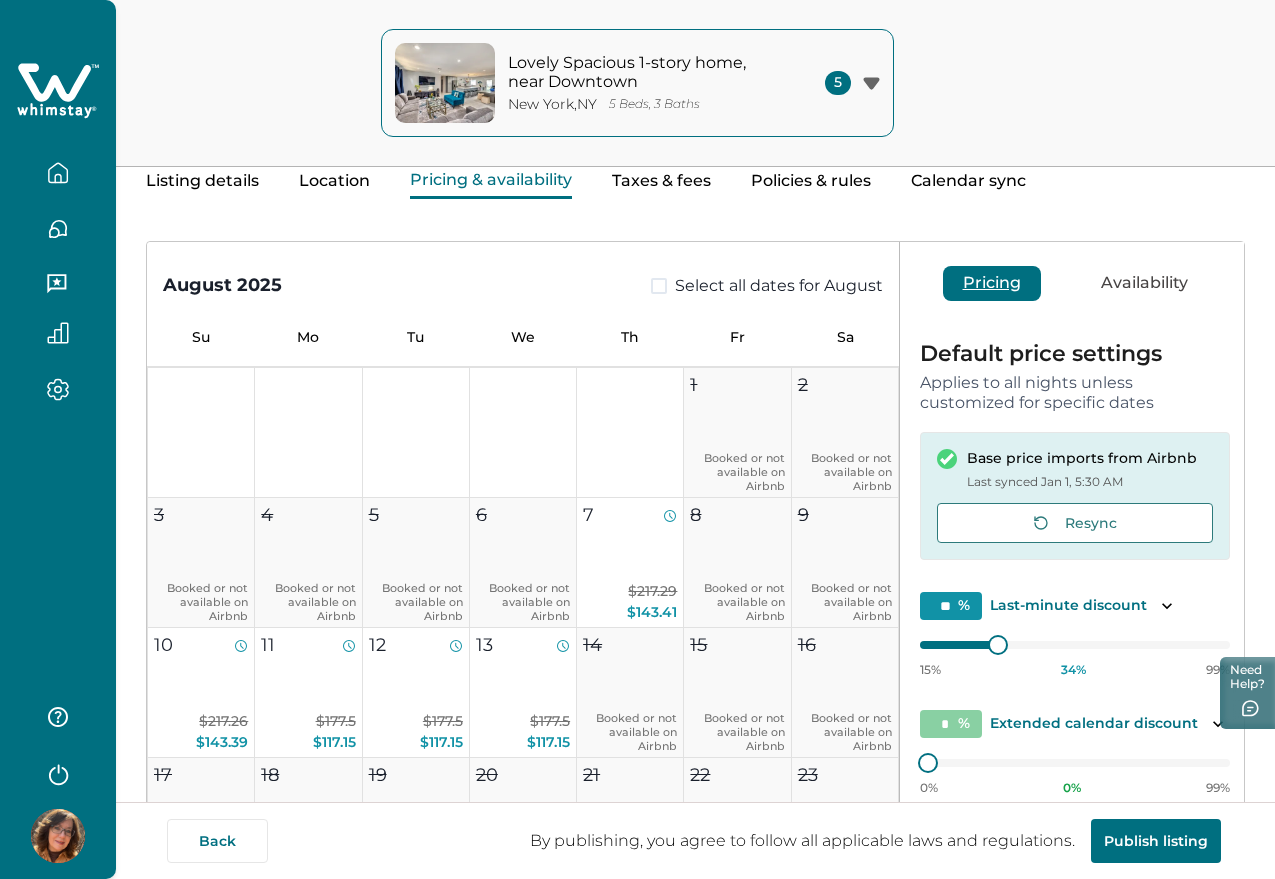 scroll, scrollTop: 0, scrollLeft: 0, axis: both 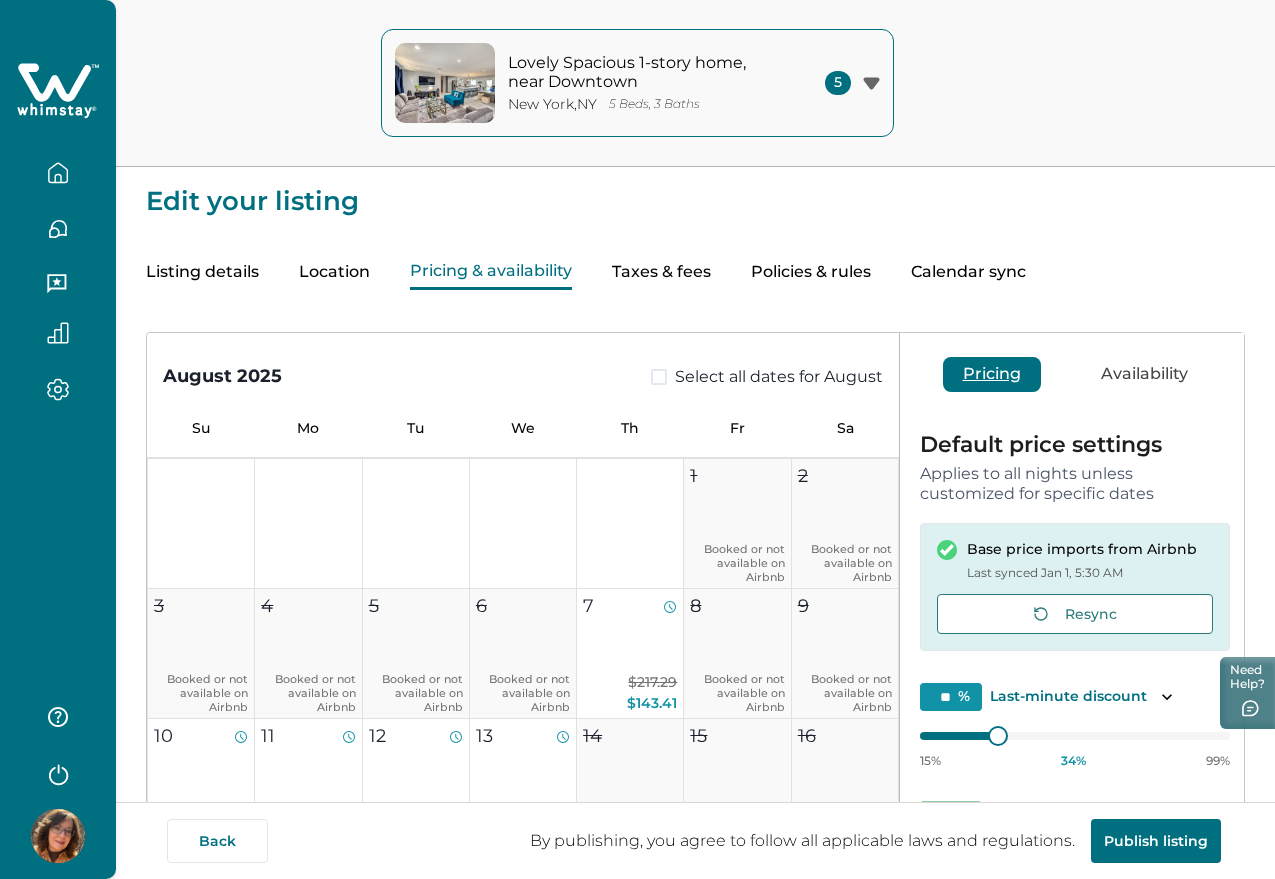 click at bounding box center (58, 173) 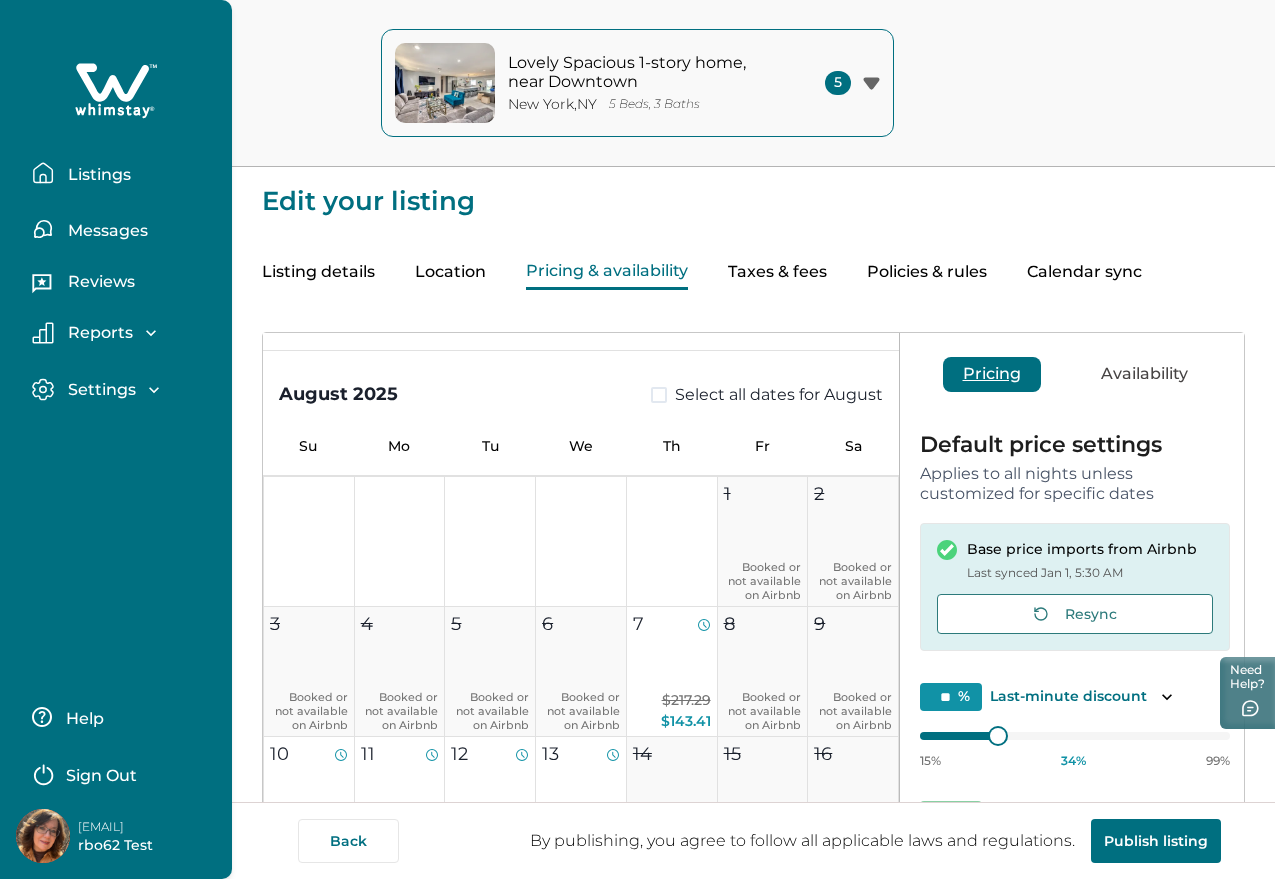 click on "Listings" at bounding box center [96, 175] 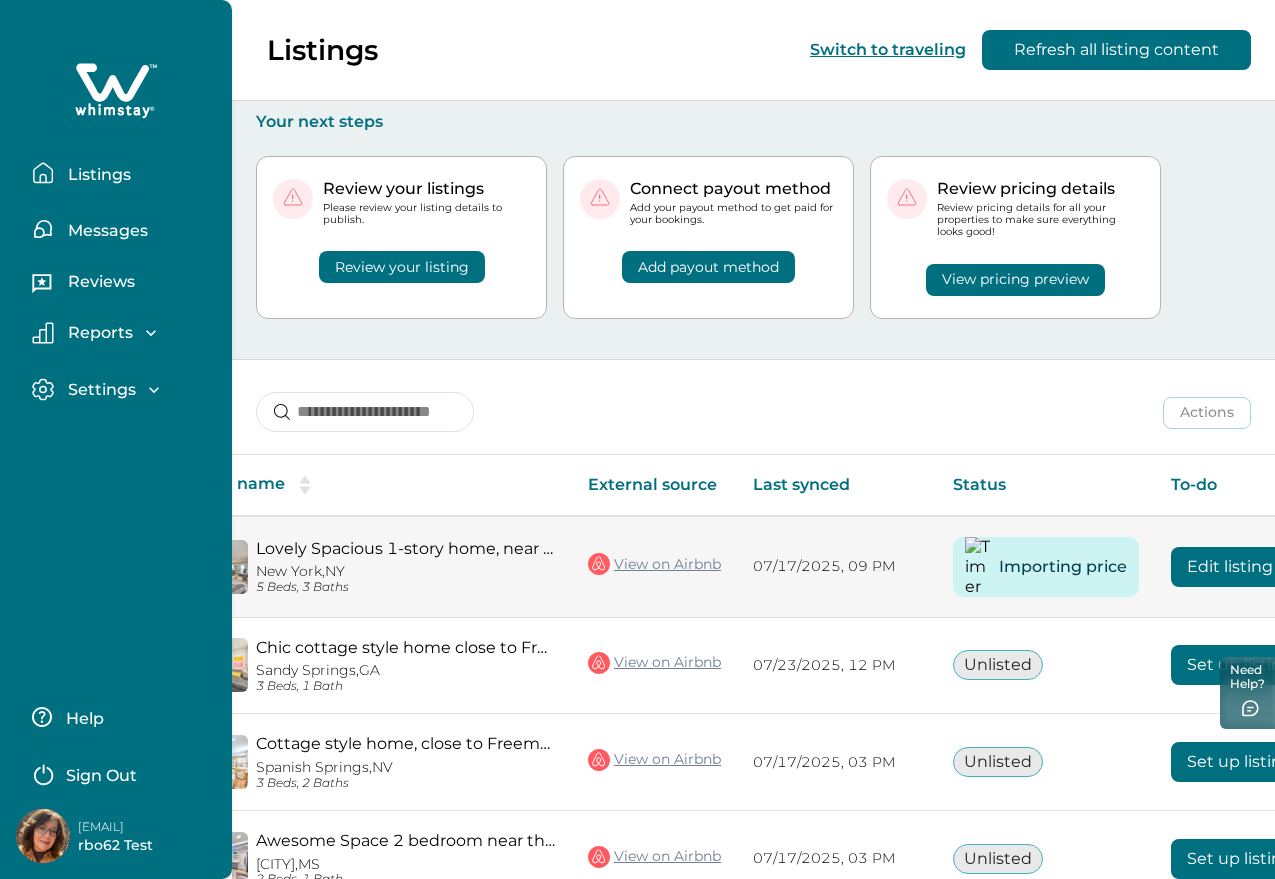 scroll, scrollTop: 0, scrollLeft: 248, axis: horizontal 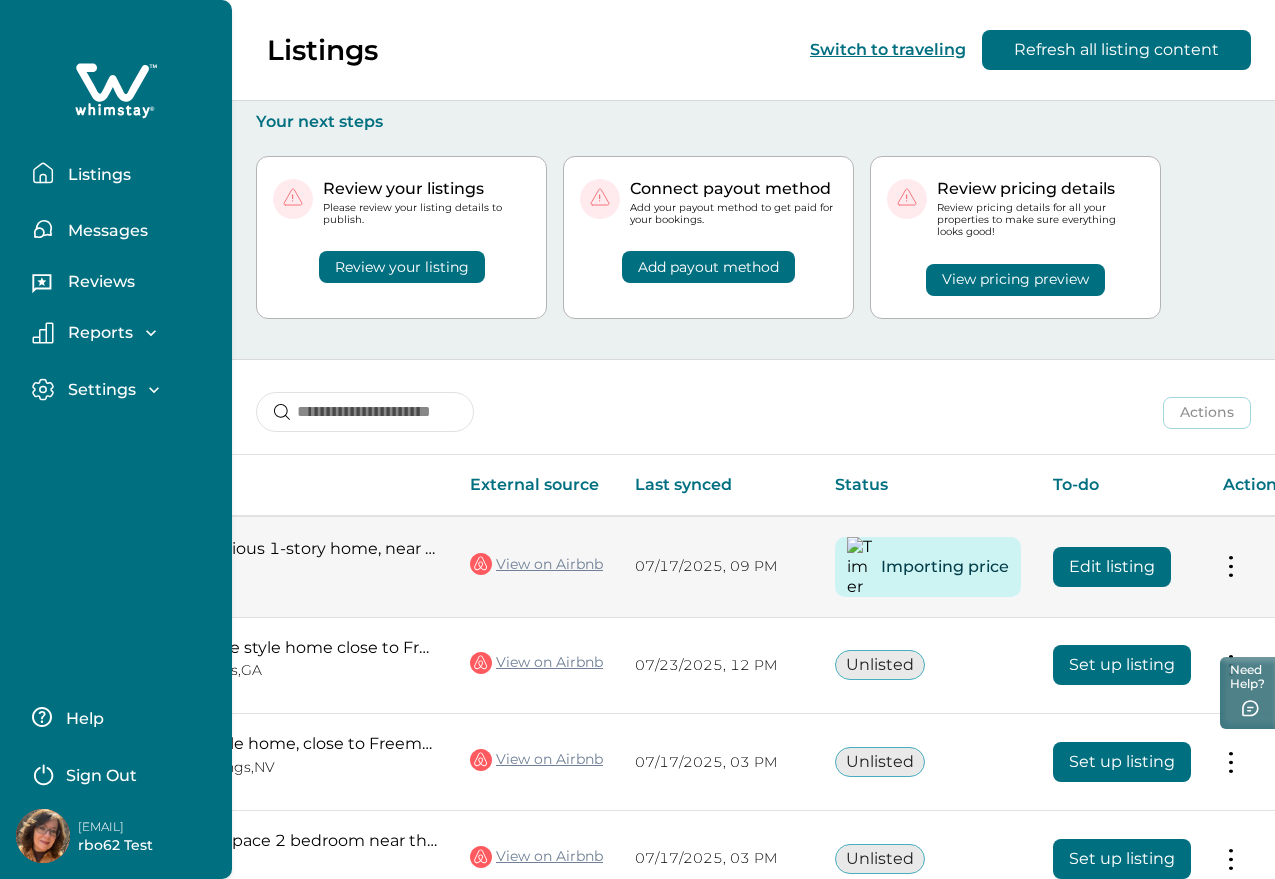 click on "Edit listing" at bounding box center (1112, 567) 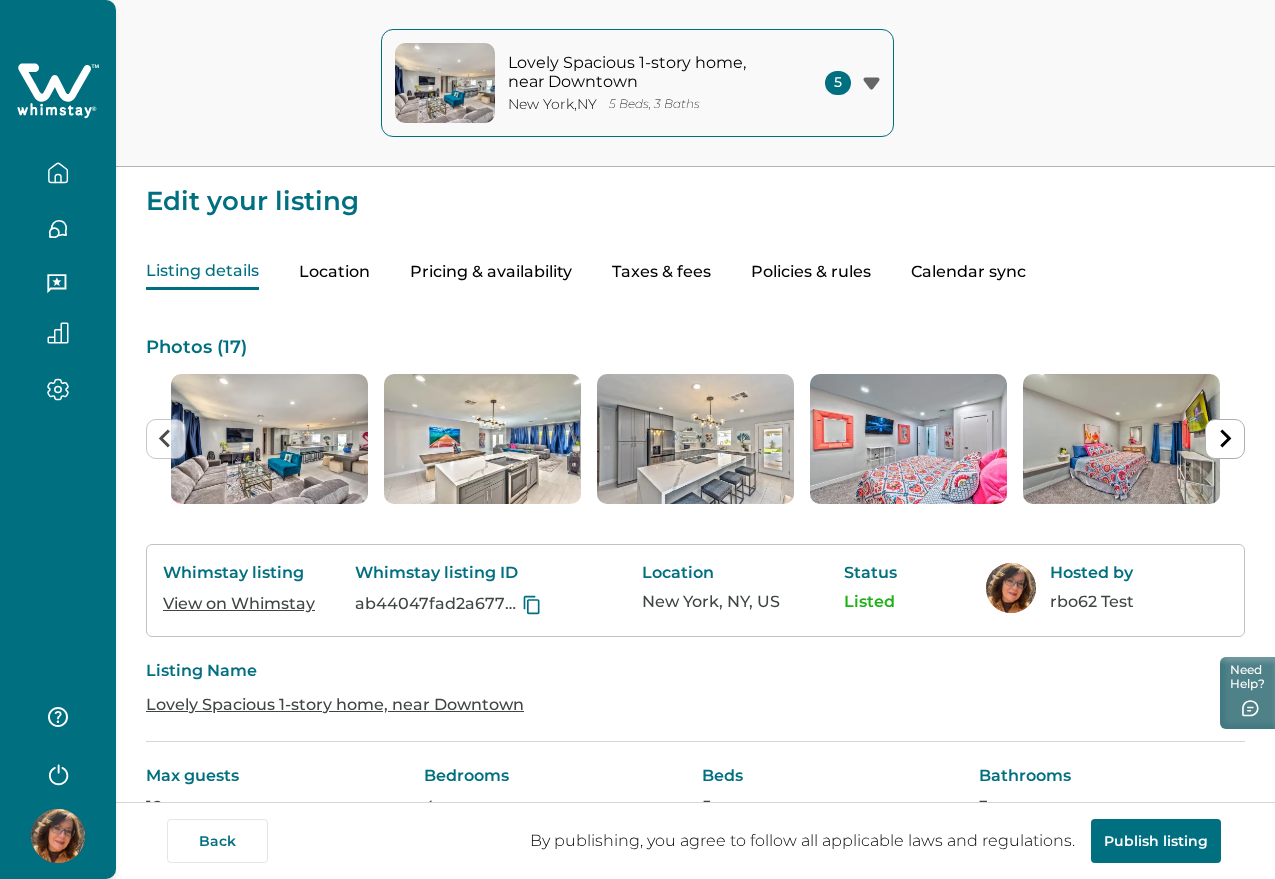 click on "Pricing & availability" at bounding box center (491, 272) 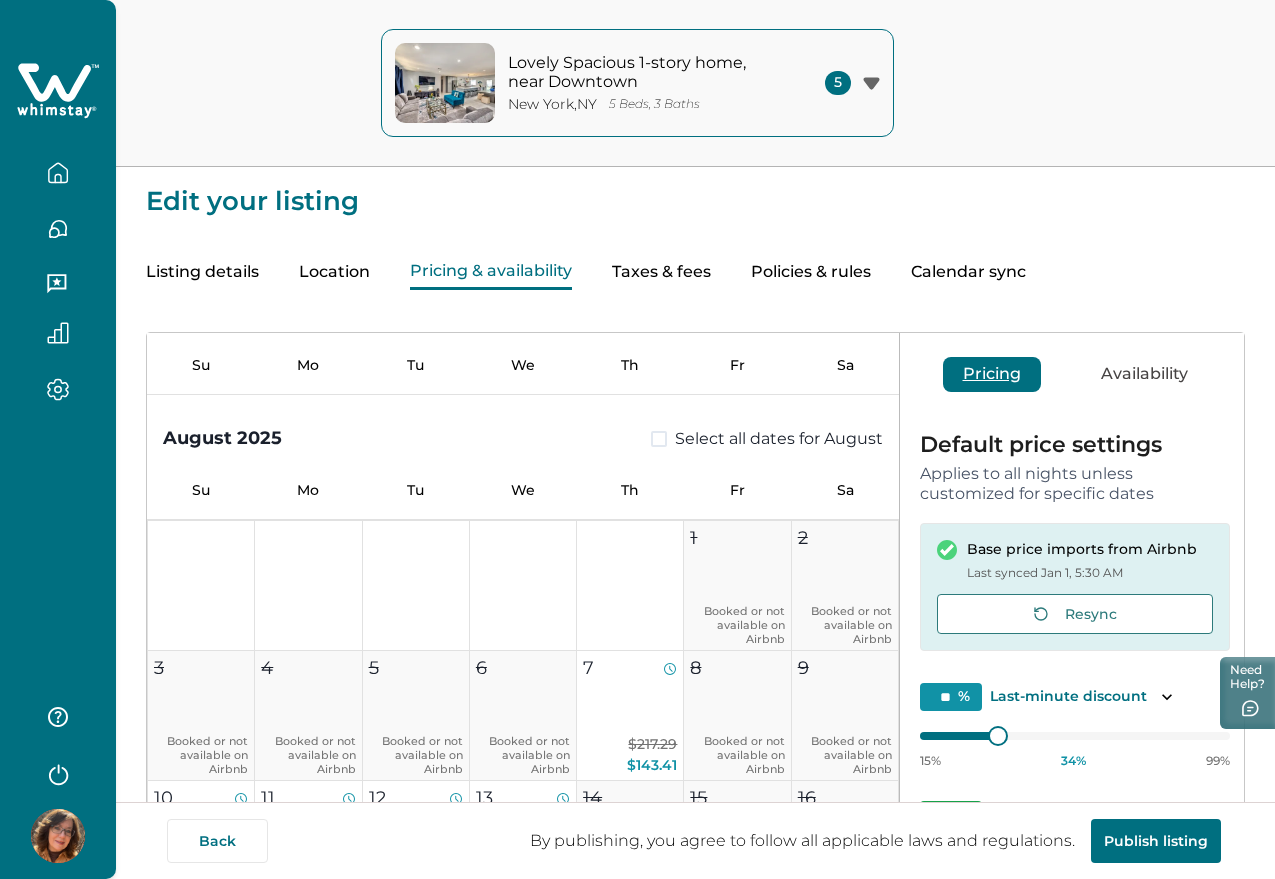 scroll, scrollTop: 814, scrollLeft: 0, axis: vertical 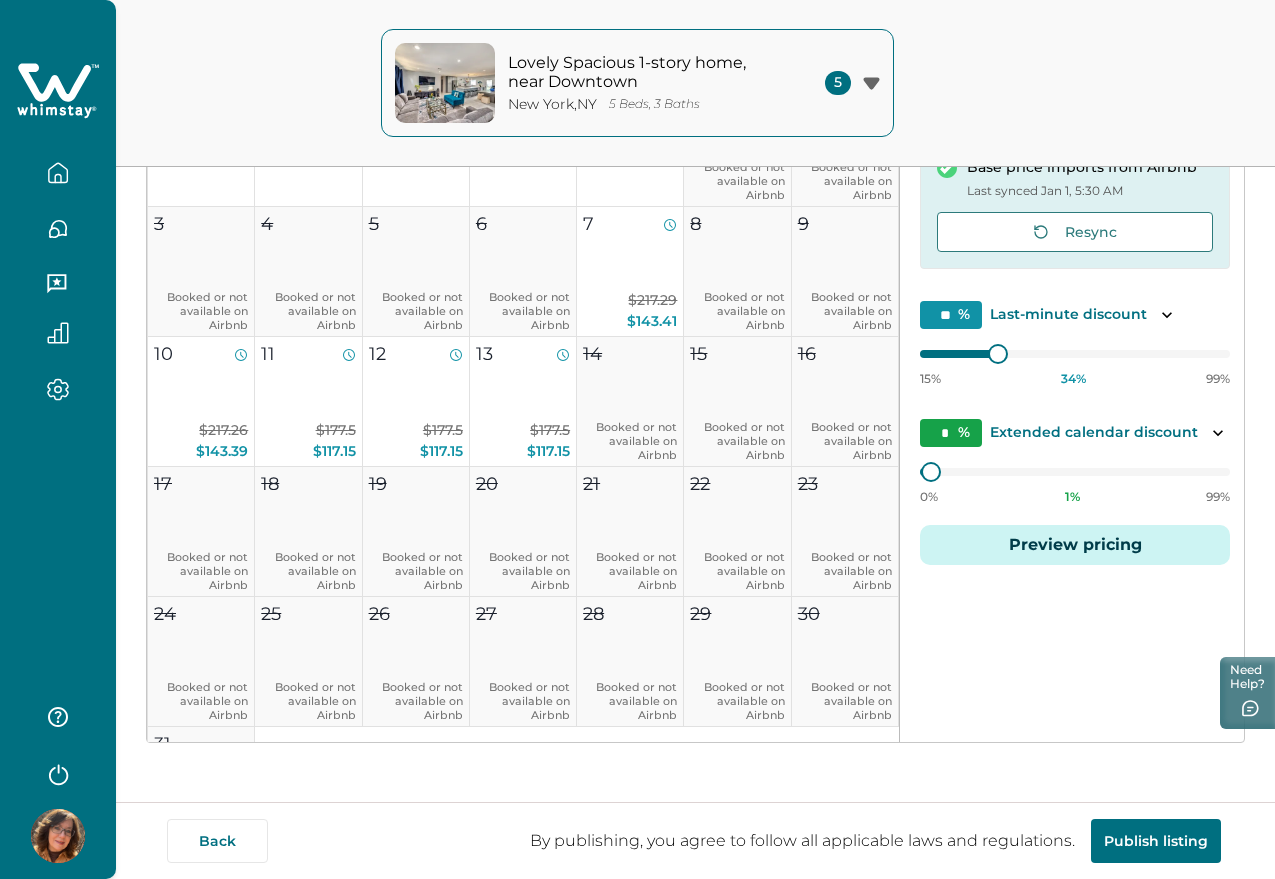 click on "Preview pricing" at bounding box center [1075, 545] 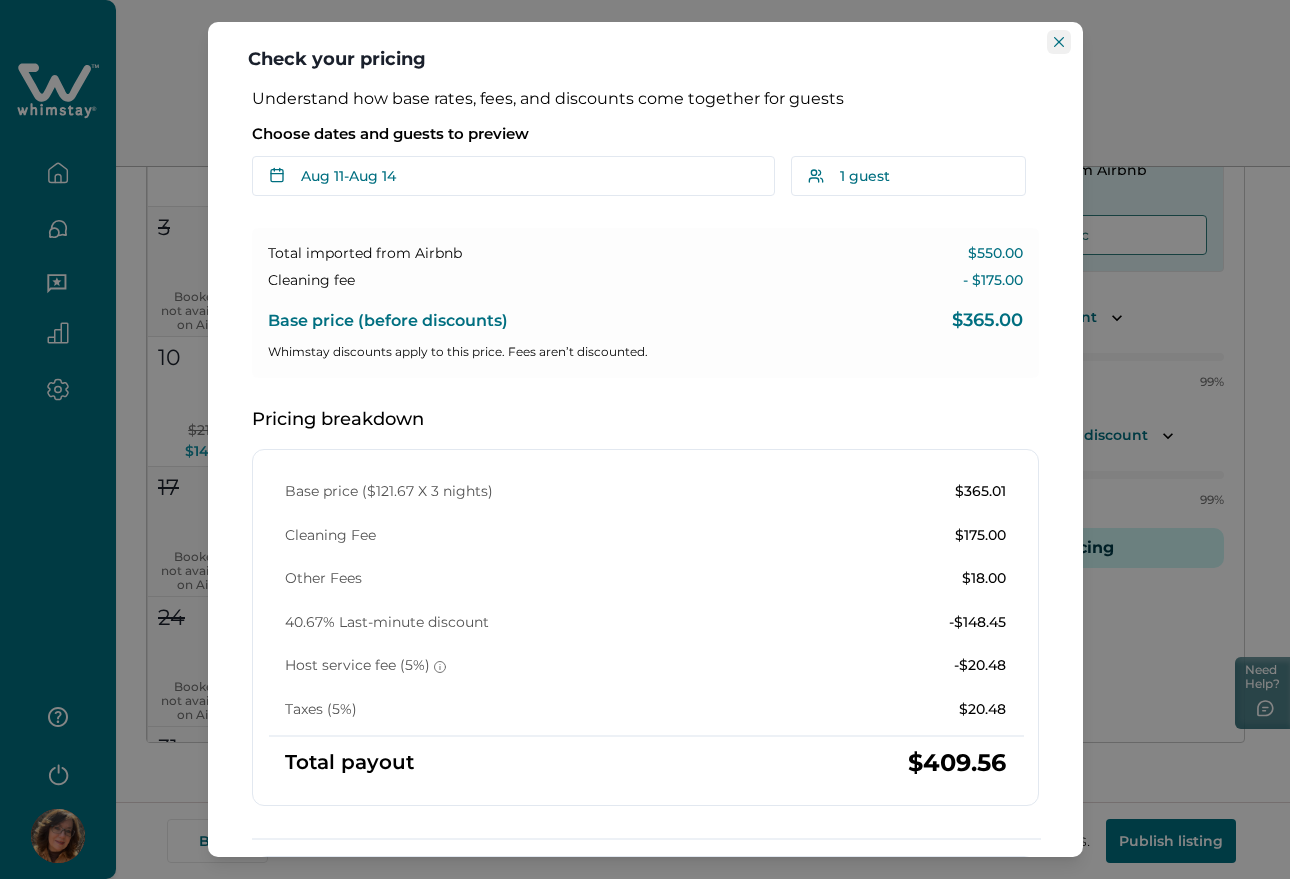 click 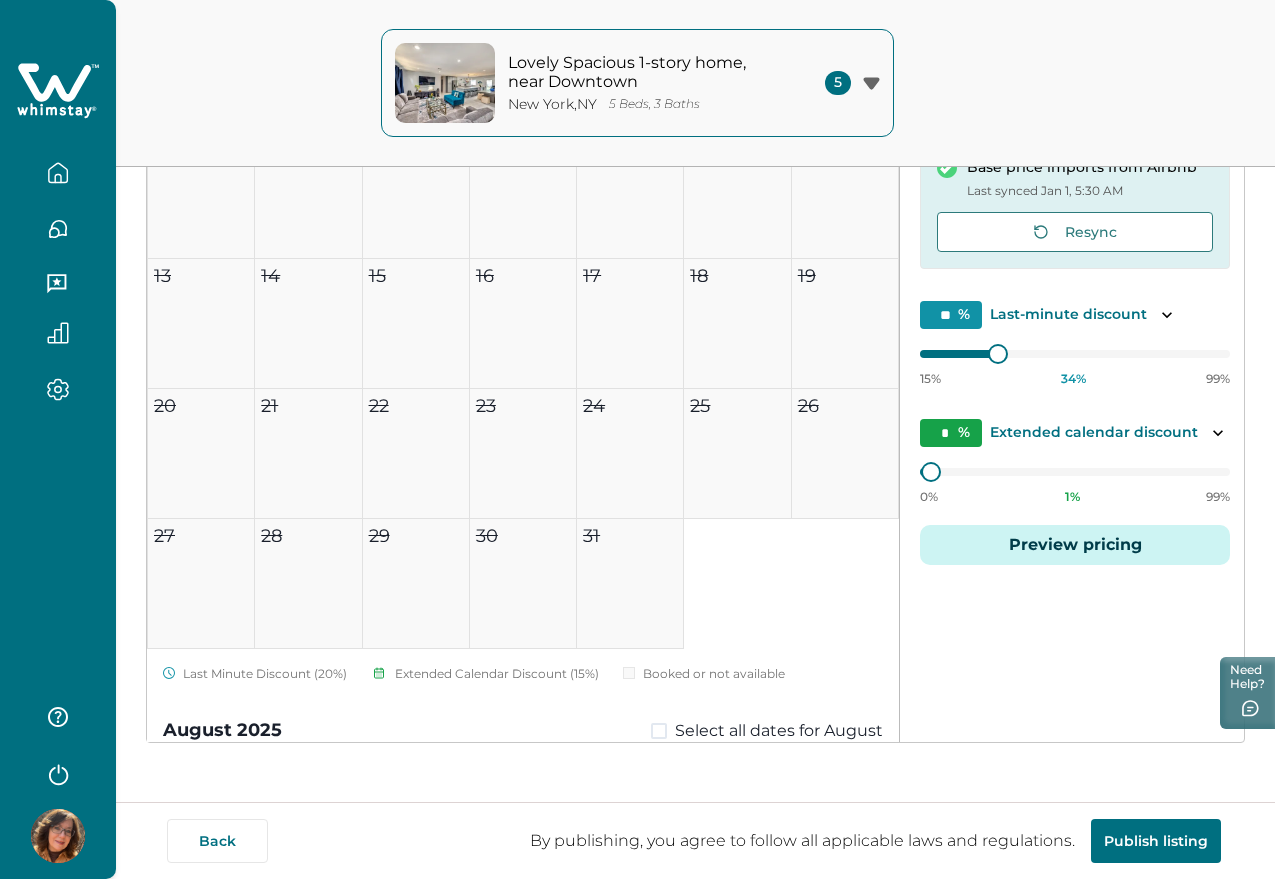 scroll, scrollTop: 0, scrollLeft: 0, axis: both 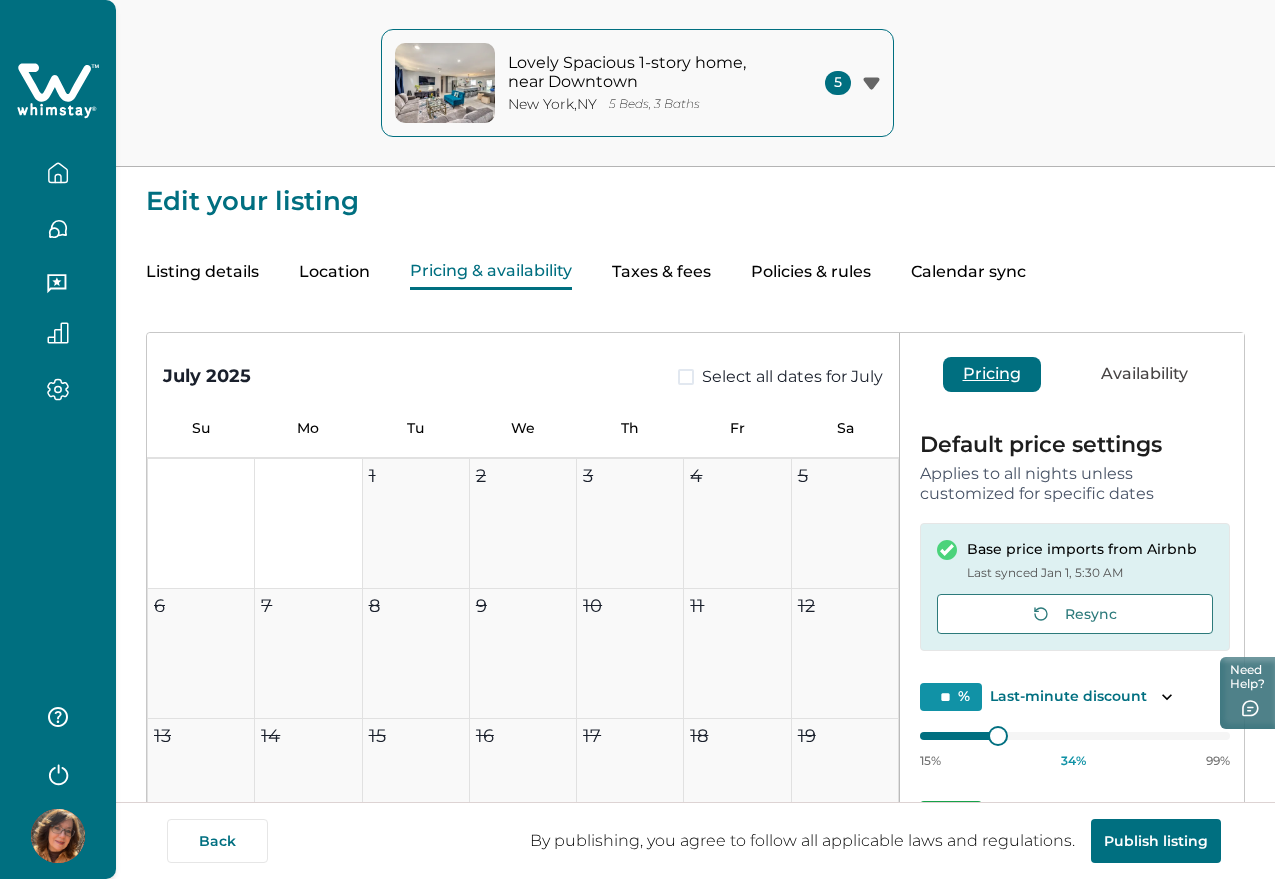 click on "Taxes & fees" at bounding box center [661, 272] 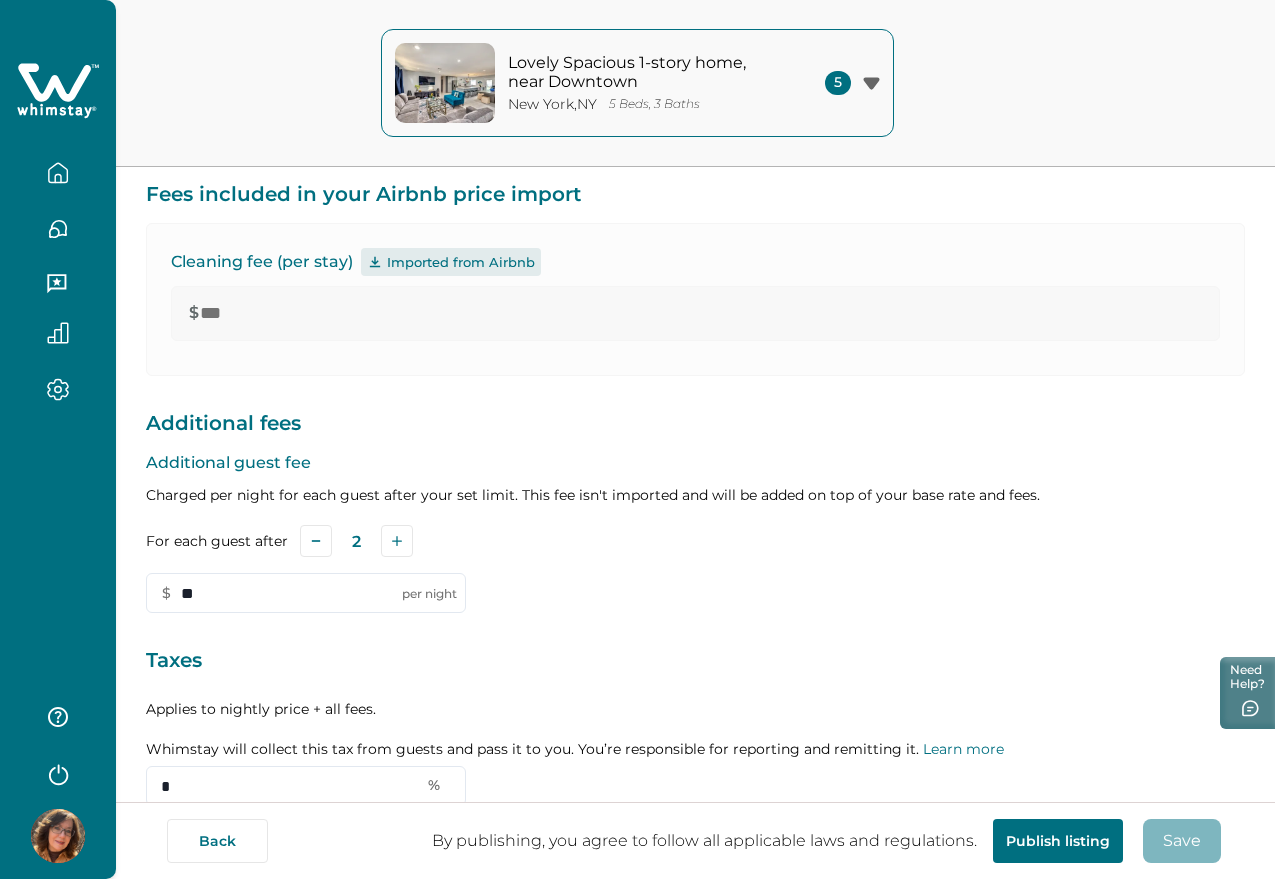 scroll, scrollTop: 299, scrollLeft: 0, axis: vertical 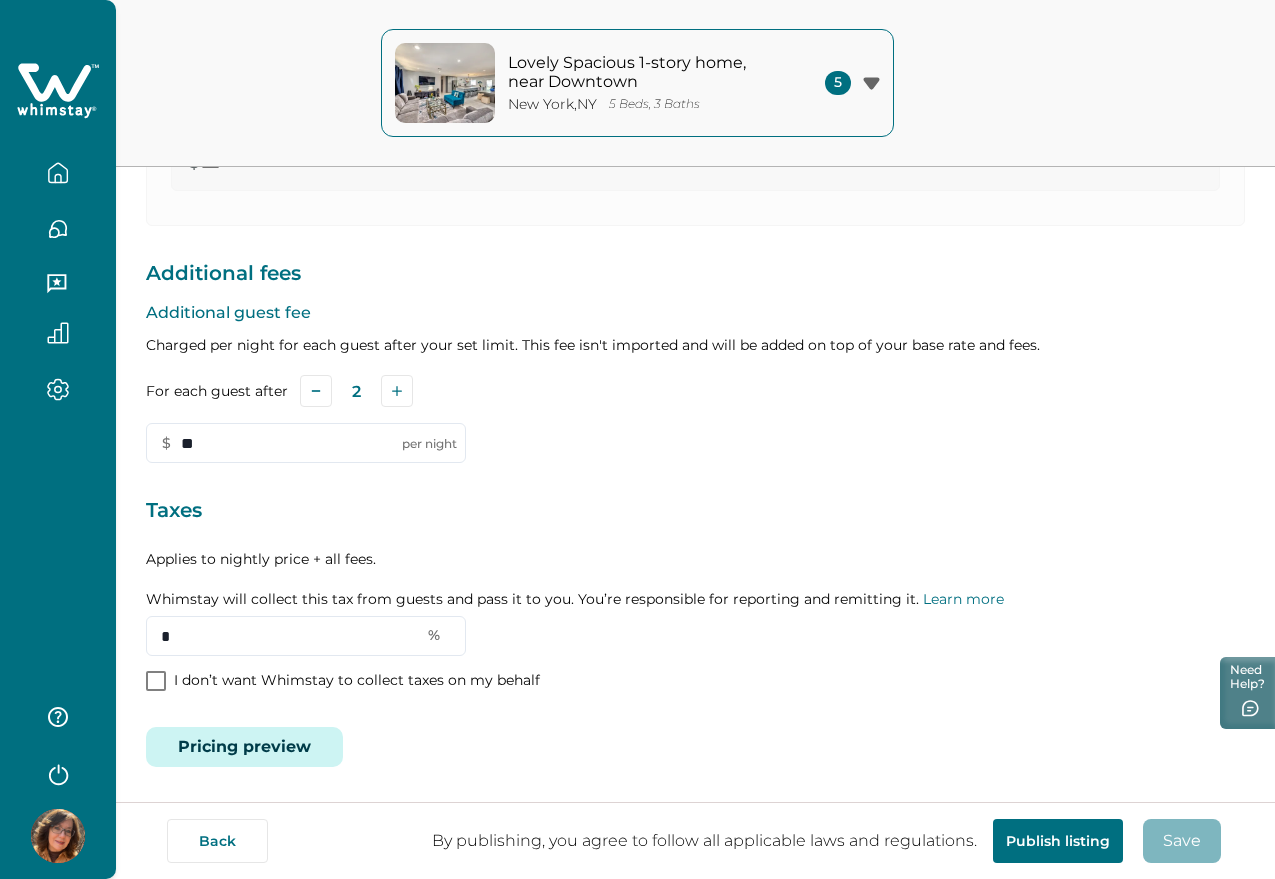 click on "Pricing preview" at bounding box center (244, 747) 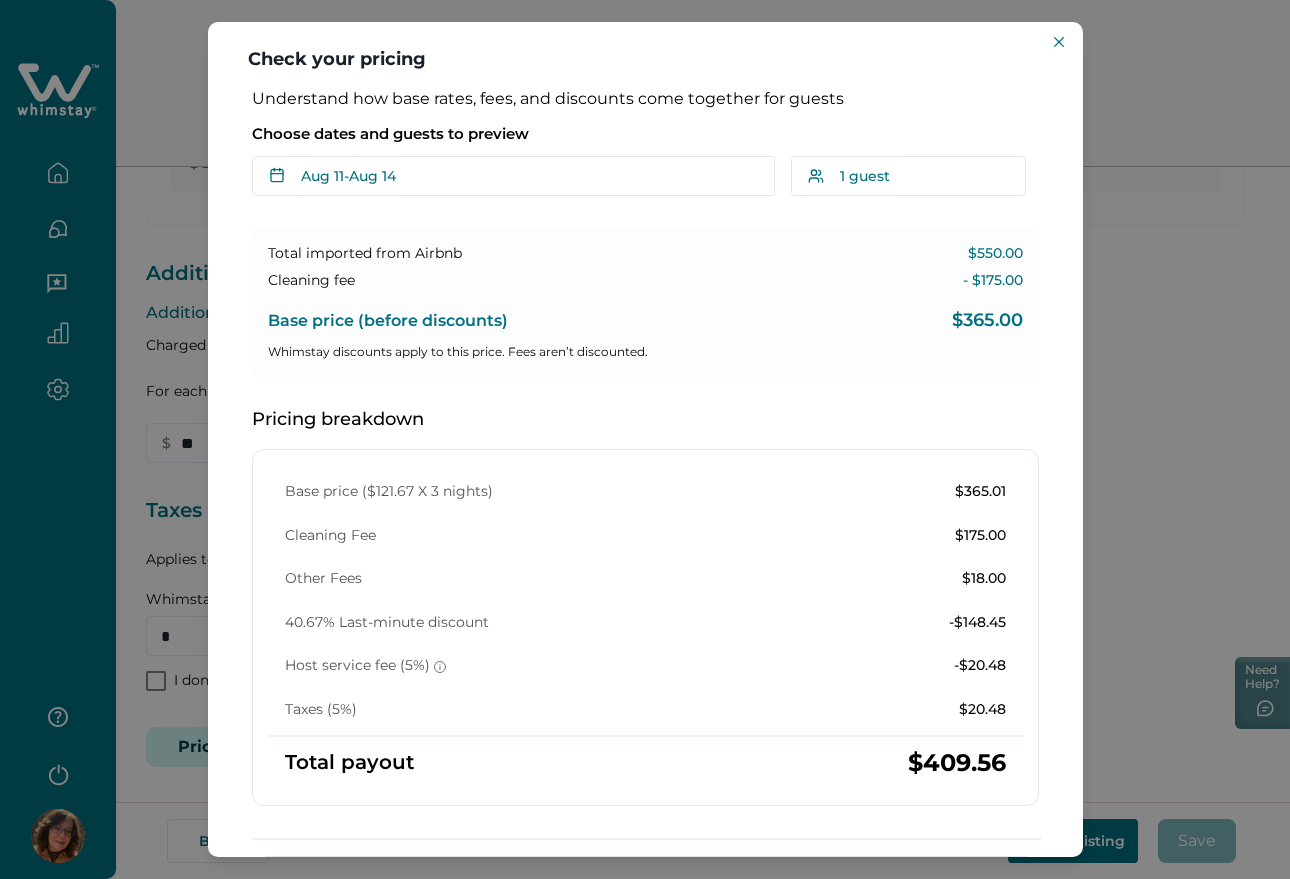click on "Check your pricing Understand how base rates, fees, and discounts come together for guests Choose dates and guests to preview Aug 11  -  Aug 14 Su Mo Tu We Th Fr Sa Su Mo Tu We Th Fr Sa August 2025 Su Mo Tu We Th Fr Sa 1 2 3 4 5 6 7 8 9 10 11 12 13 14 15 16 17 18 19 20 21 22 23 24 25 26 27 28 29 30 31 September 2025 Su Mo Tu We Th Fr Sa 1 2 3 4 5 6 7 8 9 10 11 12 13 14 15 16 17 18 19 20 21 22 23 24 25 26 27 28 29 30 Clear dates Minimum nights vary 1 guest Adults Ages 18 or above 1 Children Ages 2-12 0 10 guests maximum, not including infants. Minimum renter age is 18. Pets are not allowed. Reset Apply Total imported from Airbnb $550.00 Cleaning fee - $175.00 Base price (before discounts) $365.00 Whimstay discounts apply to this price. Fees aren’t discounted. Pricing breakdown Base price ($121.67 X 3 nights)   $365.01 Cleaning Fee   $175.00 Other Fees   $18.00 40.67% Last-minute discount   -$148.45 Host service fee (5%)   -$20.48 Taxes   (5%) $20.48 Total payout   $409.56  How discounts work" at bounding box center [645, 439] 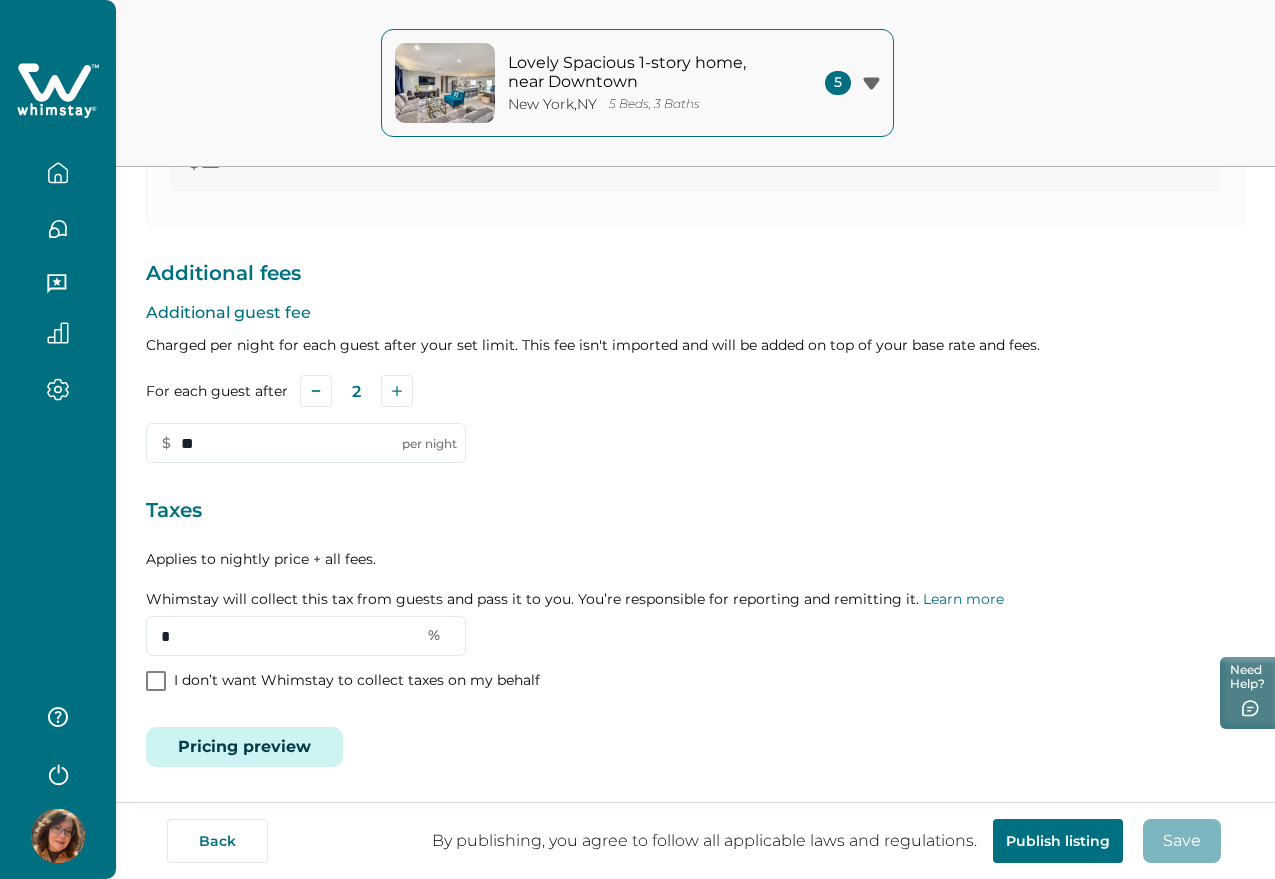 click at bounding box center [58, 173] 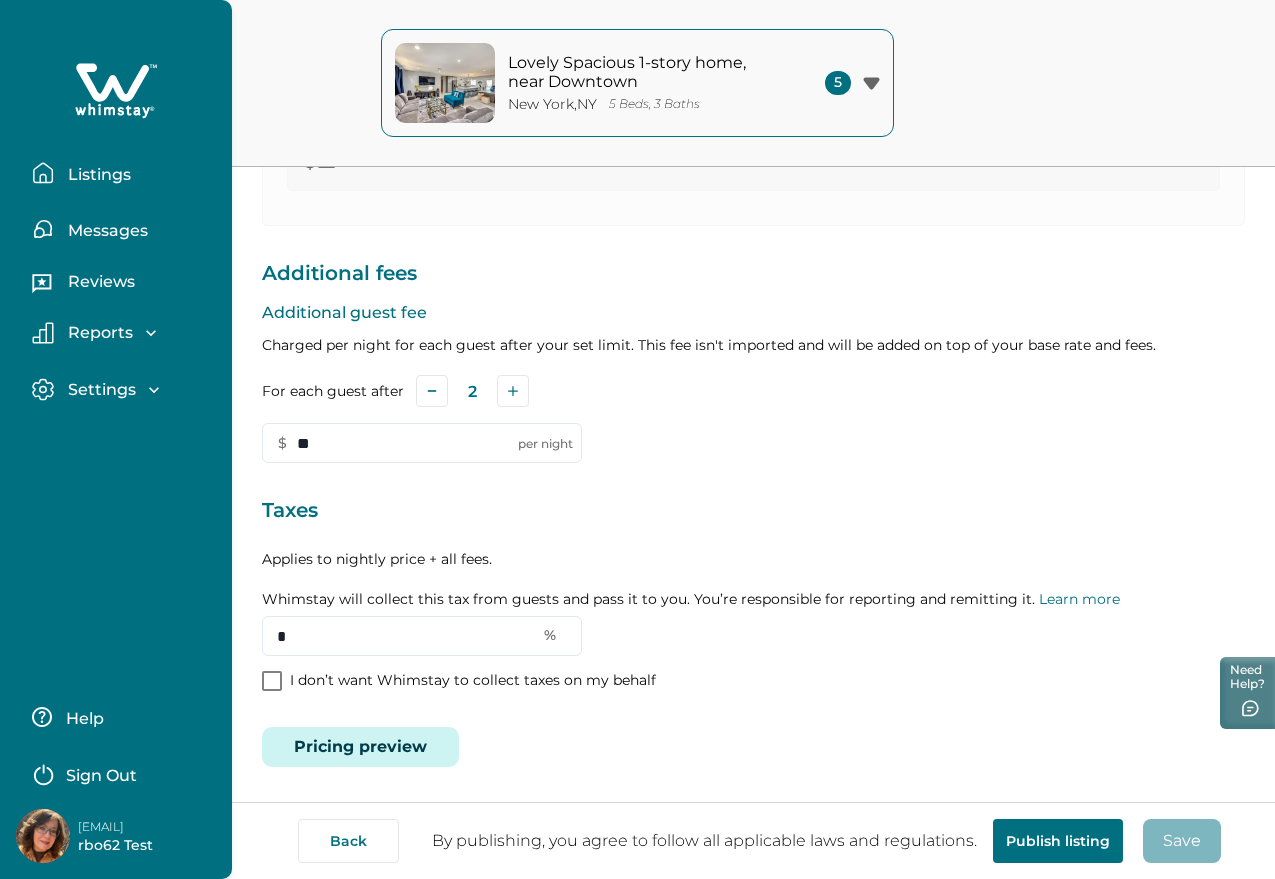 click on "Listings" at bounding box center [96, 175] 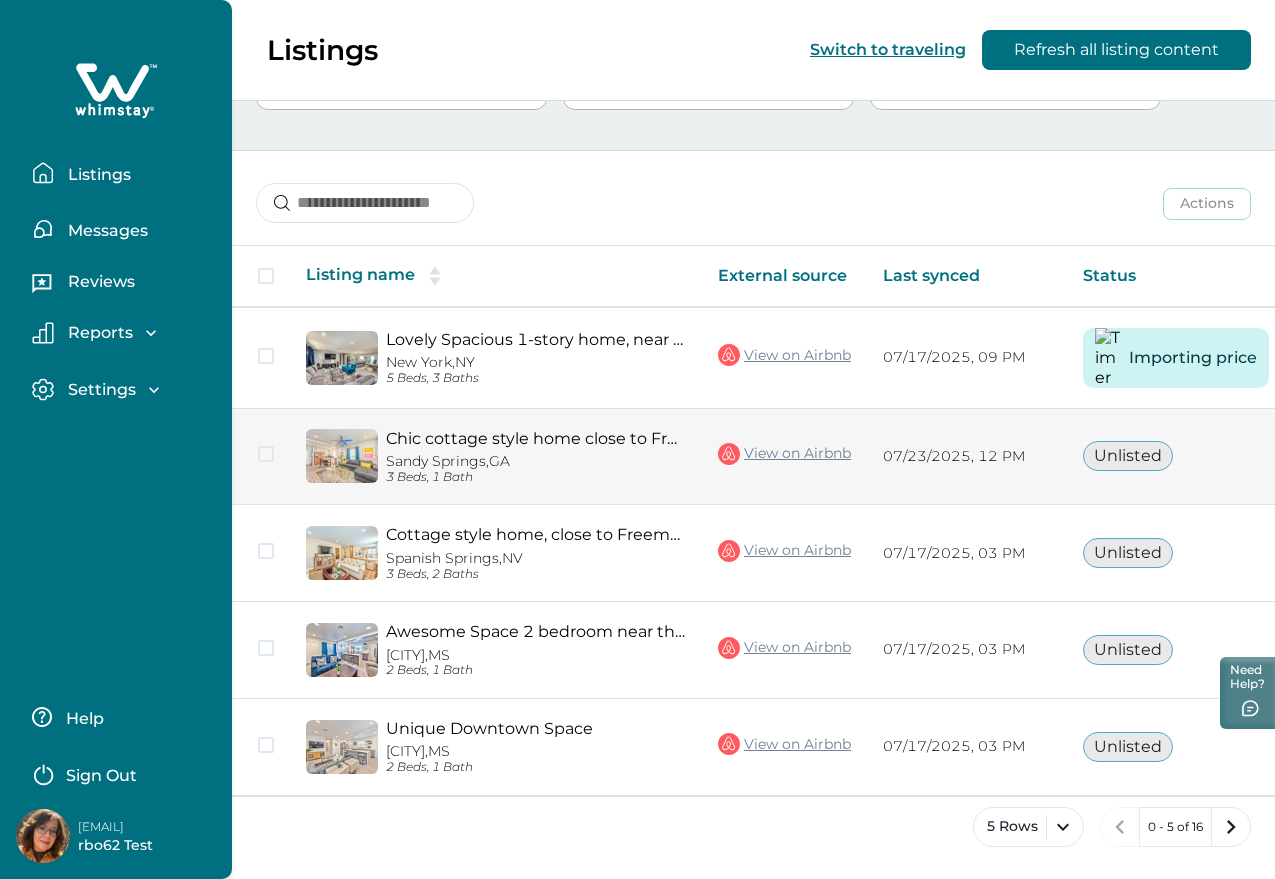scroll, scrollTop: 194, scrollLeft: 0, axis: vertical 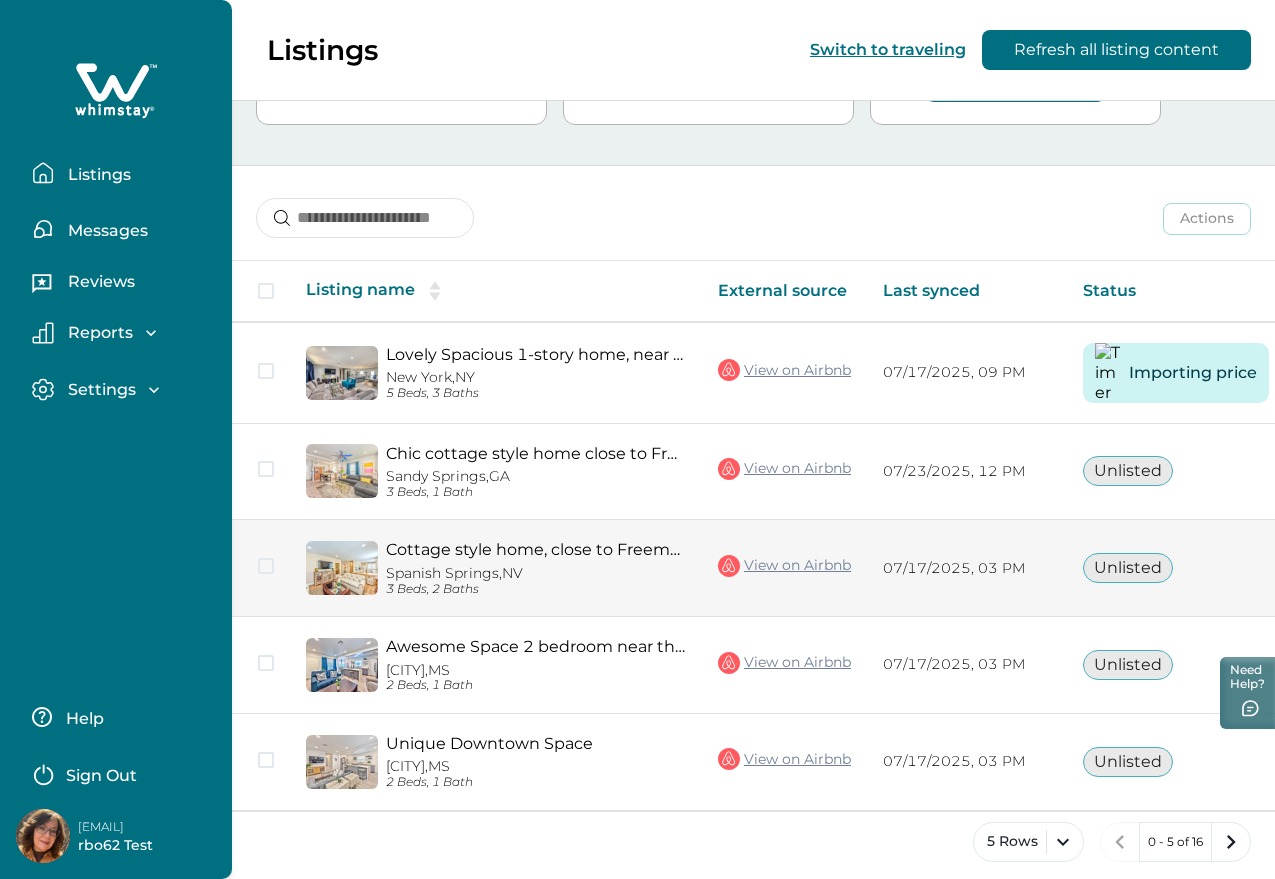 type 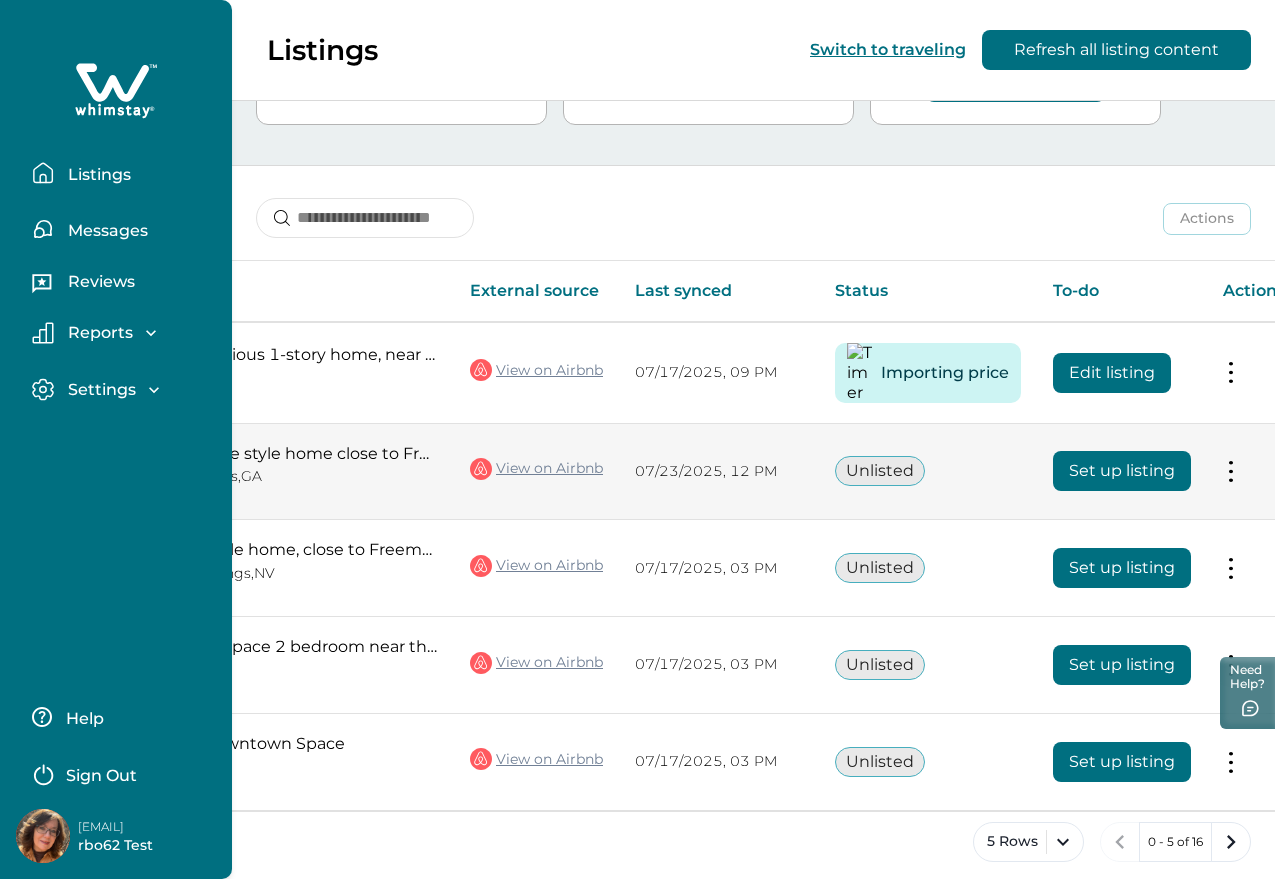 click on "Set up listing" at bounding box center (1122, 471) 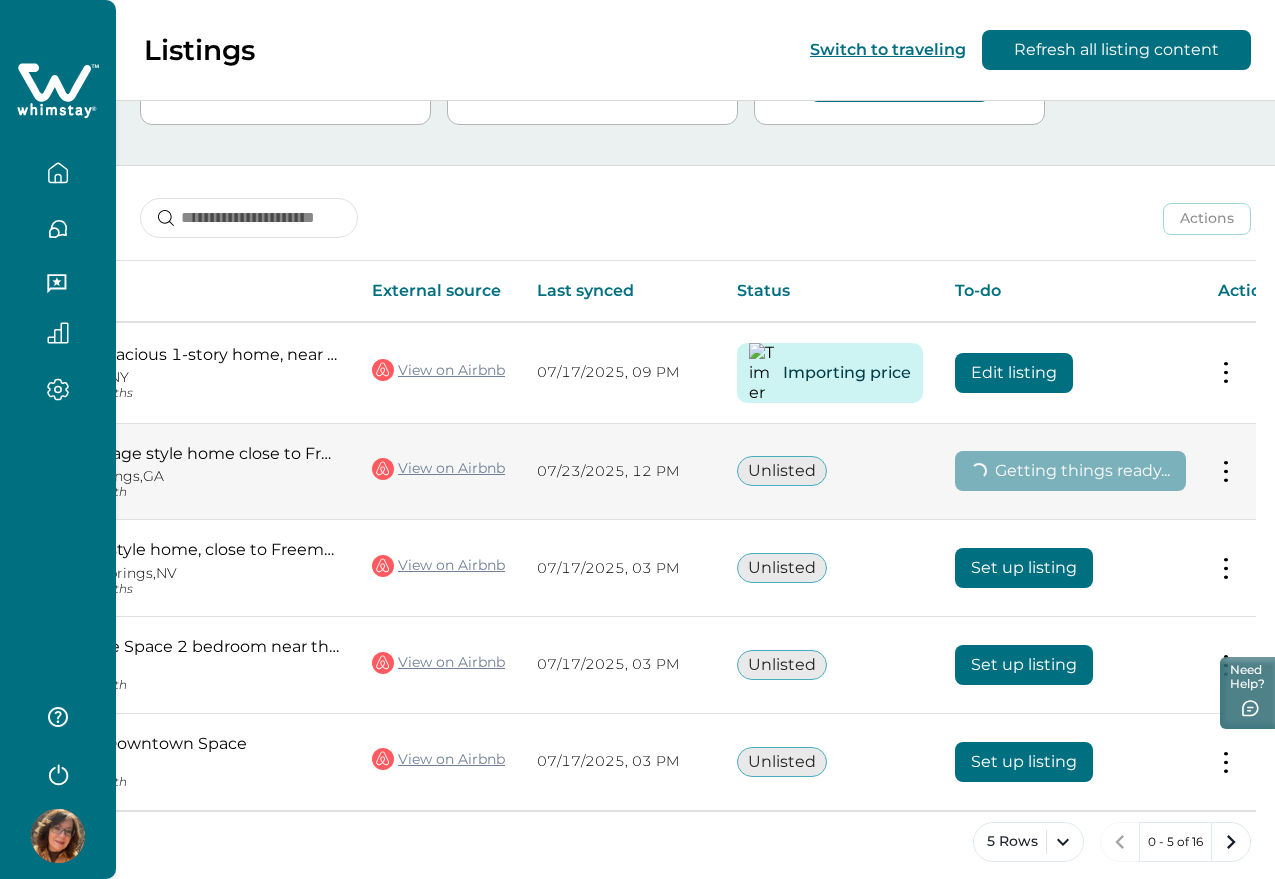 scroll, scrollTop: 0, scrollLeft: 136, axis: horizontal 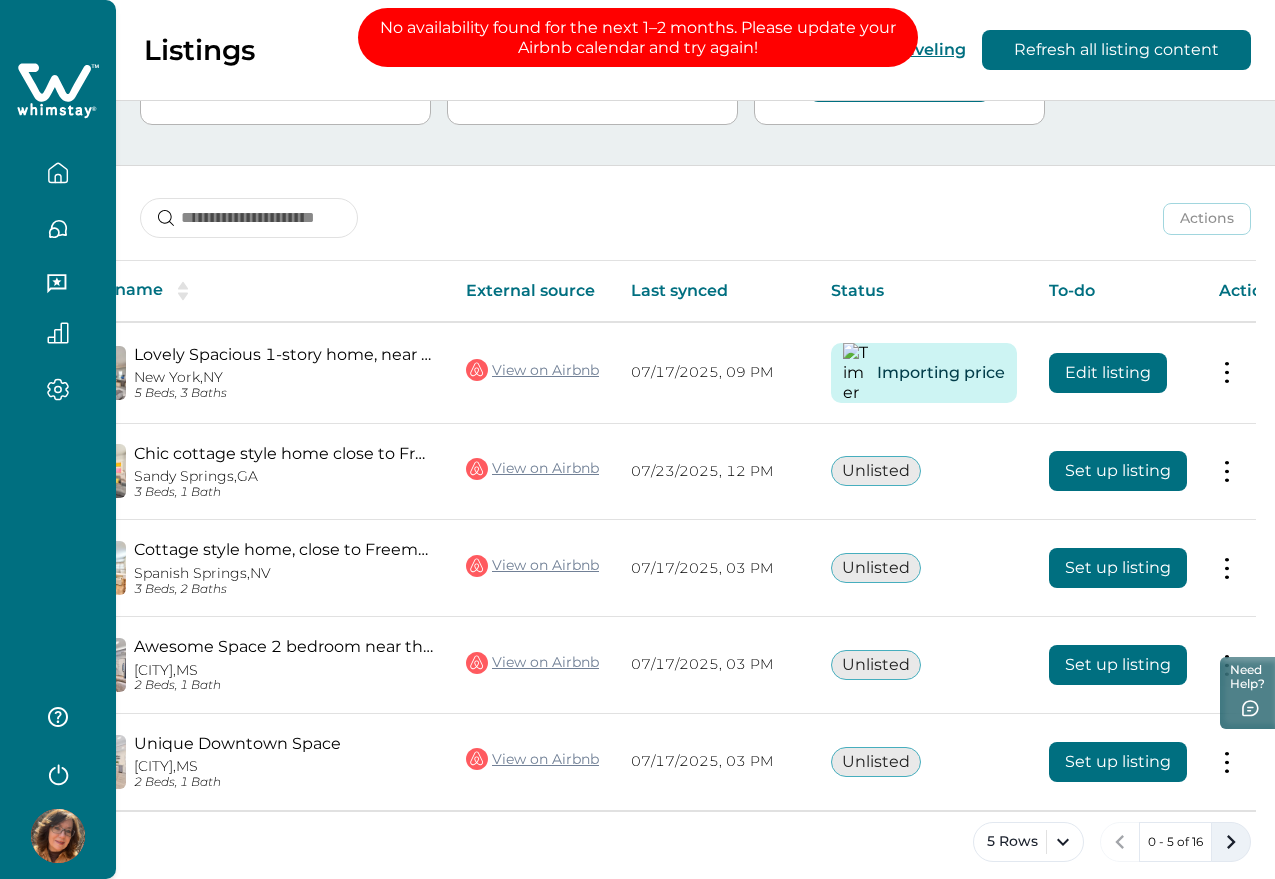 click 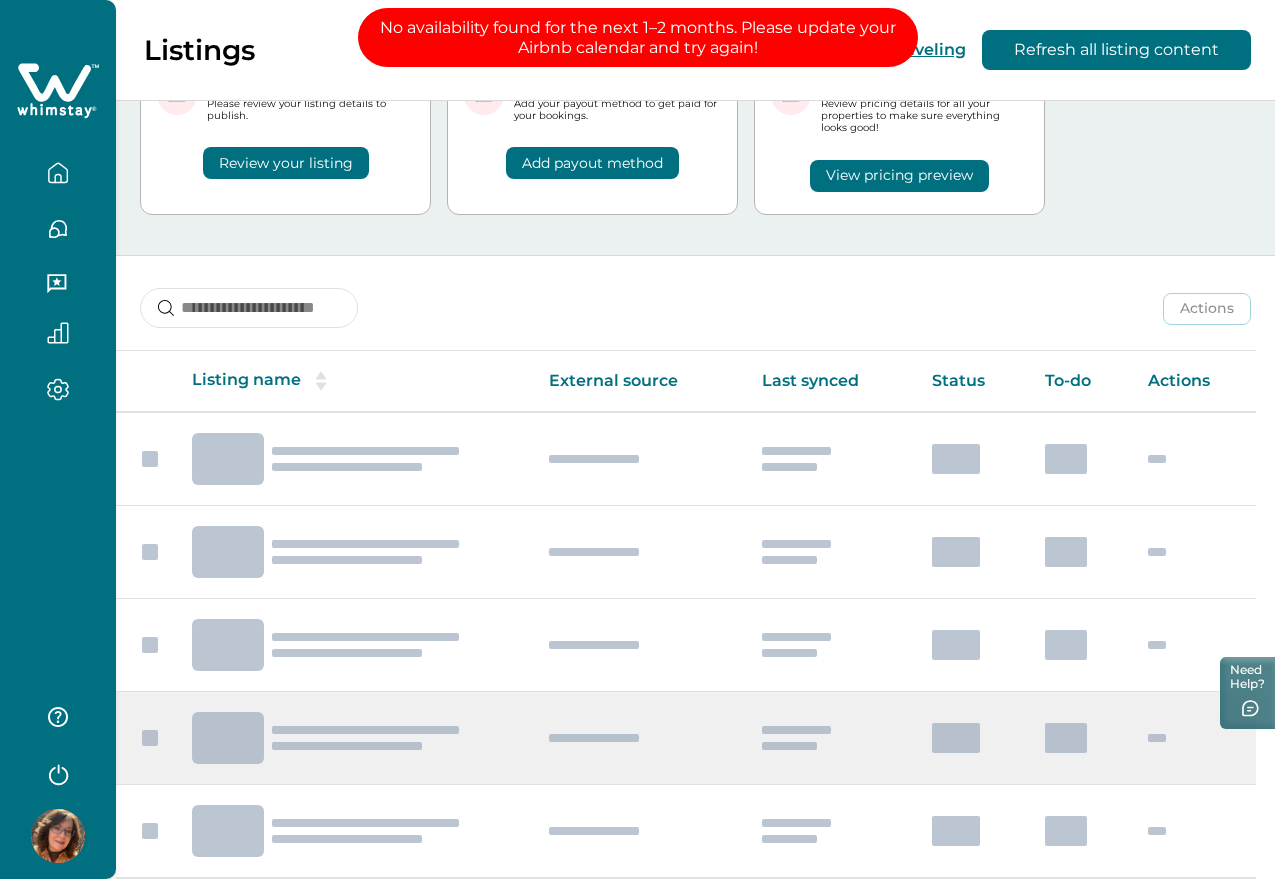 scroll, scrollTop: 88, scrollLeft: 0, axis: vertical 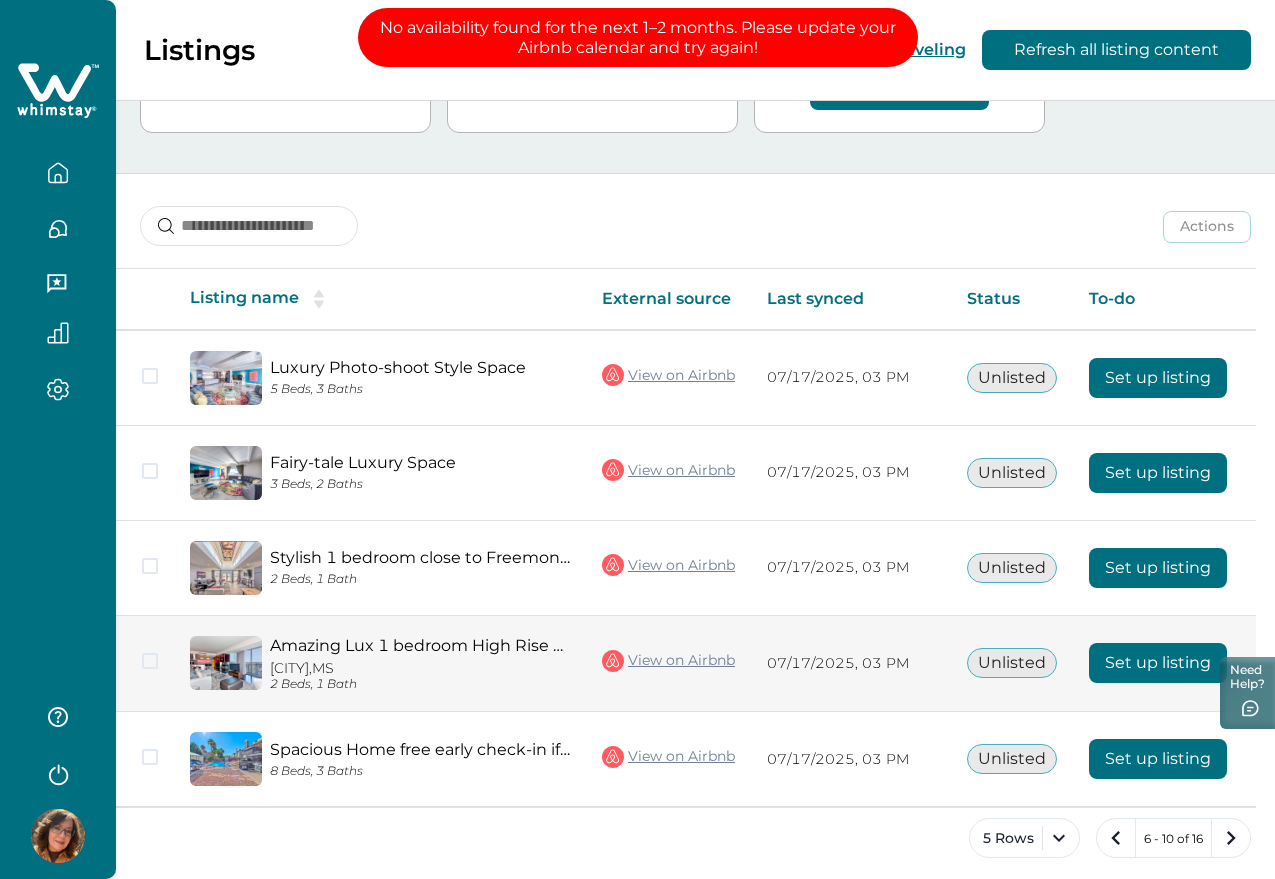 click on "Set up listing" at bounding box center [1158, 663] 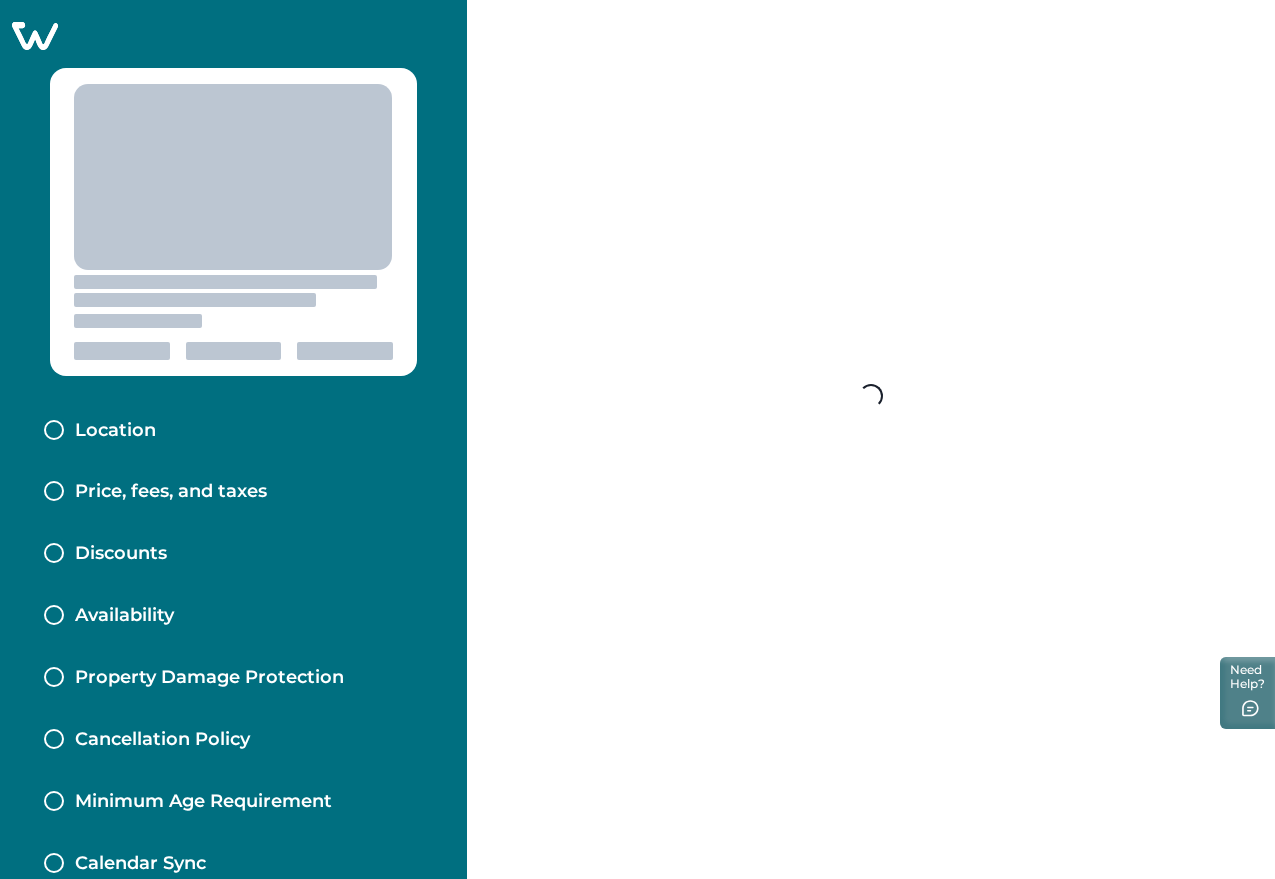 scroll, scrollTop: 0, scrollLeft: 0, axis: both 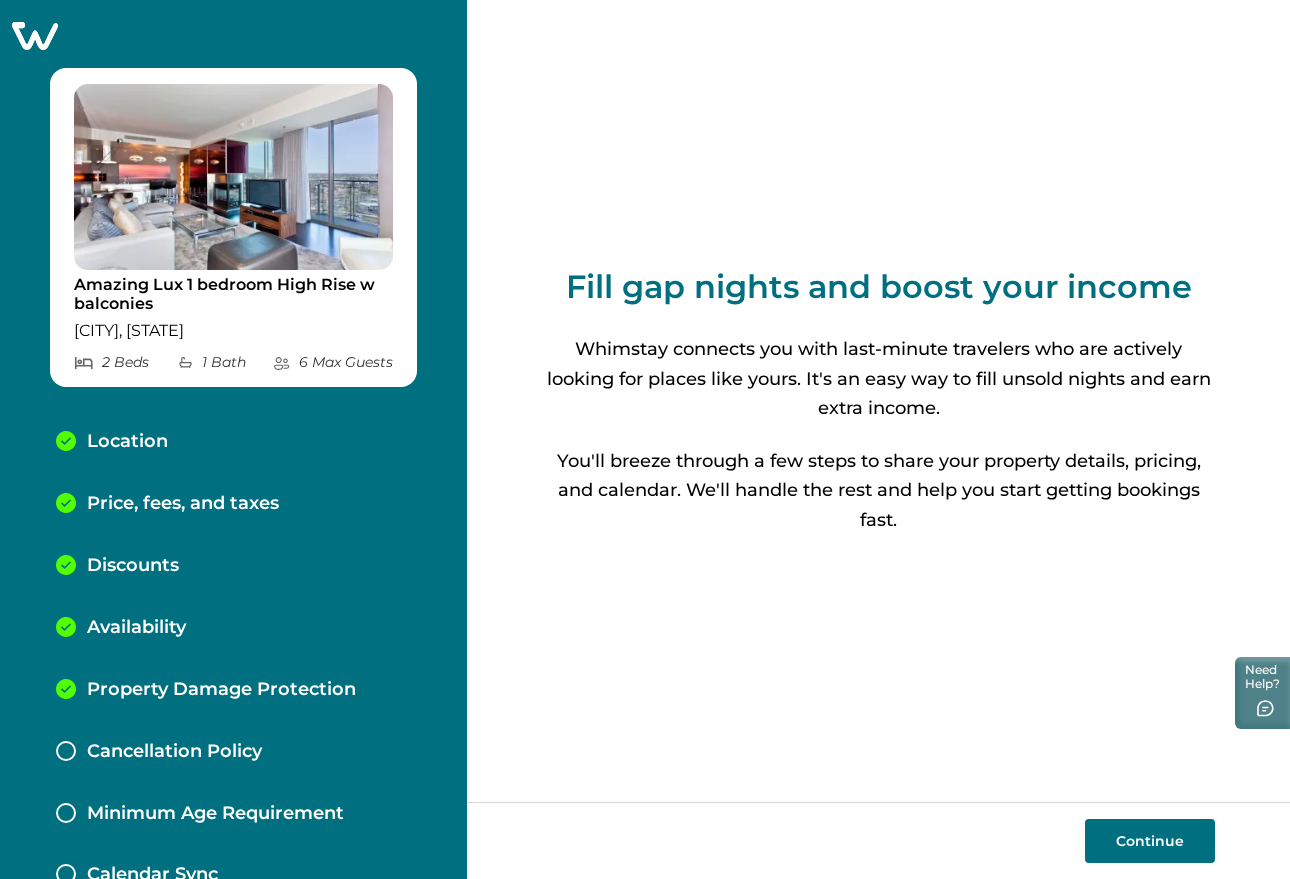 click on "Price, fees, and taxes" at bounding box center [183, 504] 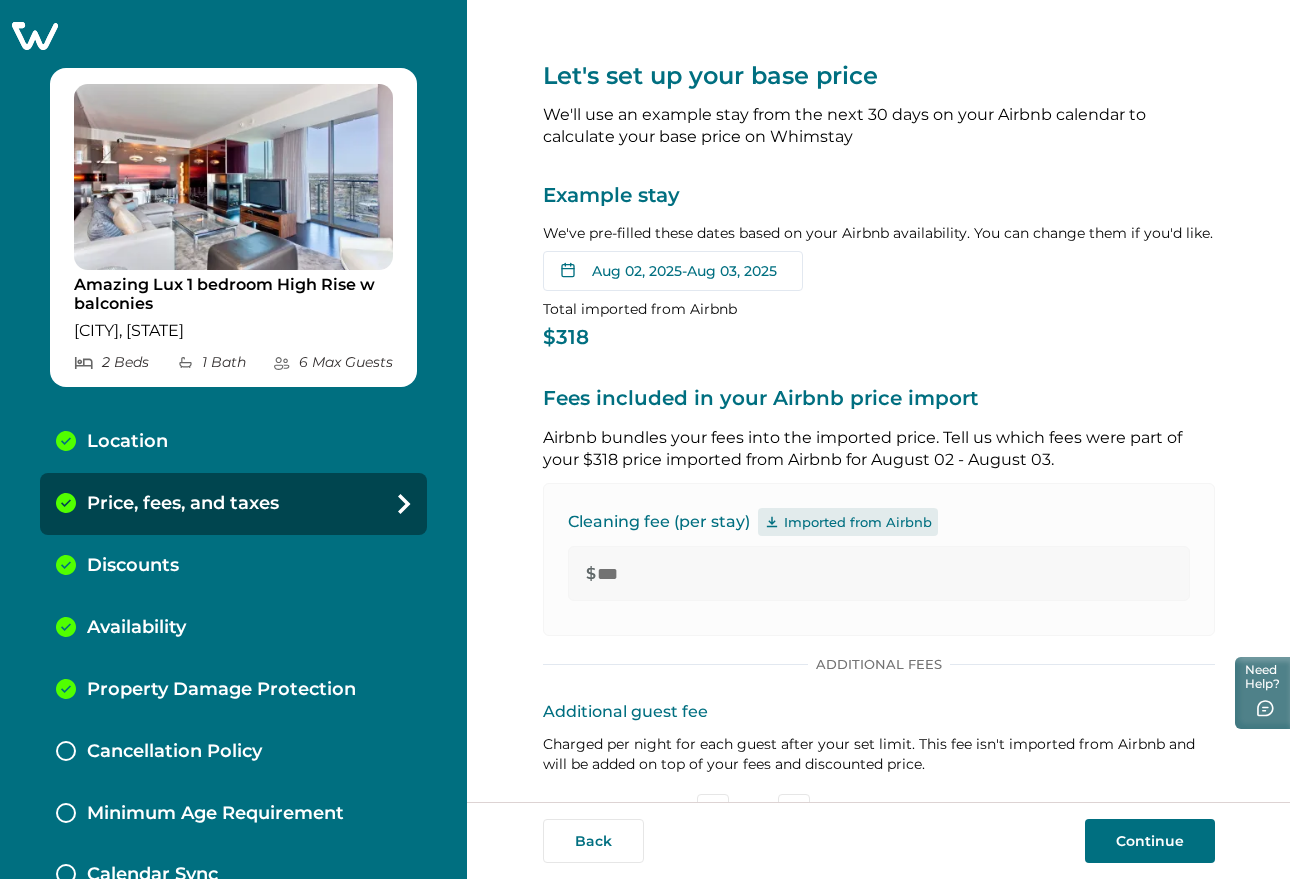 click 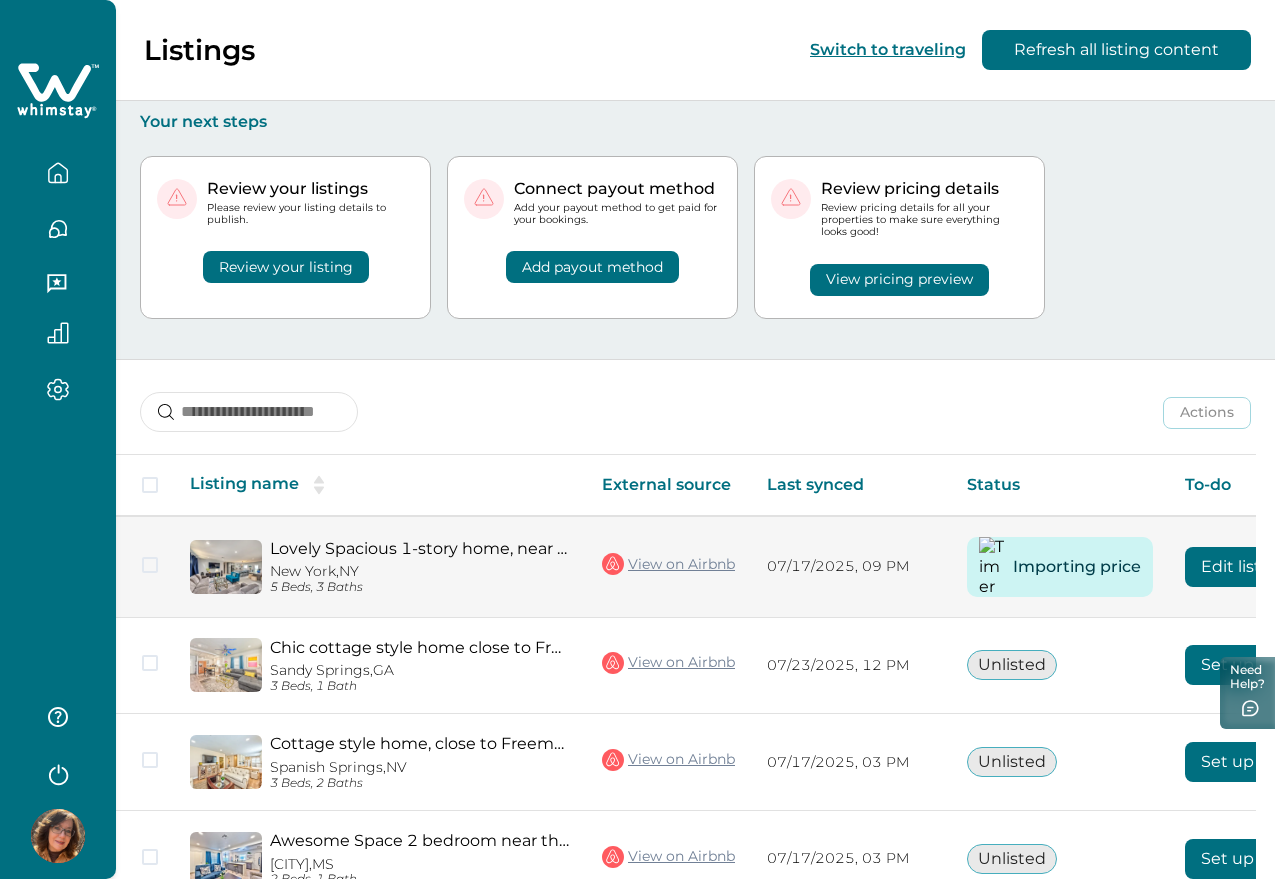 click on "Edit listing" at bounding box center [1244, 567] 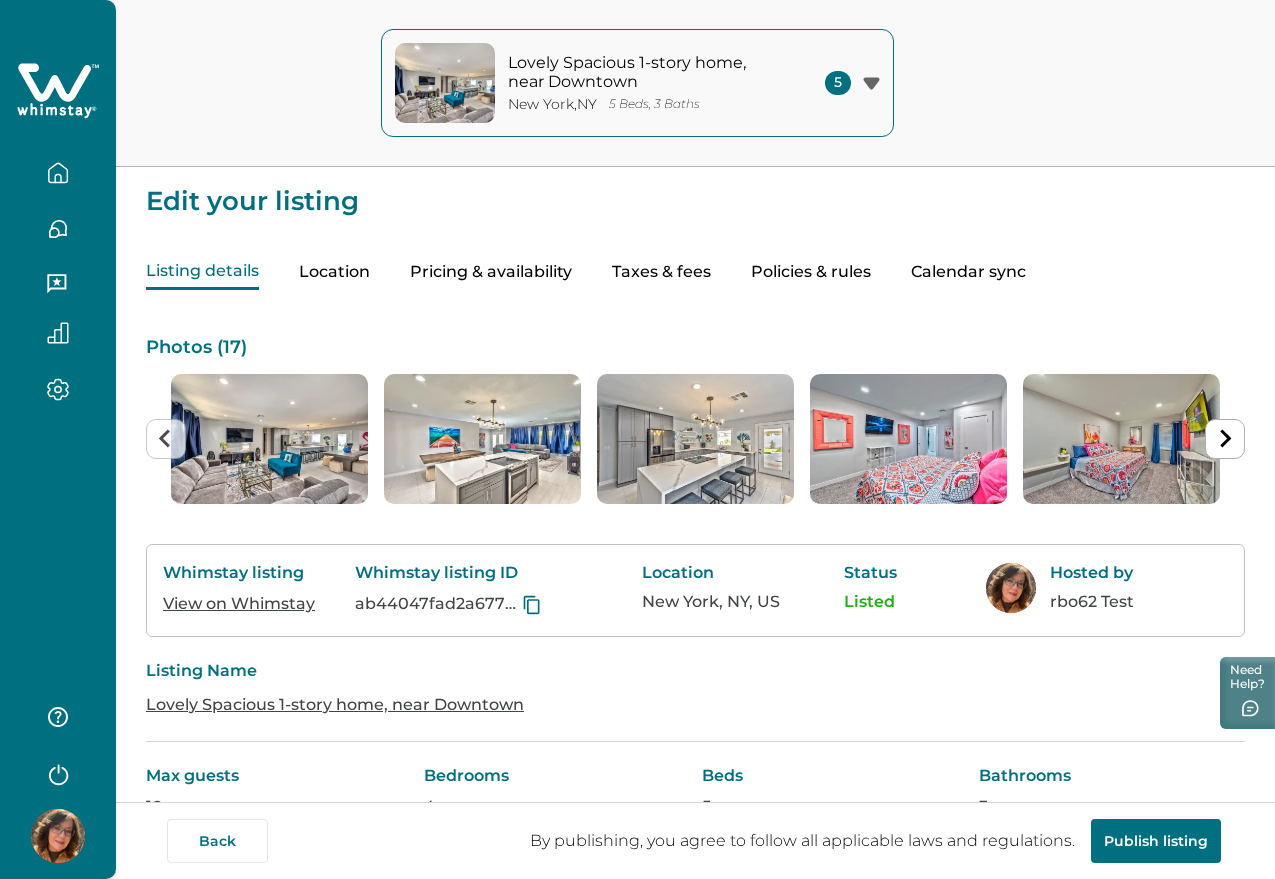 click on "Taxes & fees" at bounding box center [661, 272] 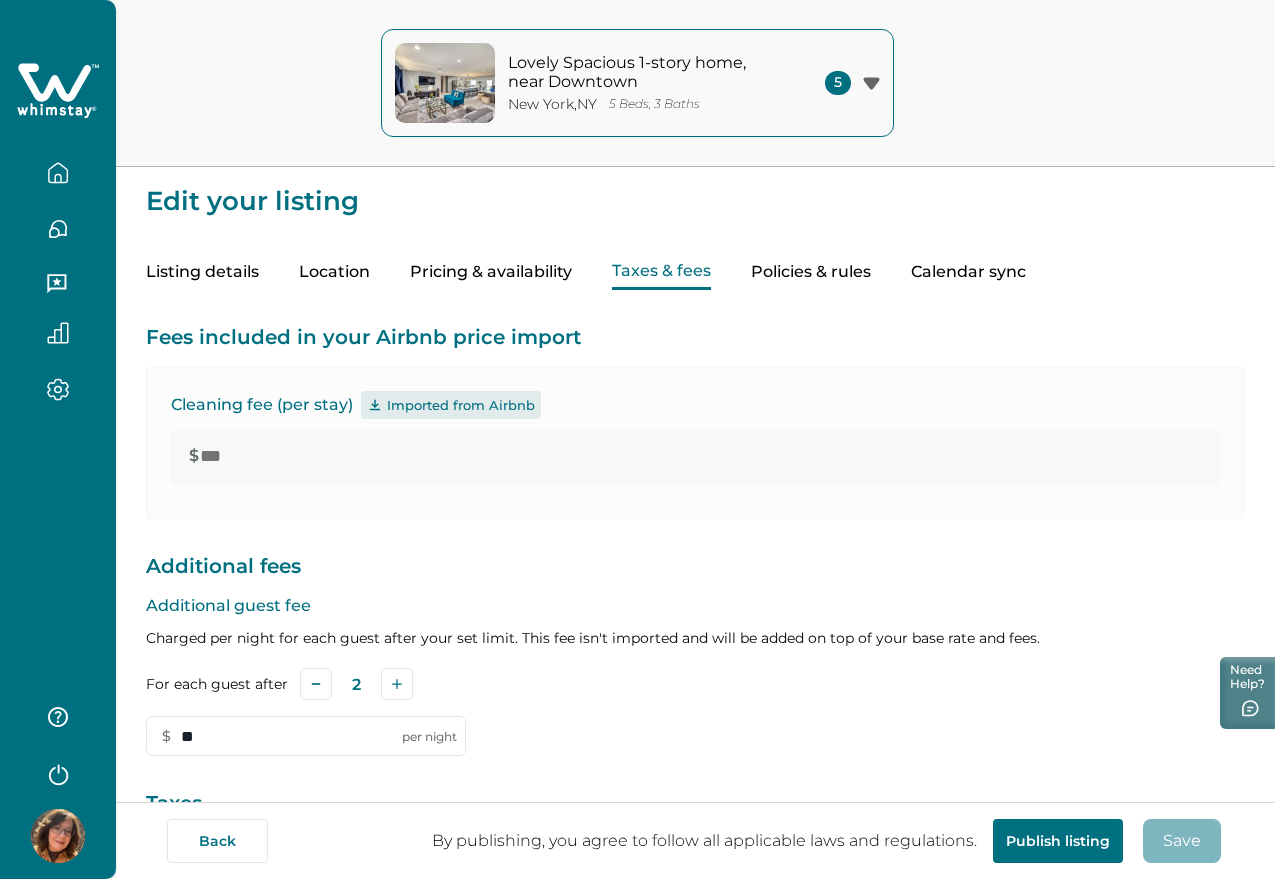 type on "**" 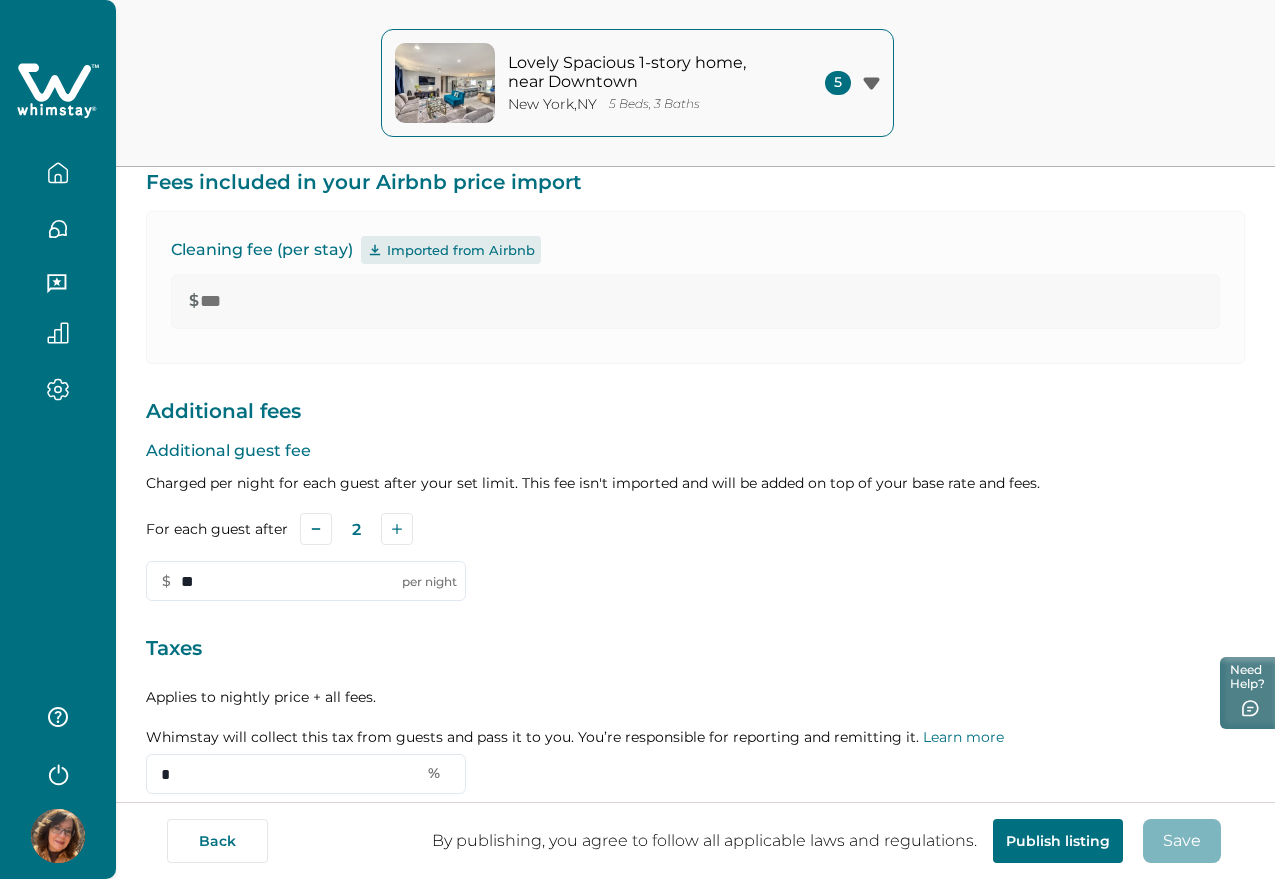 scroll, scrollTop: 299, scrollLeft: 0, axis: vertical 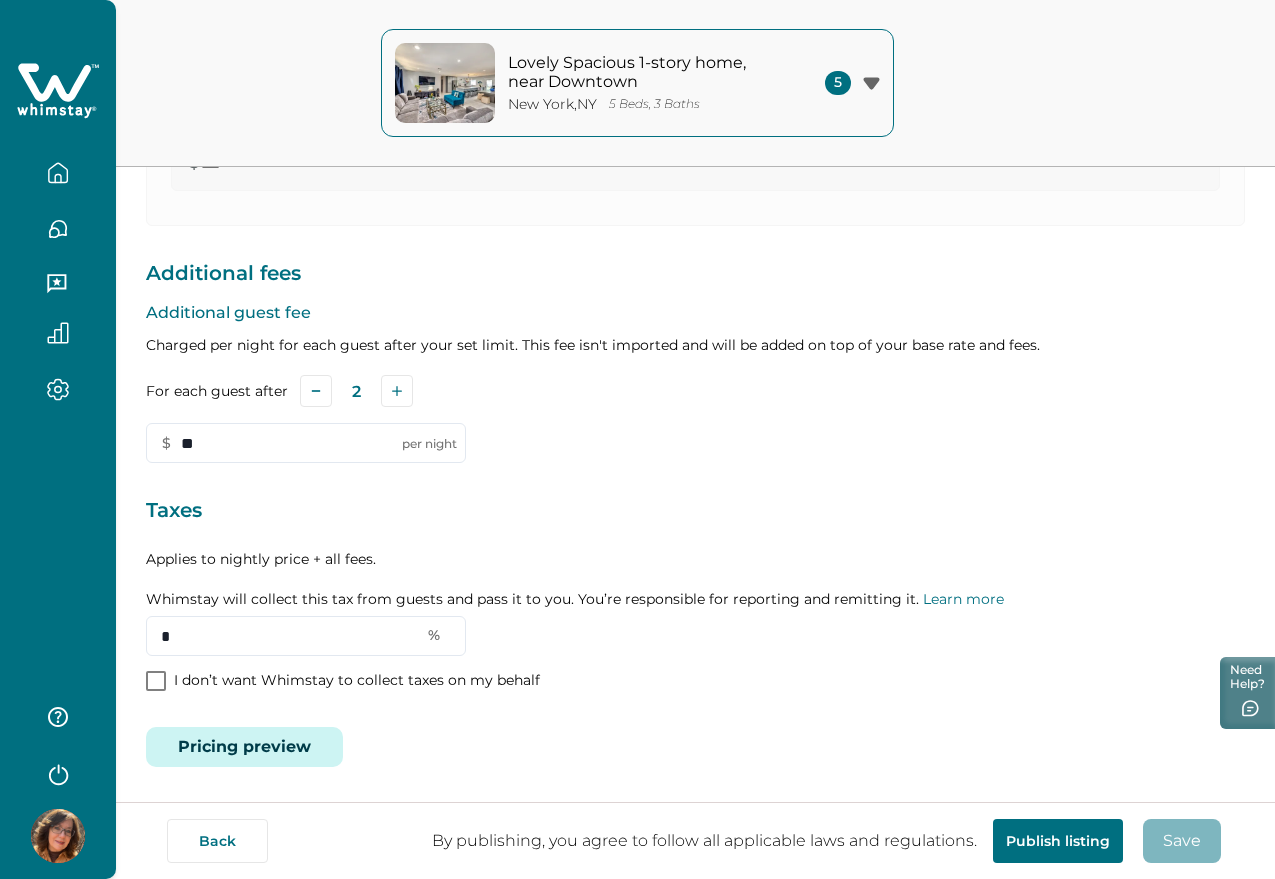 click on "Pricing preview" at bounding box center (244, 747) 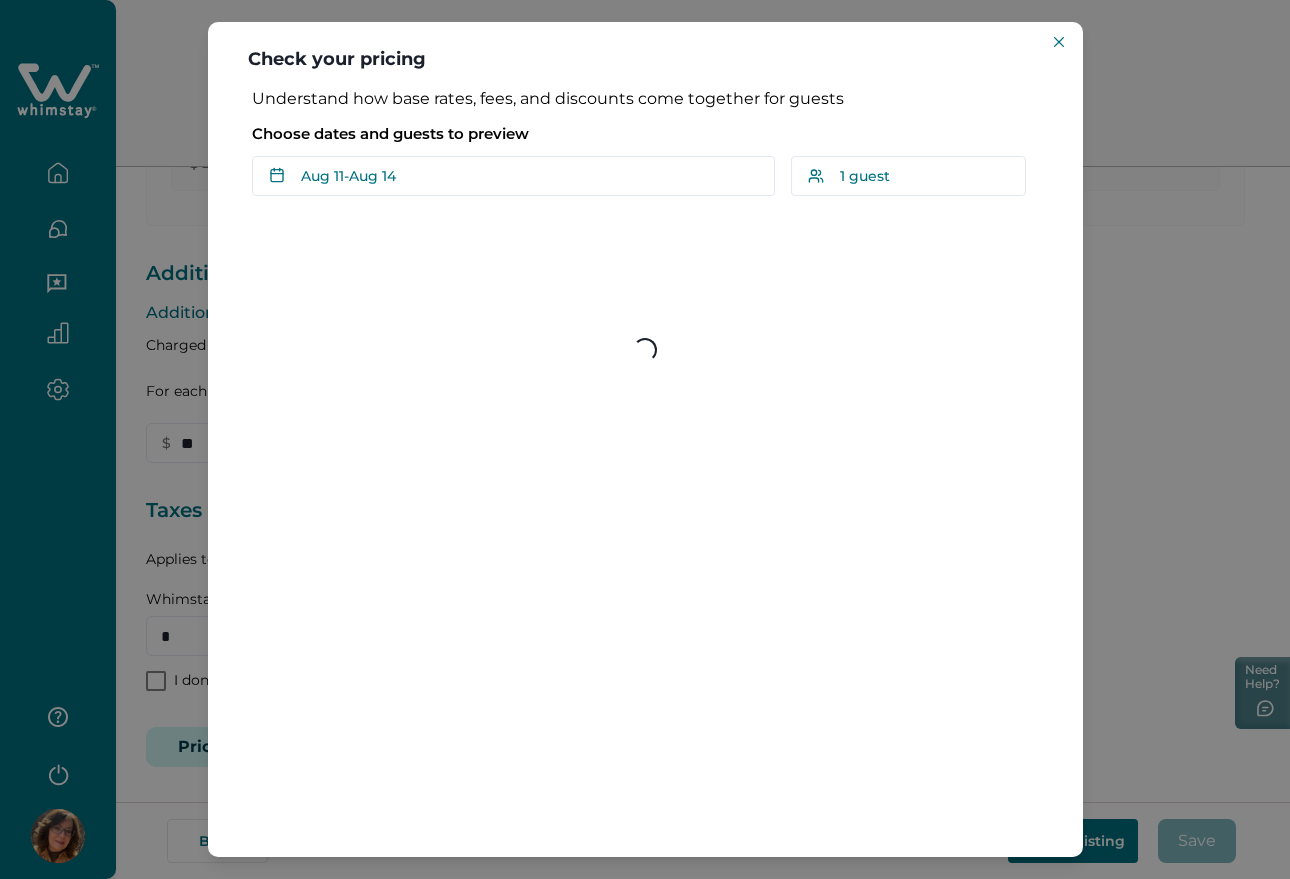 click on "Understand how base rates, fees, and discounts come together for guests Choose dates and guests to preview Aug 11  -  Aug 14 Su Mo Tu We Th Fr Sa Su Mo Tu We Th Fr Sa August 2025 Su Mo Tu We Th Fr Sa 1 2 3 4 5 6 7 8 9 10 11 12 13 14 15 16 17 18 19 20 21 22 23 24 25 26 27 28 29 30 31 September 2025 Su Mo Tu We Th Fr Sa 1 2 3 4 5 6 7 8 9 10 11 12 13 14 15 16 17 18 19 20 21 22 23 24 25 26 27 28 29 30 Clear dates Minimum nights vary 1 guest Adults Ages 18 or above 1 Children Ages 2-12 0 10 guests maximum, not including infants. Minimum renter age is 18. Pets are not allowed. Reset Apply Loading..." at bounding box center (645, 473) 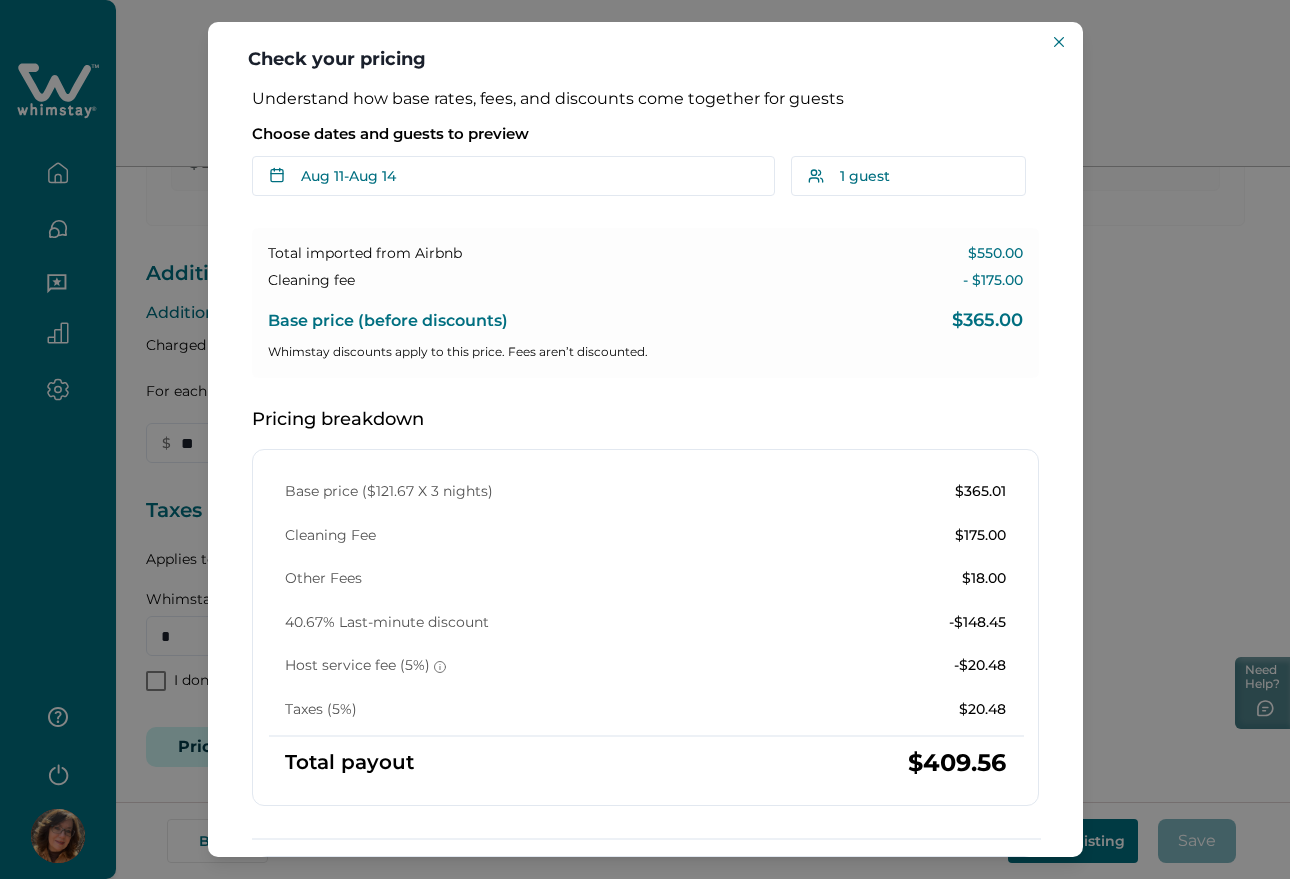 click on "Check your pricing Understand how base rates, fees, and discounts come together for guests Choose dates and guests to preview Aug 11  -  Aug 14 Su Mo Tu We Th Fr Sa Su Mo Tu We Th Fr Sa August 2025 Su Mo Tu We Th Fr Sa 1 2 3 4 5 6 7 8 9 10 11 12 13 14 15 16 17 18 19 20 21 22 23 24 25 26 27 28 29 30 31 September 2025 Su Mo Tu We Th Fr Sa 1 2 3 4 5 6 7 8 9 10 11 12 13 14 15 16 17 18 19 20 21 22 23 24 25 26 27 28 29 30 Clear dates Minimum nights vary 1 guest Adults Ages 18 or above 1 Children Ages 2-12 0 10 guests maximum, not including infants. Minimum renter age is 18. Pets are not allowed. Reset Apply Total imported from Airbnb $550.00 Cleaning fee - $175.00 Base price (before discounts) $365.00 Whimstay discounts apply to this price. Fees aren’t discounted. Pricing breakdown Base price ($121.67 X 3 nights)   $365.01 Cleaning Fee   $175.00 Other Fees   $18.00 40.67% Last-minute discount   -$148.45 Host service fee (5%)   -$20.48 Taxes   (5%) $20.48 Total payout   $409.56  How discounts work" at bounding box center [645, 439] 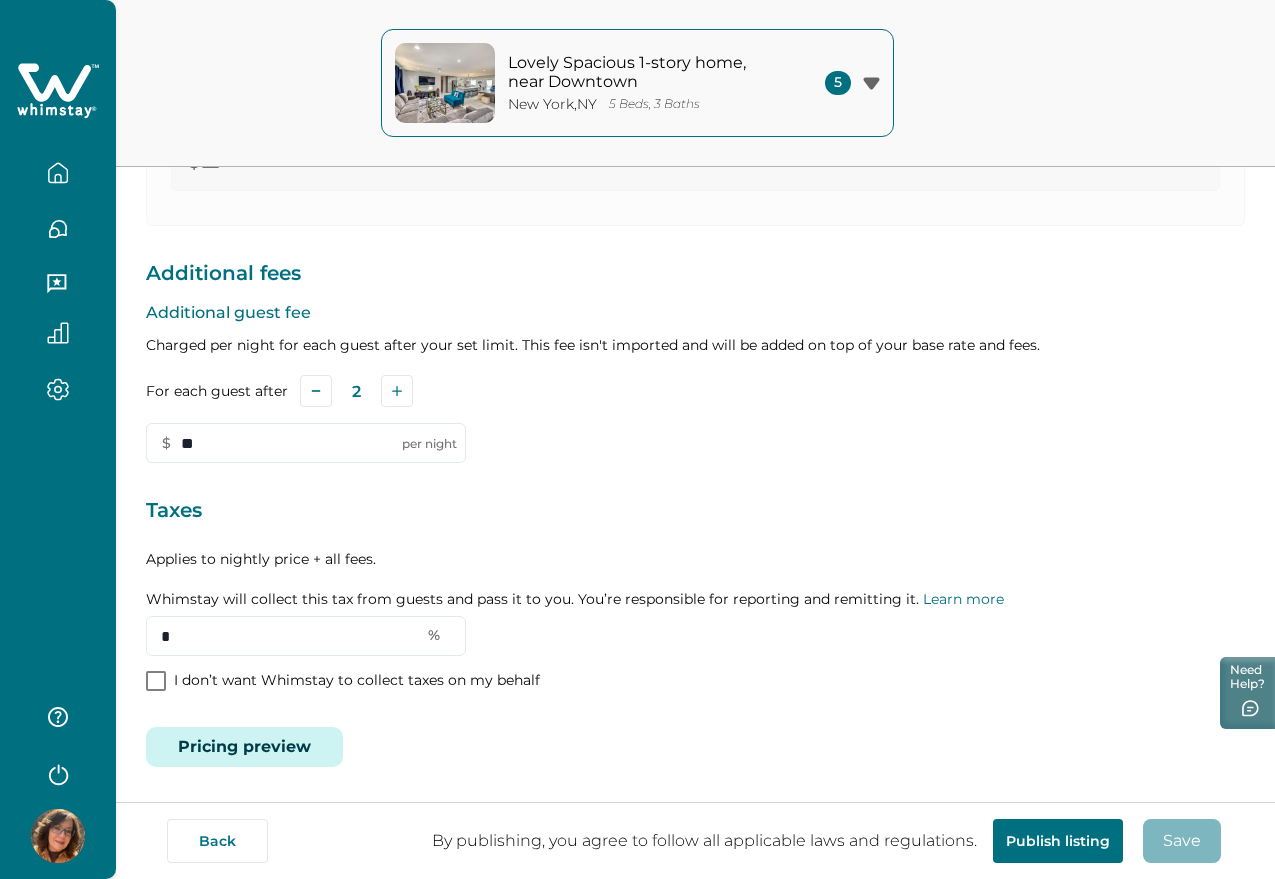 type 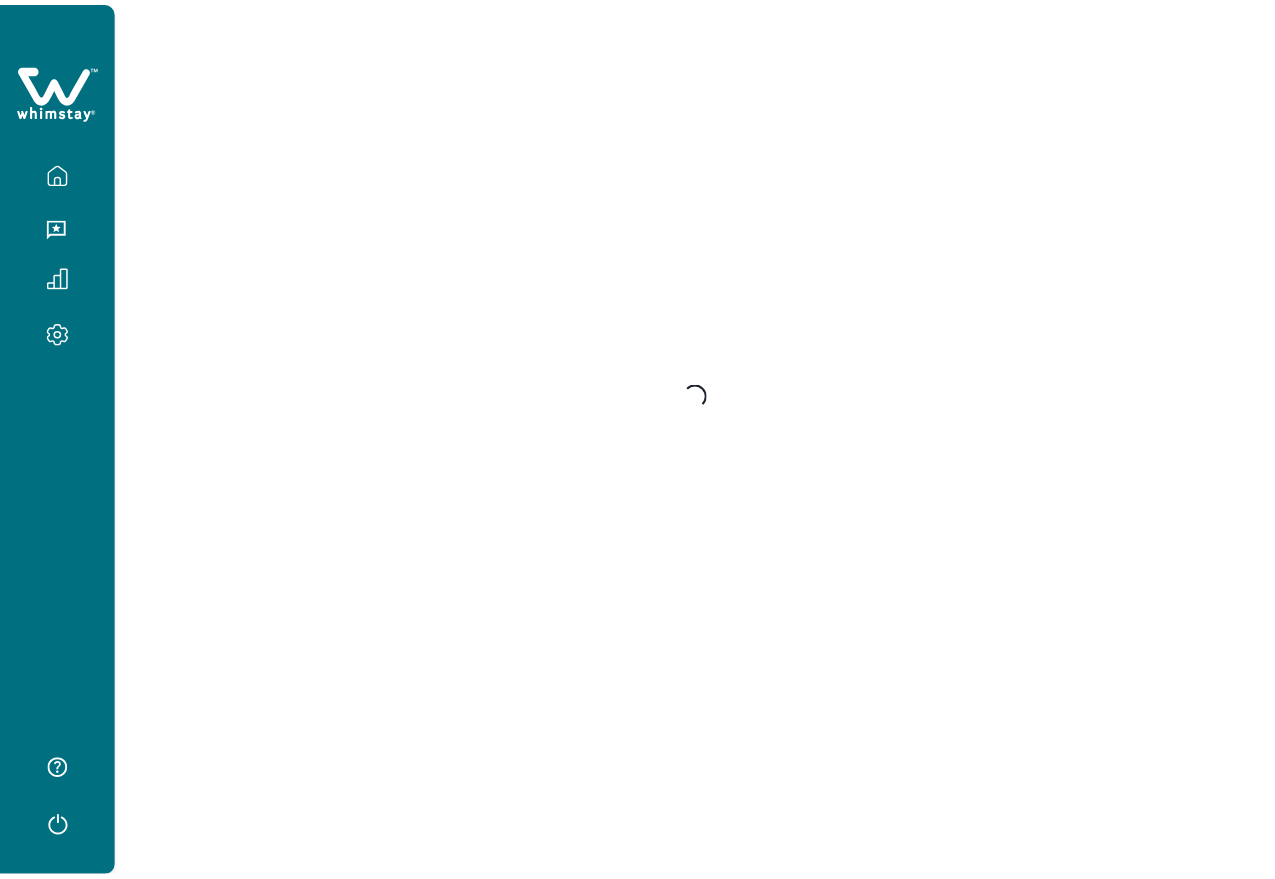 scroll, scrollTop: 0, scrollLeft: 0, axis: both 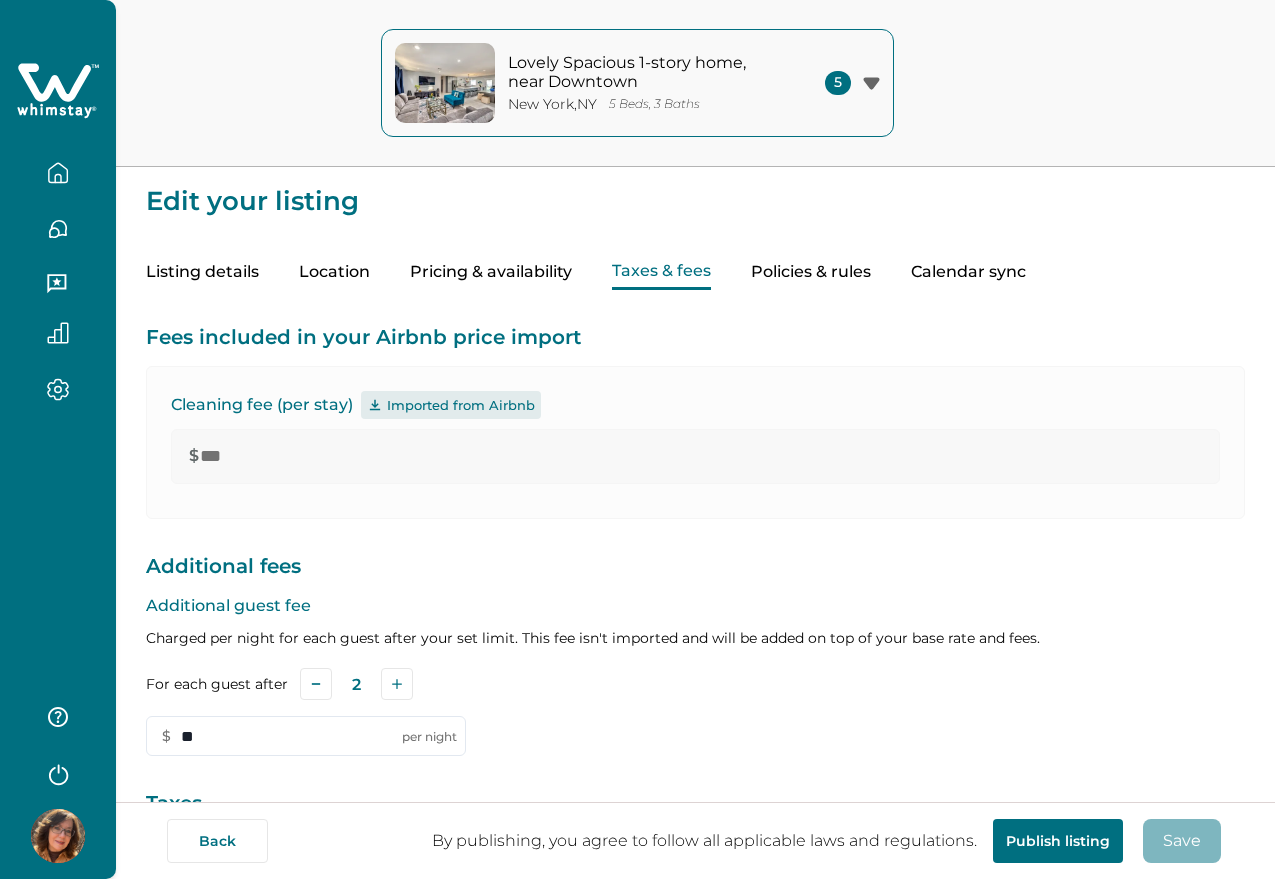 type on "***" 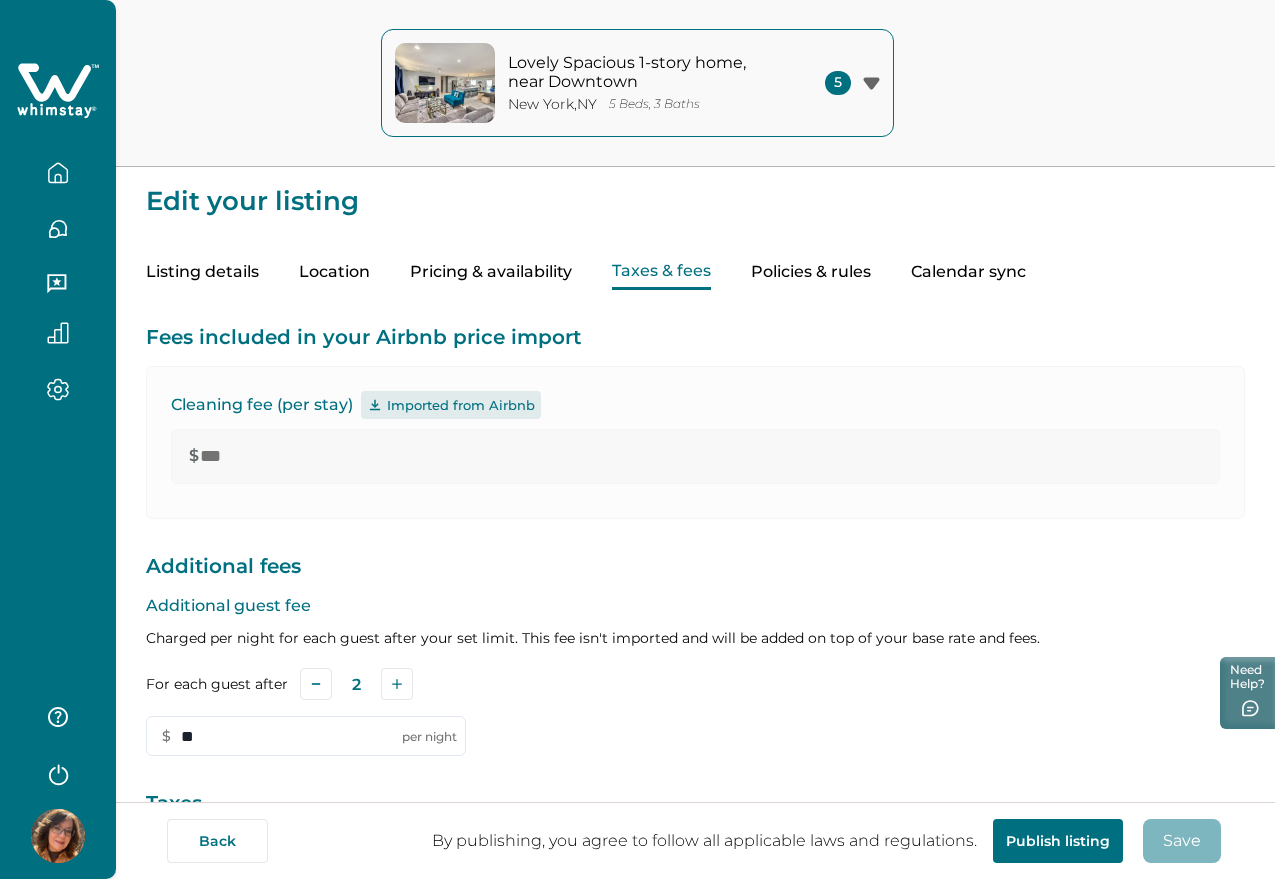 click at bounding box center [58, 173] 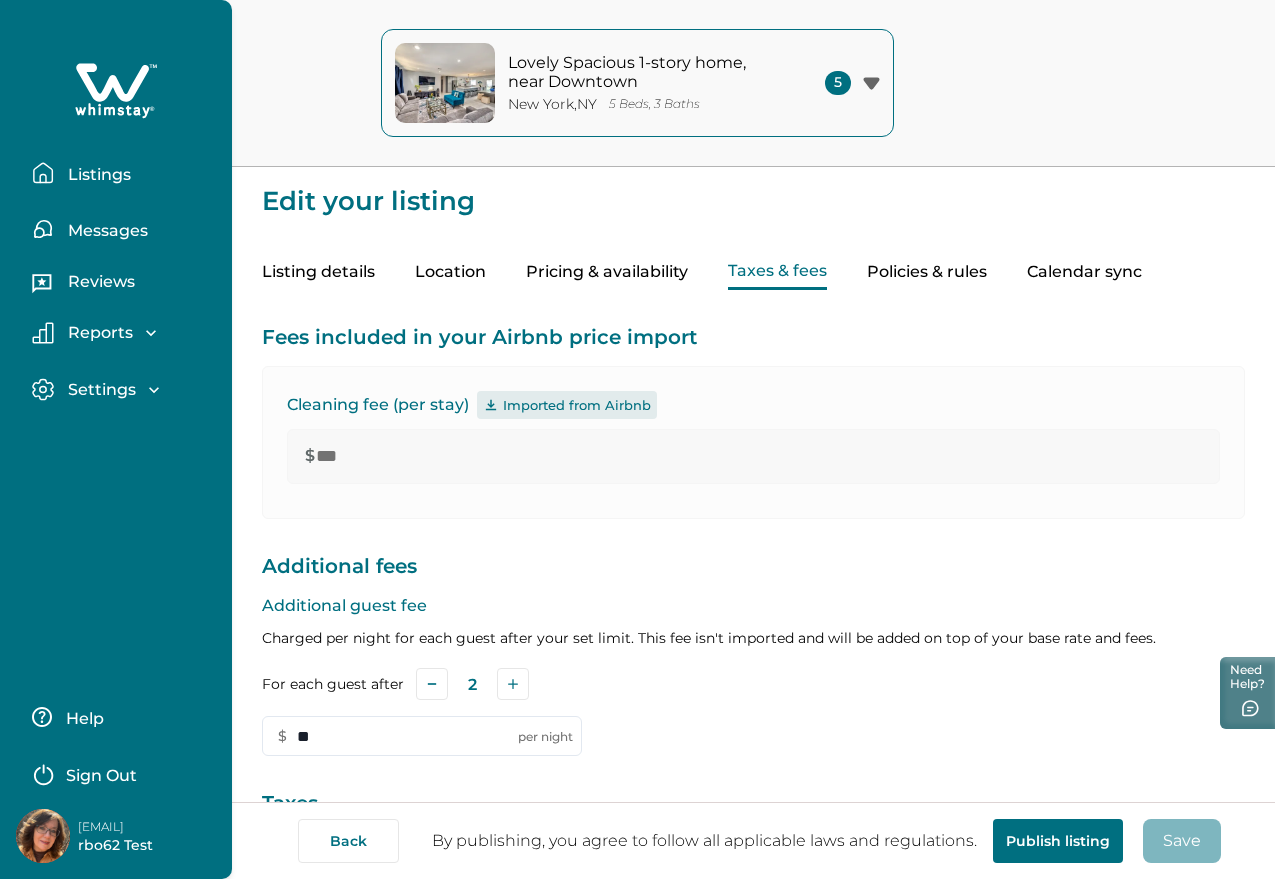 click on "Listings" at bounding box center (96, 175) 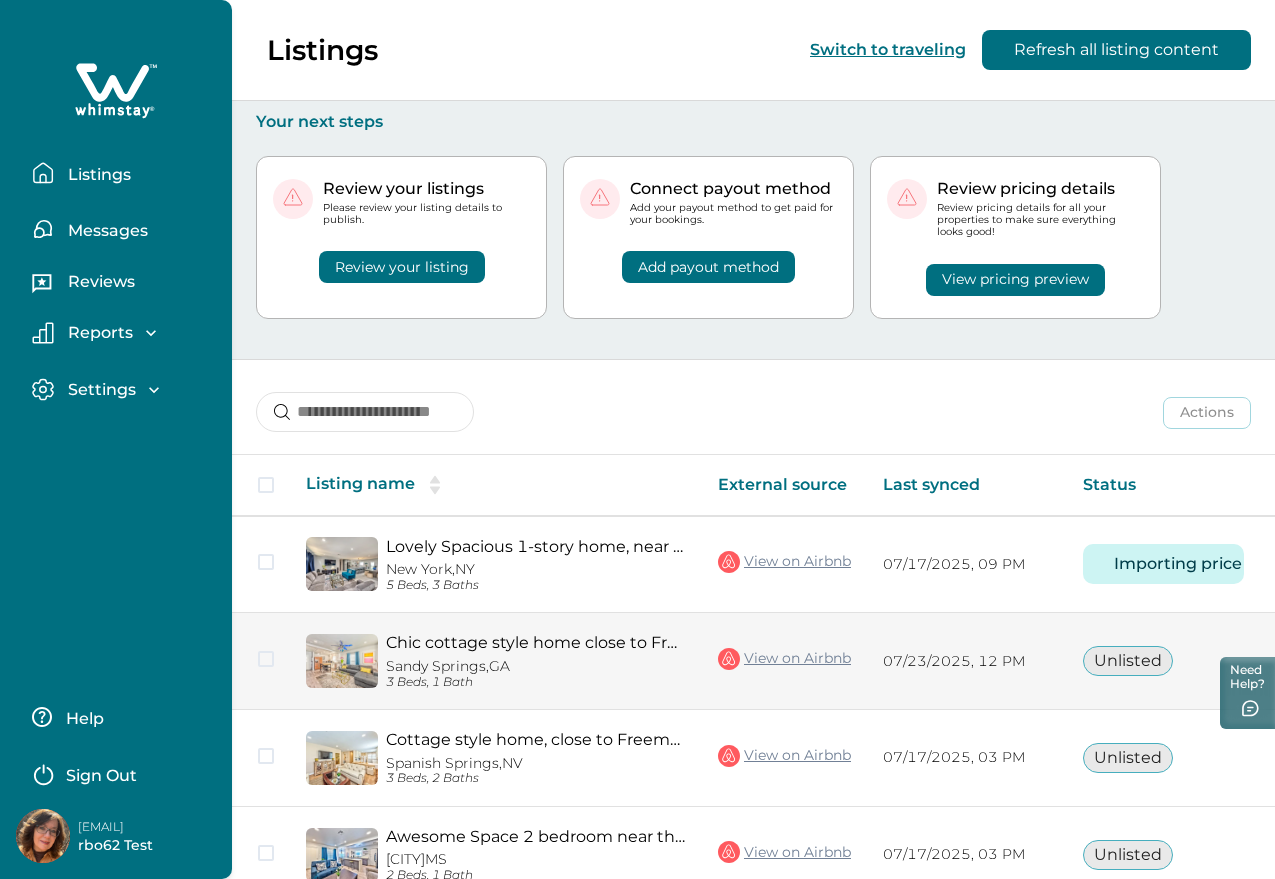type 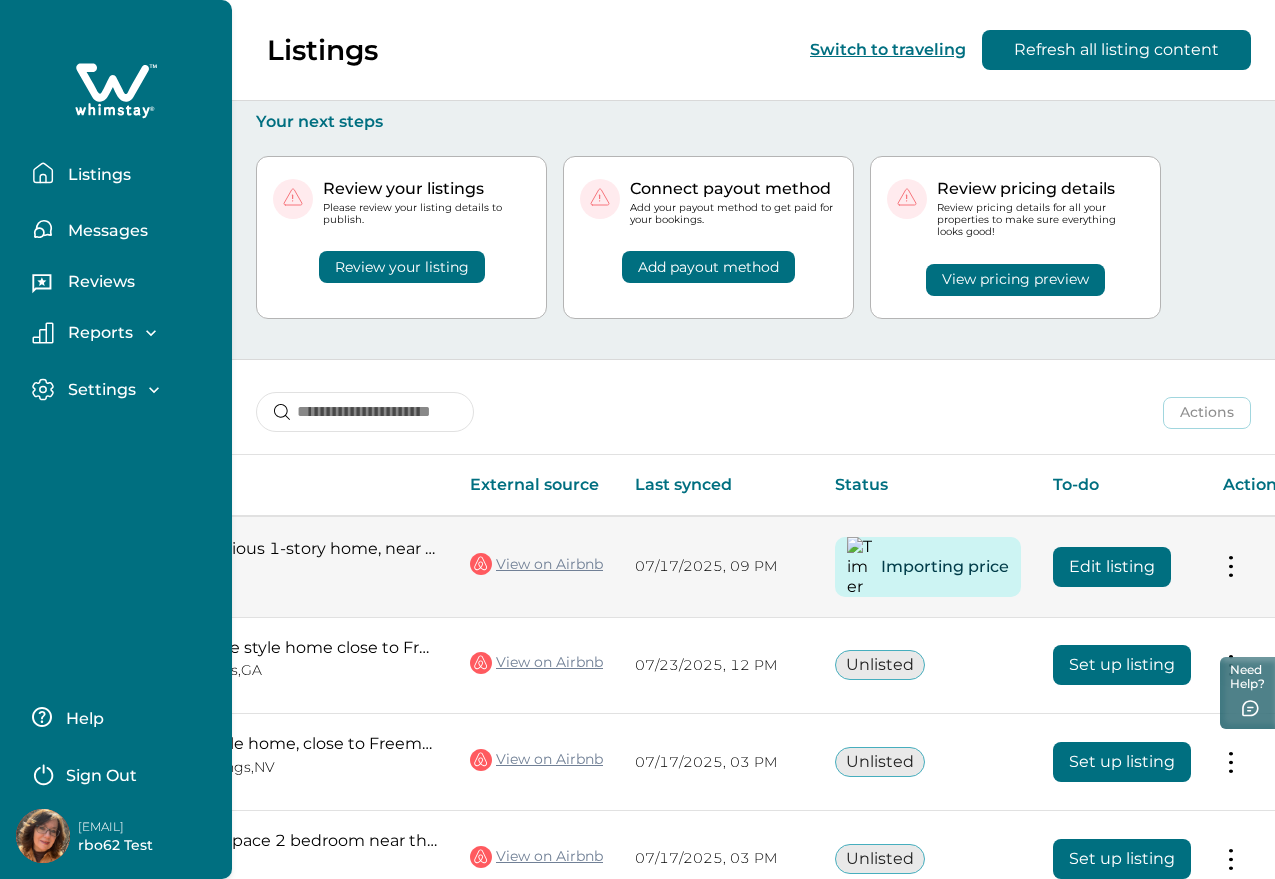 click on "Edit listing" at bounding box center (1112, 567) 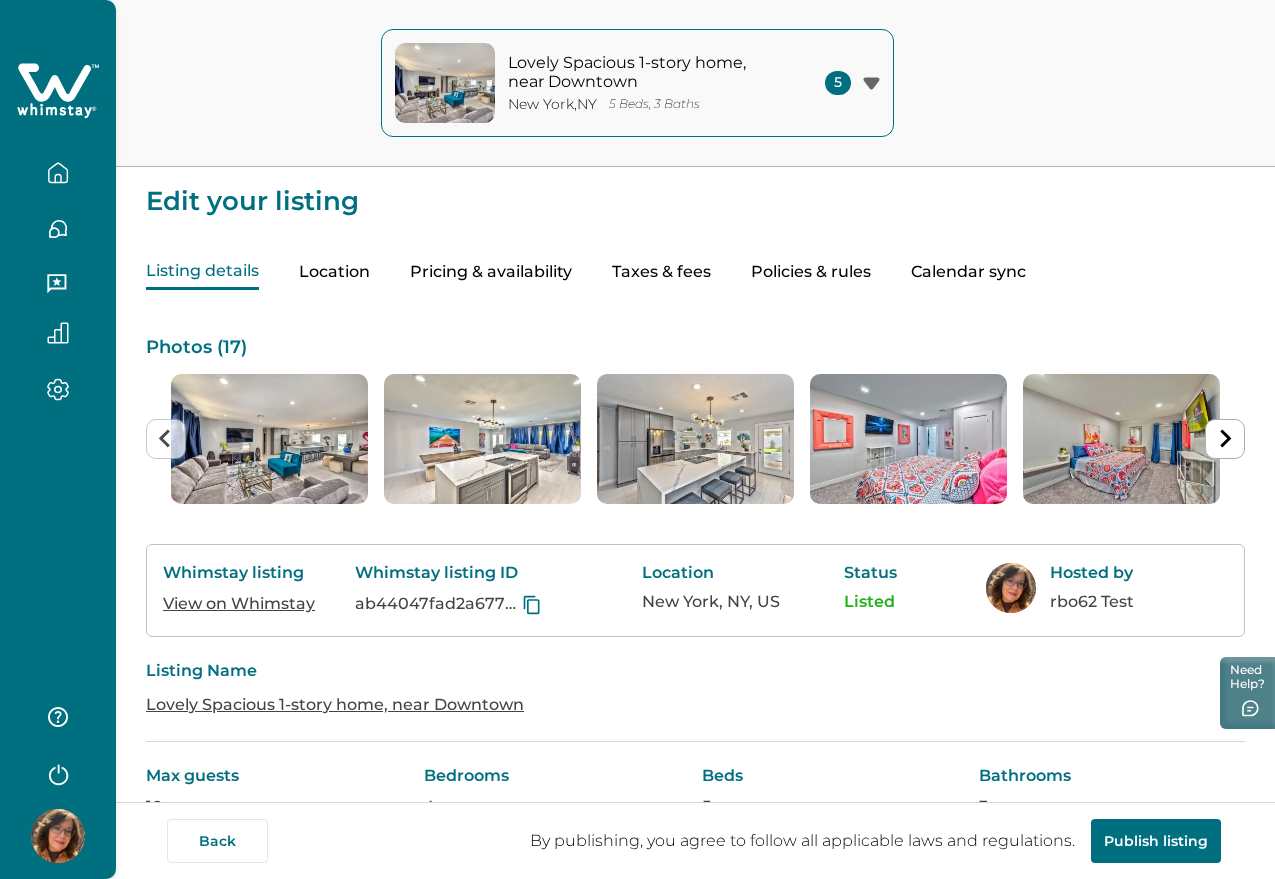 click on "Taxes & fees" at bounding box center [661, 272] 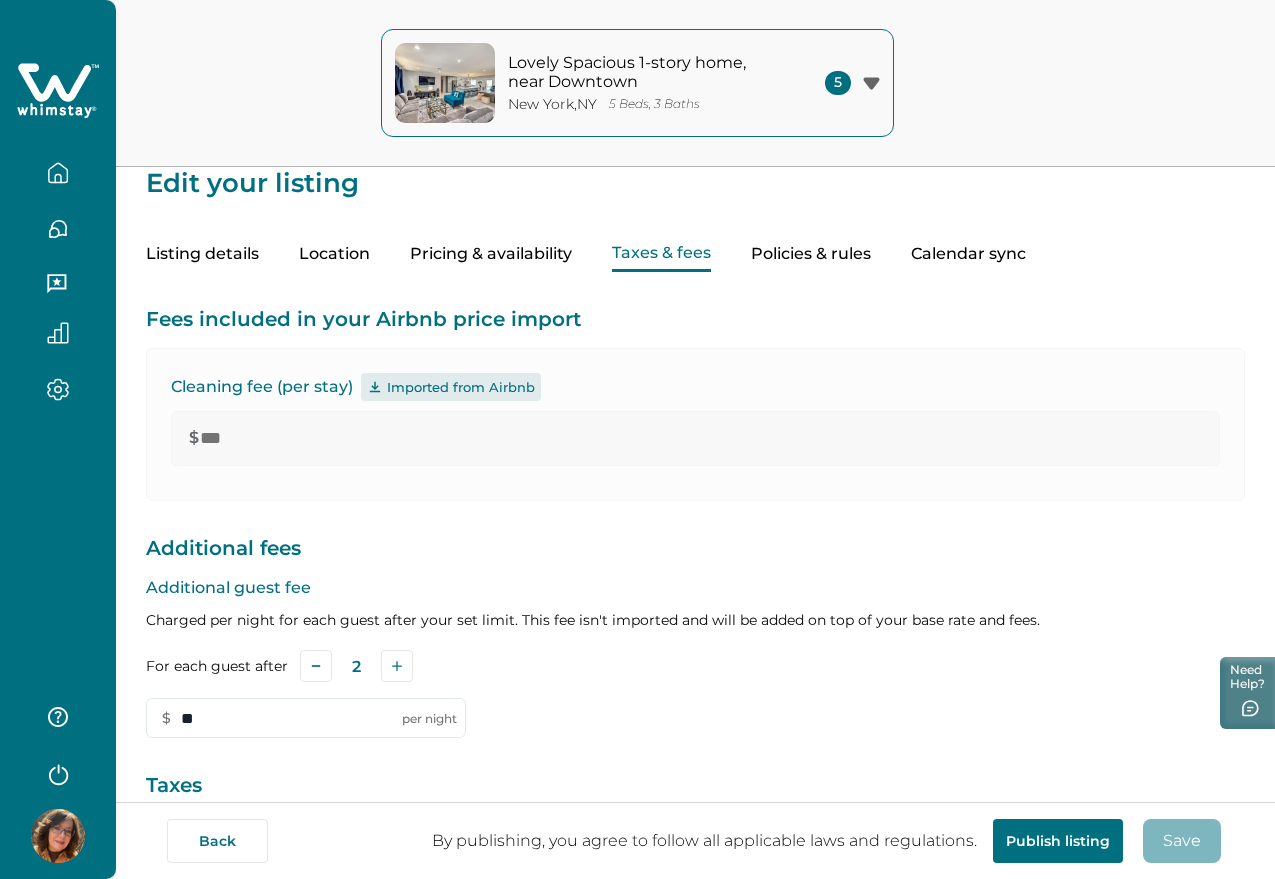 scroll, scrollTop: 299, scrollLeft: 0, axis: vertical 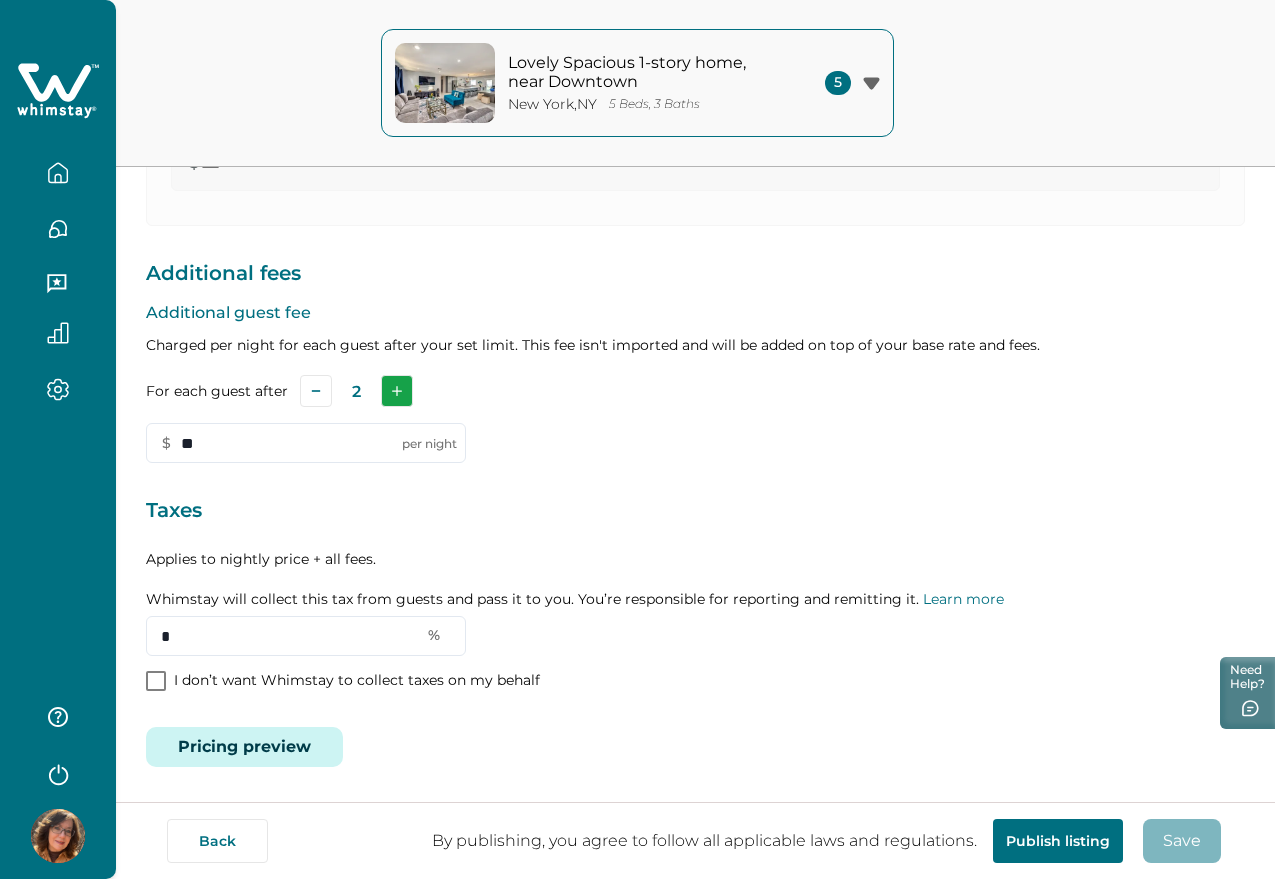 click at bounding box center [397, 391] 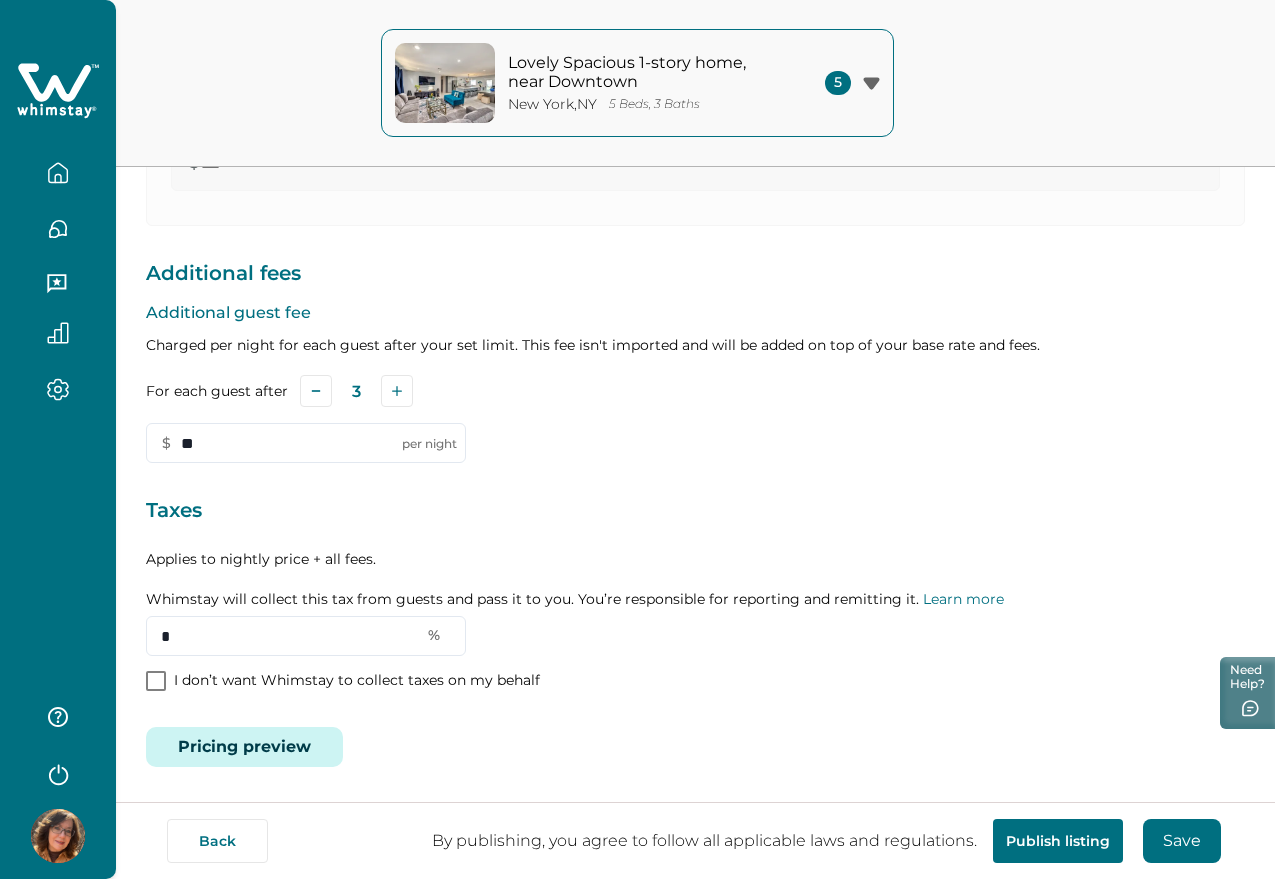 click on "Save" at bounding box center [1182, 841] 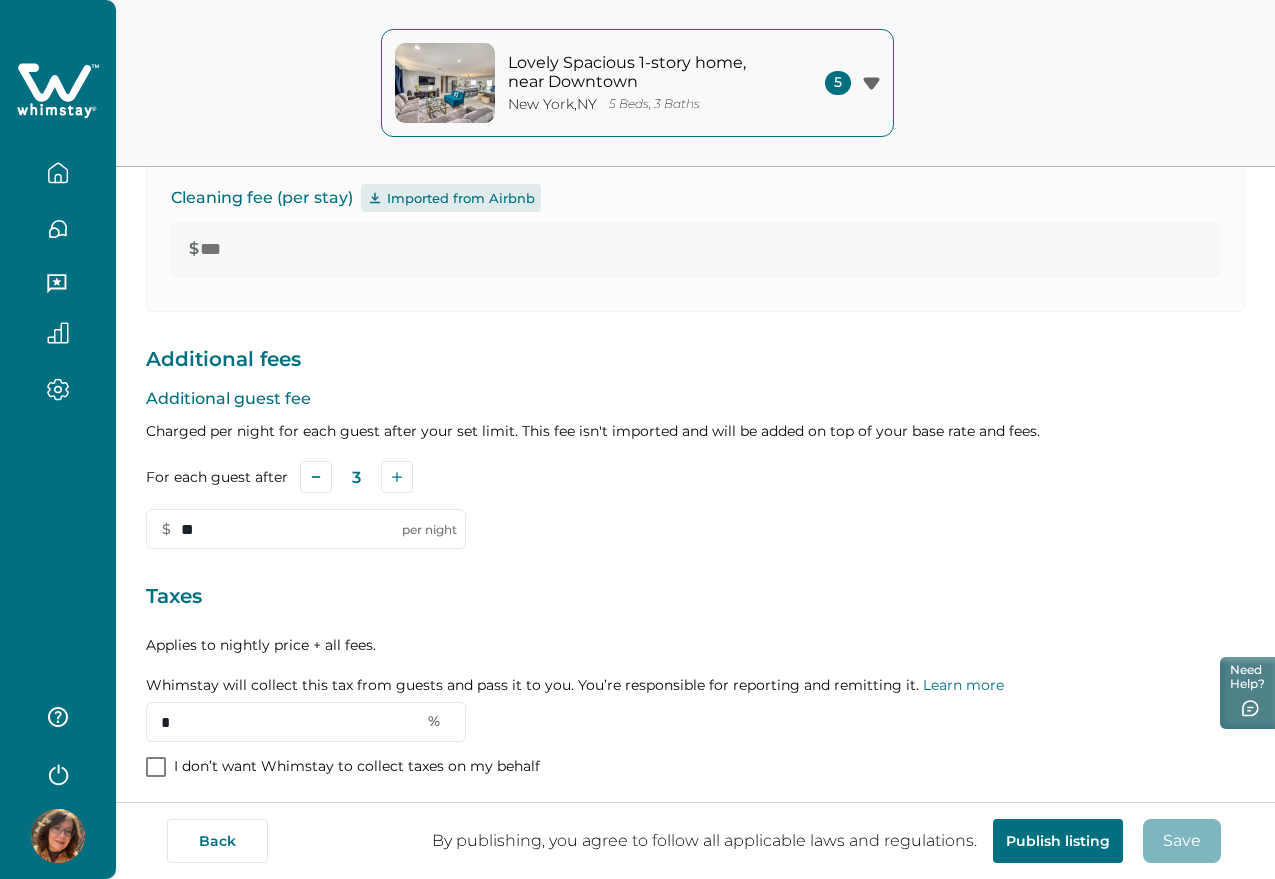 scroll, scrollTop: 0, scrollLeft: 0, axis: both 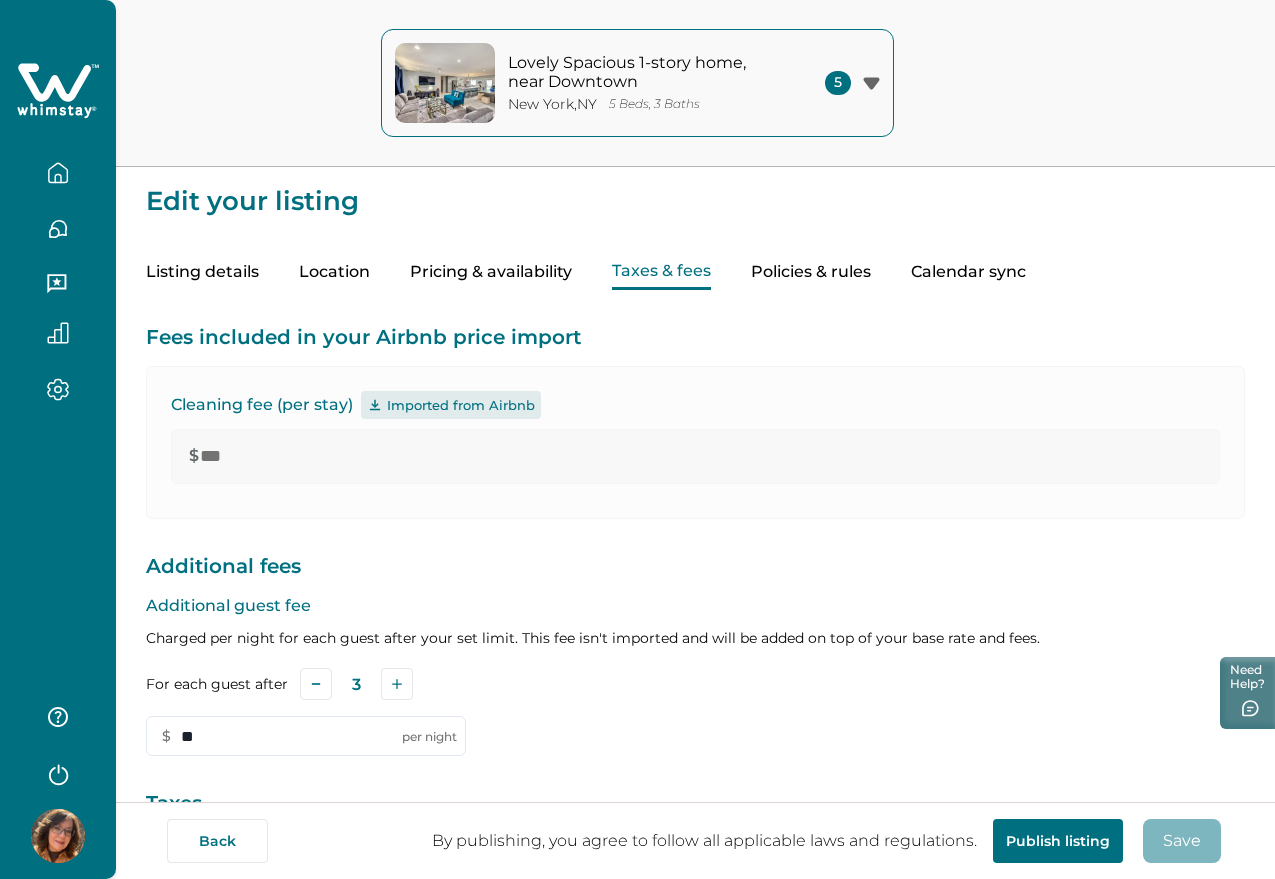 click 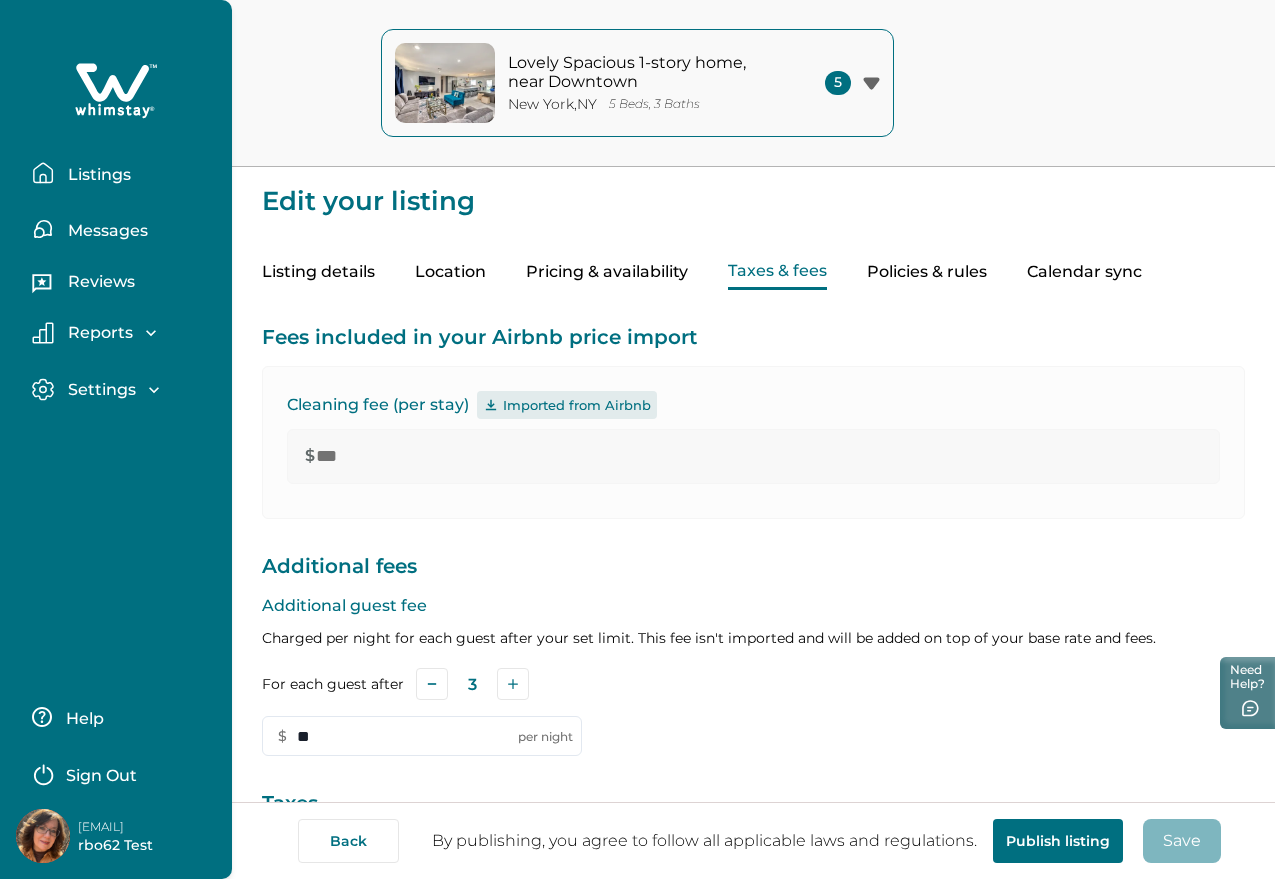 click on "Listings" at bounding box center [96, 175] 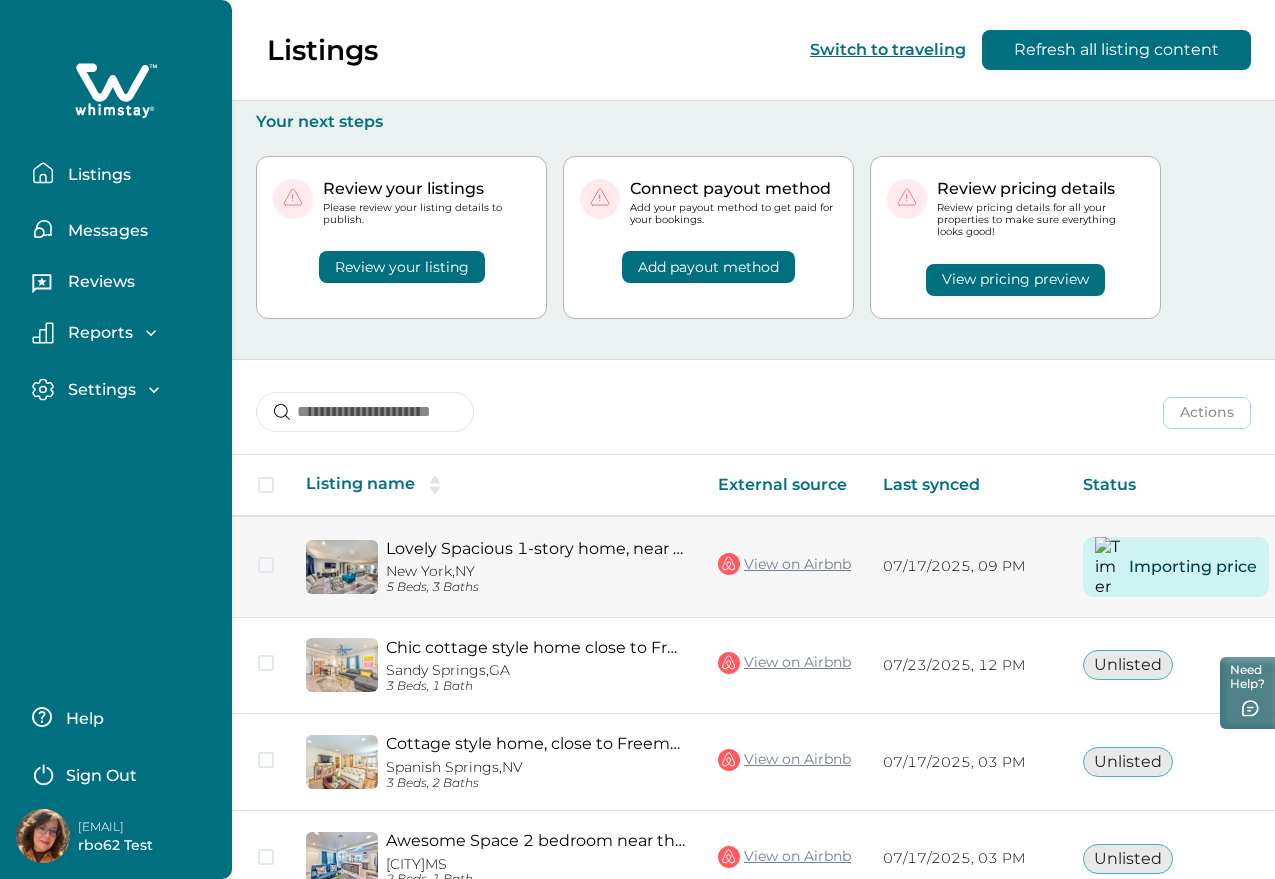 scroll, scrollTop: 194, scrollLeft: 0, axis: vertical 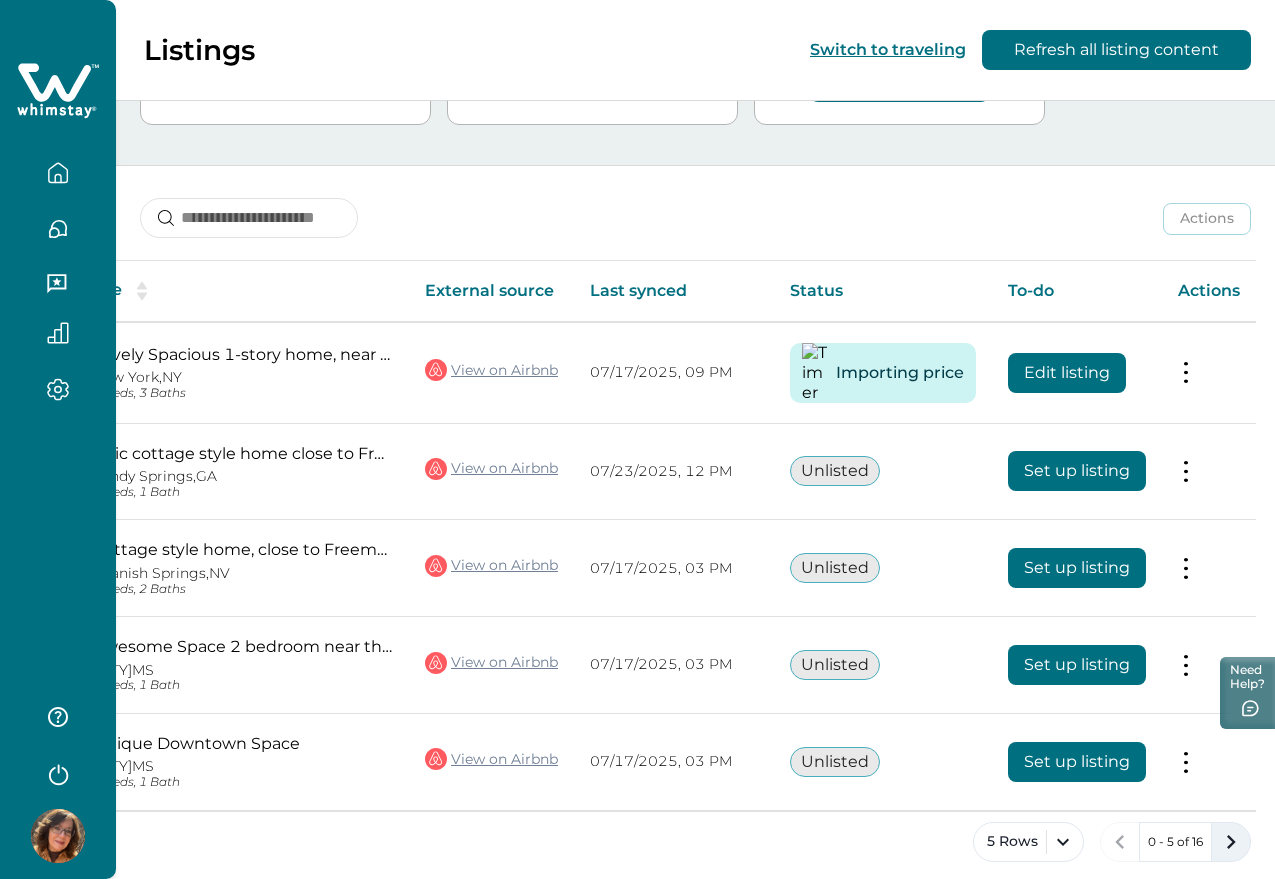 click 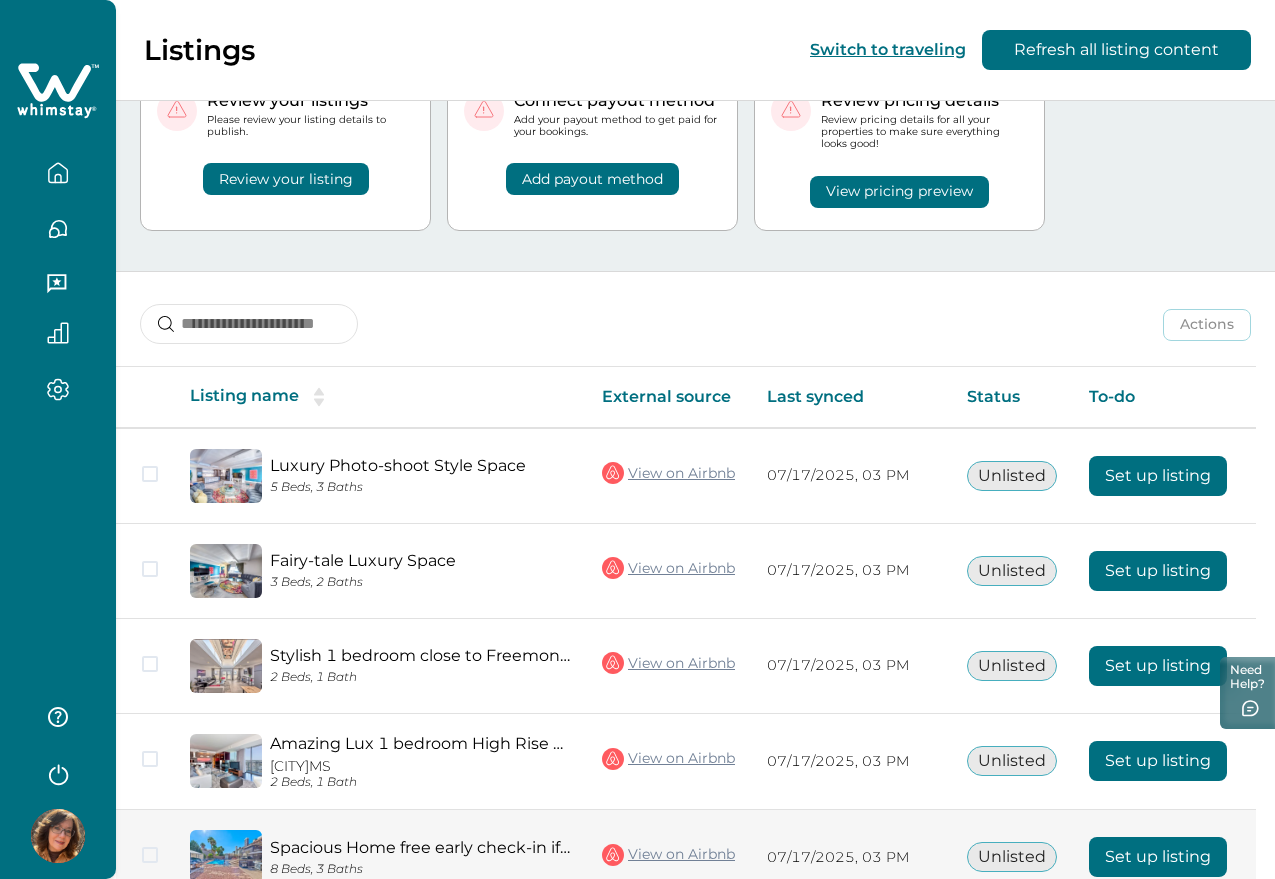 scroll, scrollTop: 186, scrollLeft: 0, axis: vertical 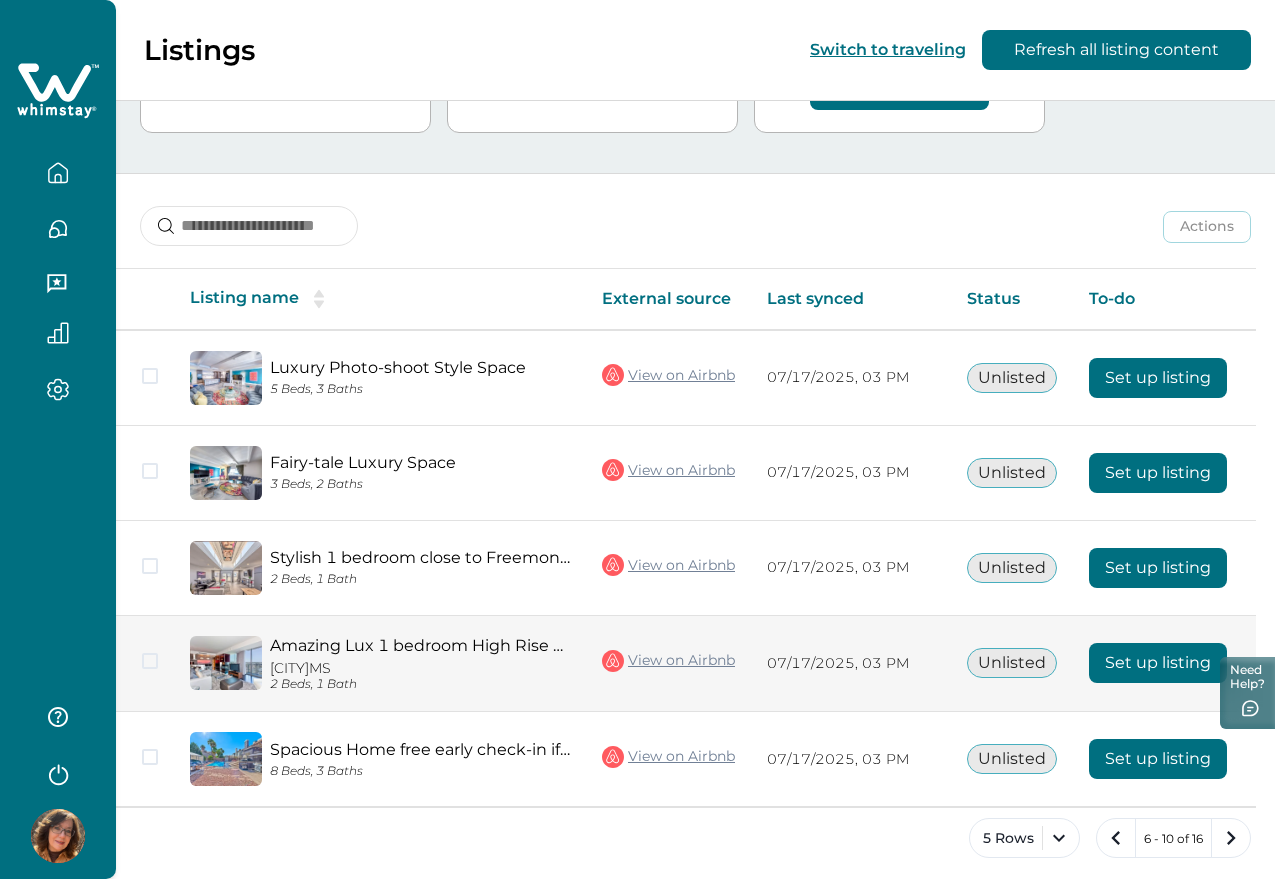 click on "Set up listing" at bounding box center [1158, 663] 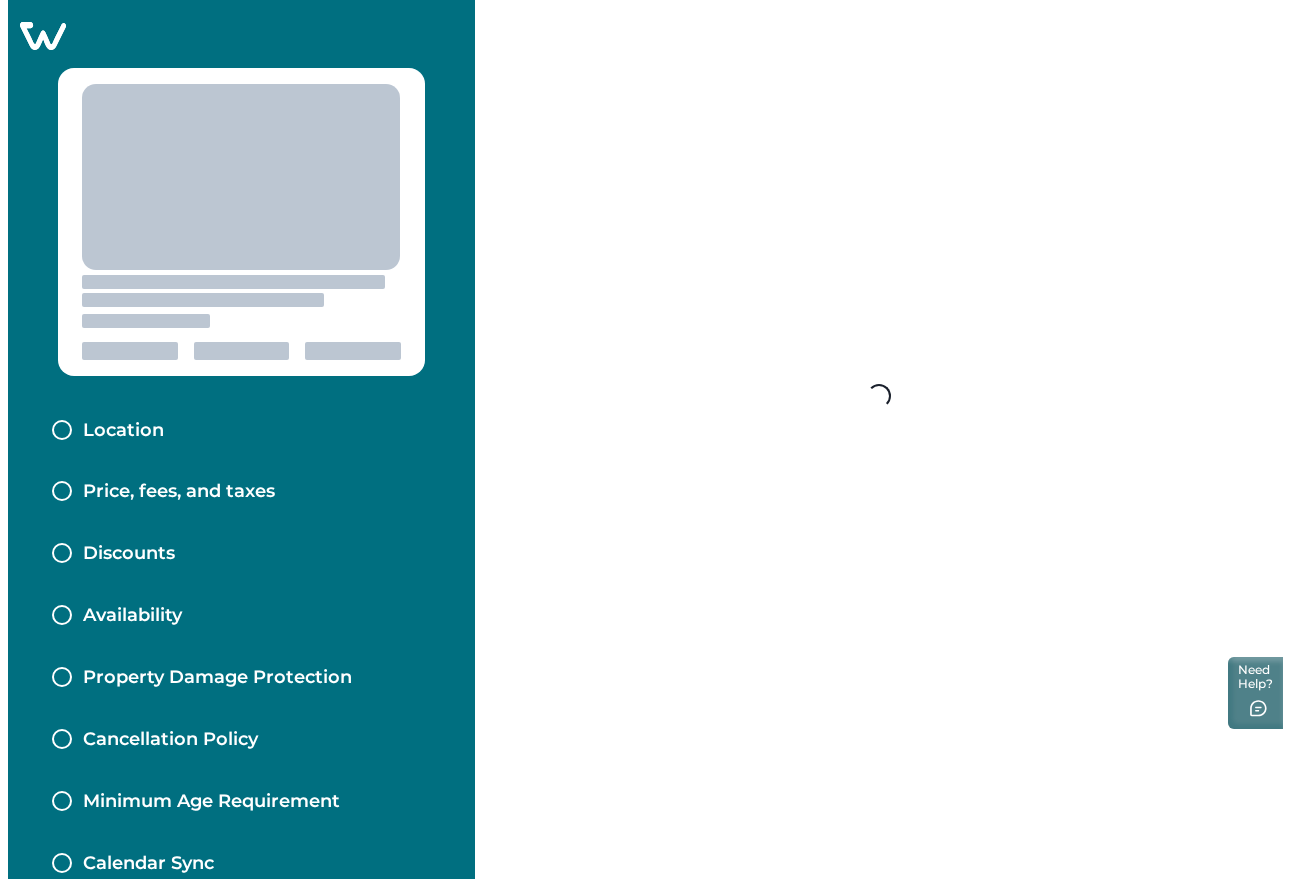 scroll, scrollTop: 0, scrollLeft: 0, axis: both 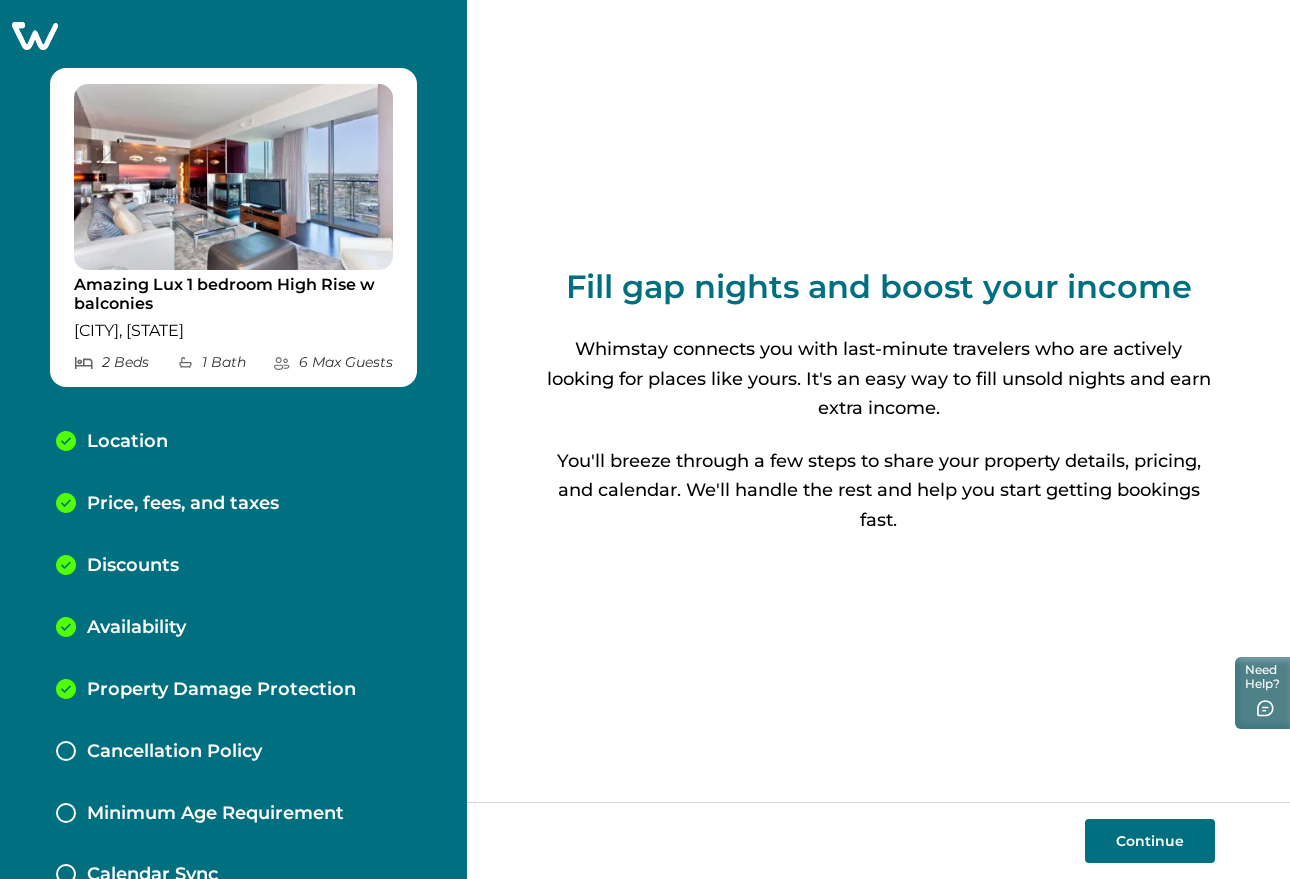 click on "Price, fees, and taxes" at bounding box center [233, 504] 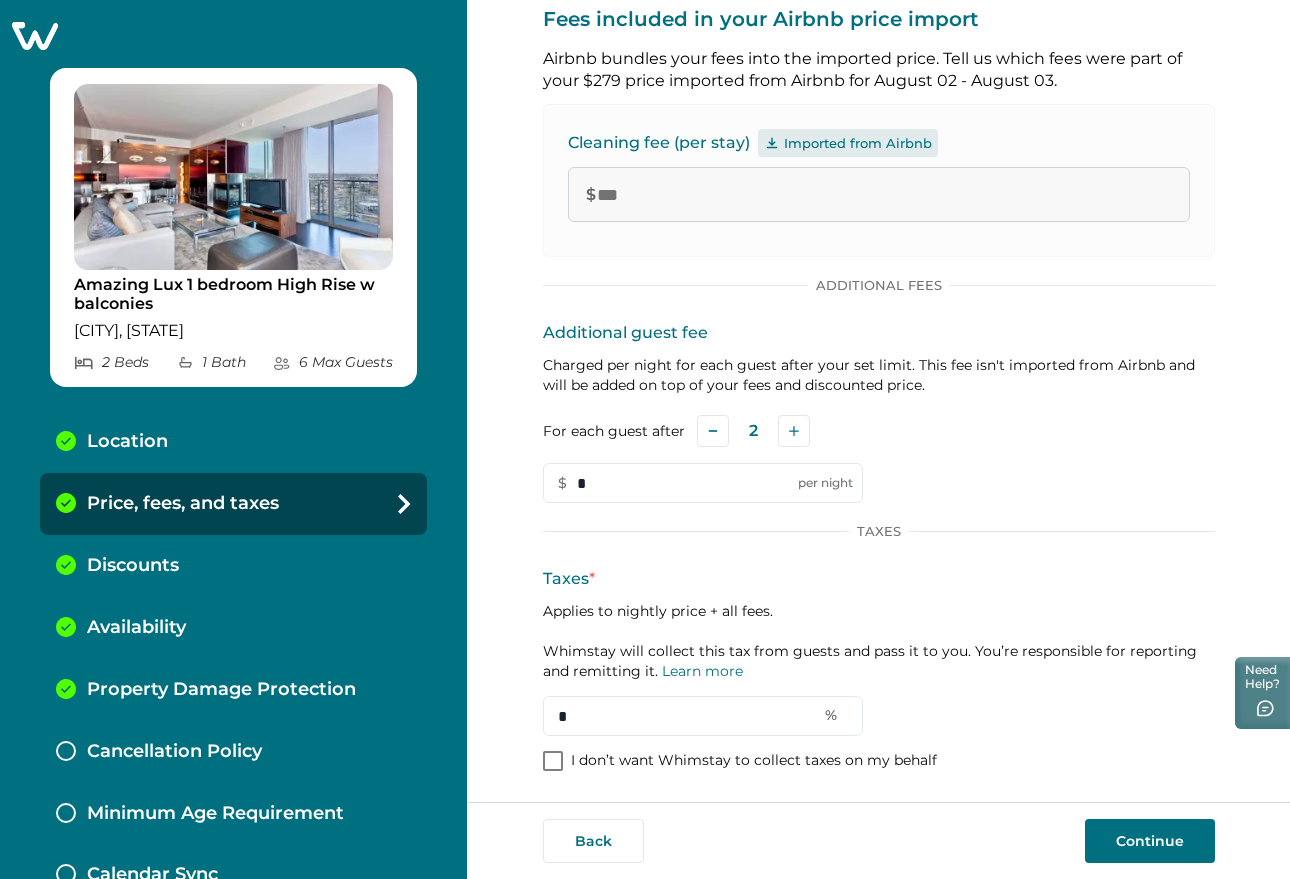 scroll, scrollTop: 380, scrollLeft: 0, axis: vertical 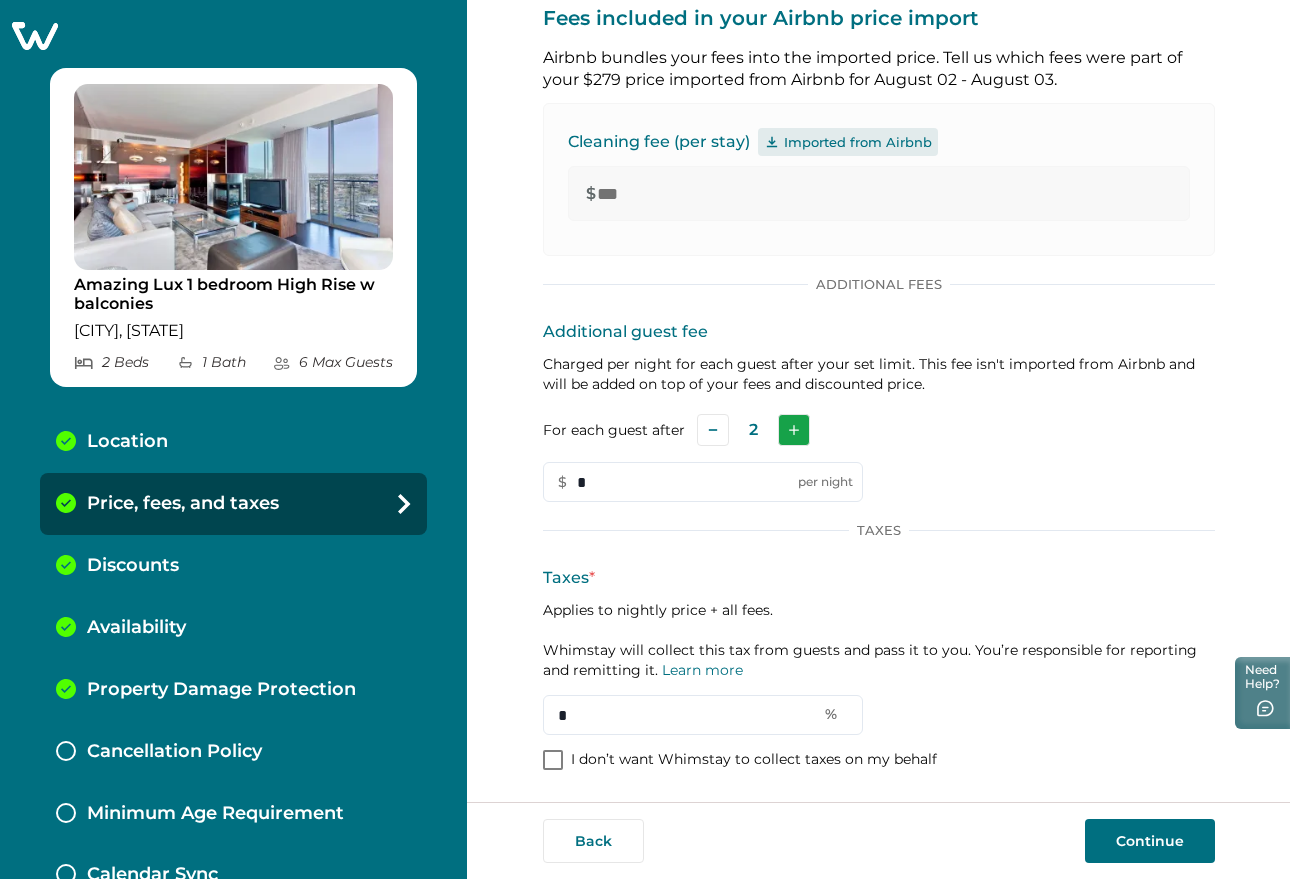 click 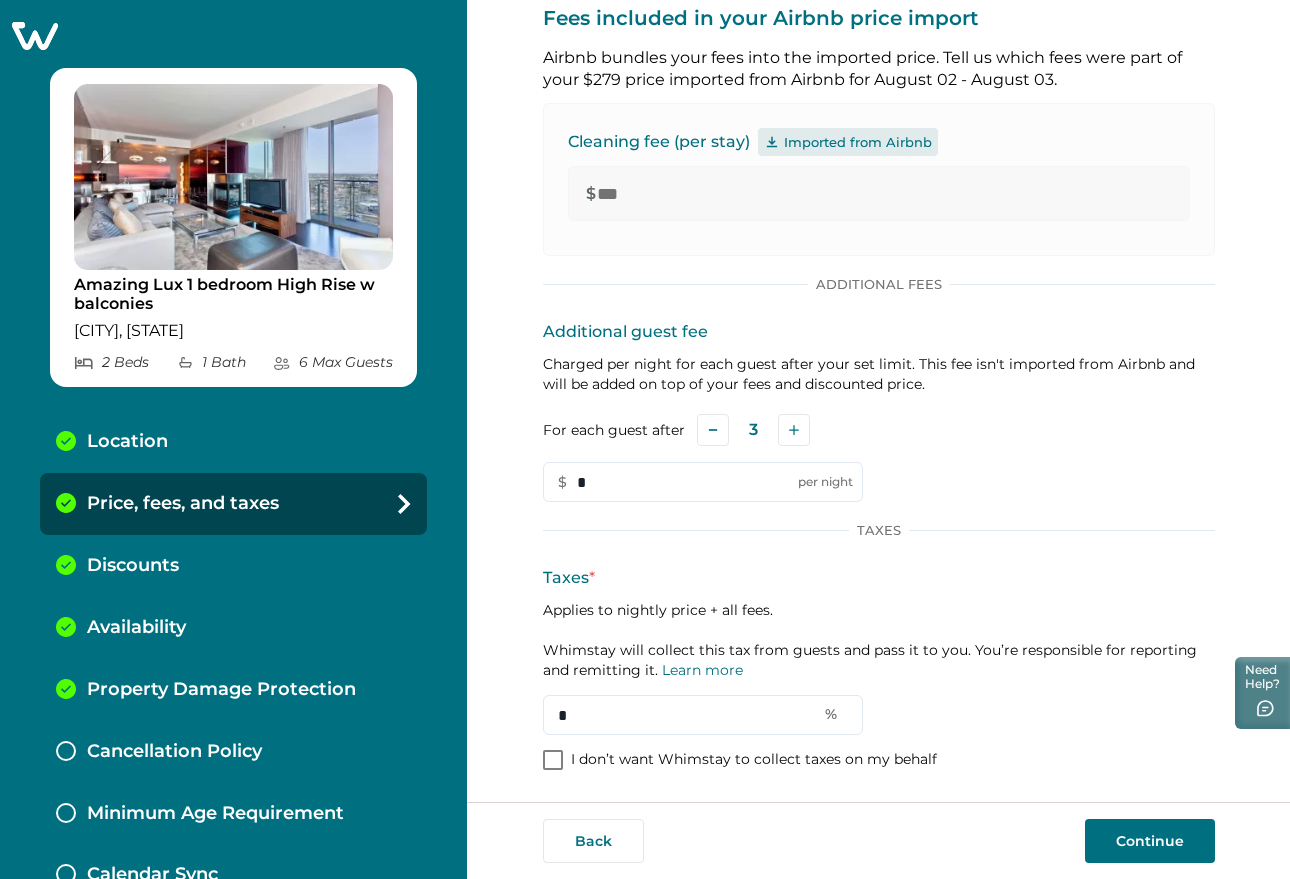 click on "Continue" at bounding box center [1150, 841] 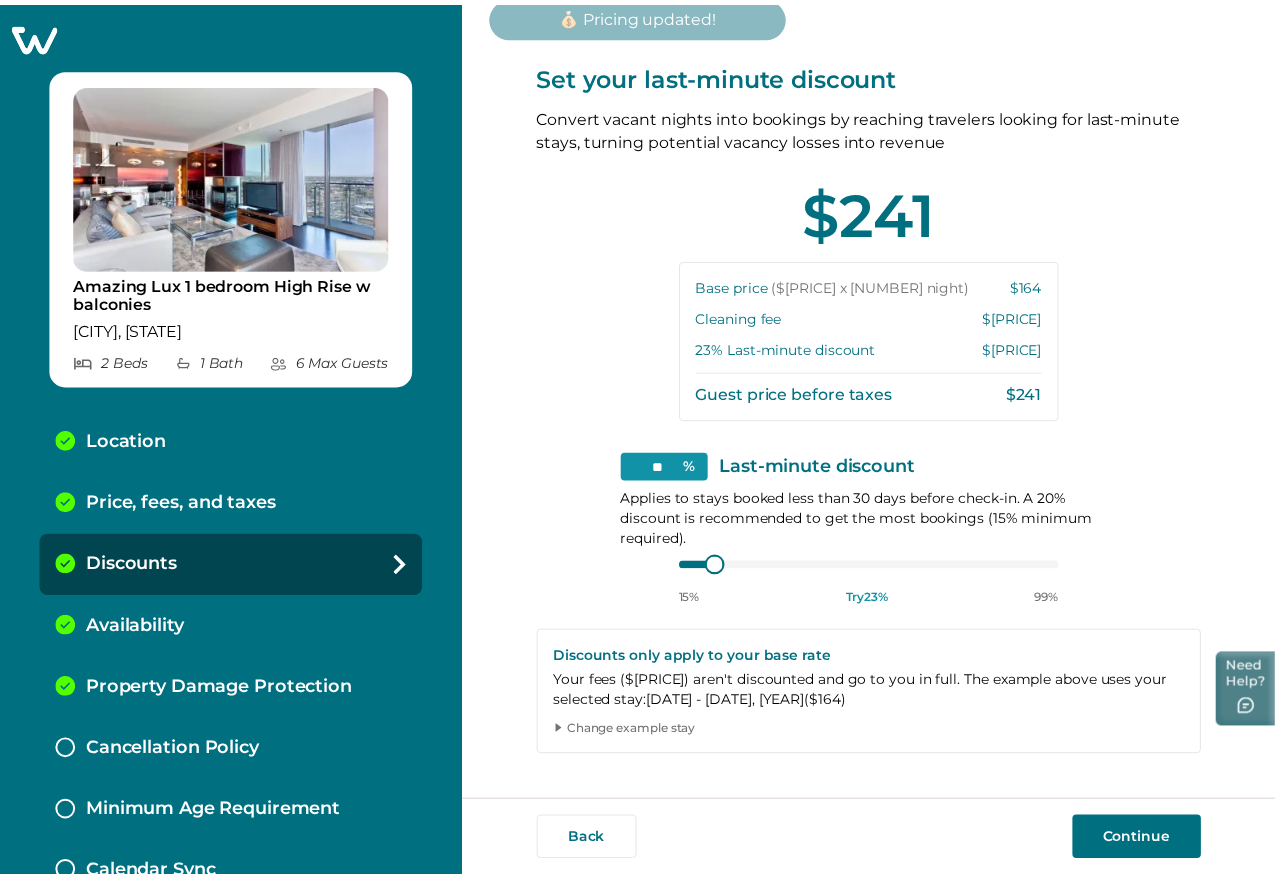scroll, scrollTop: 0, scrollLeft: 0, axis: both 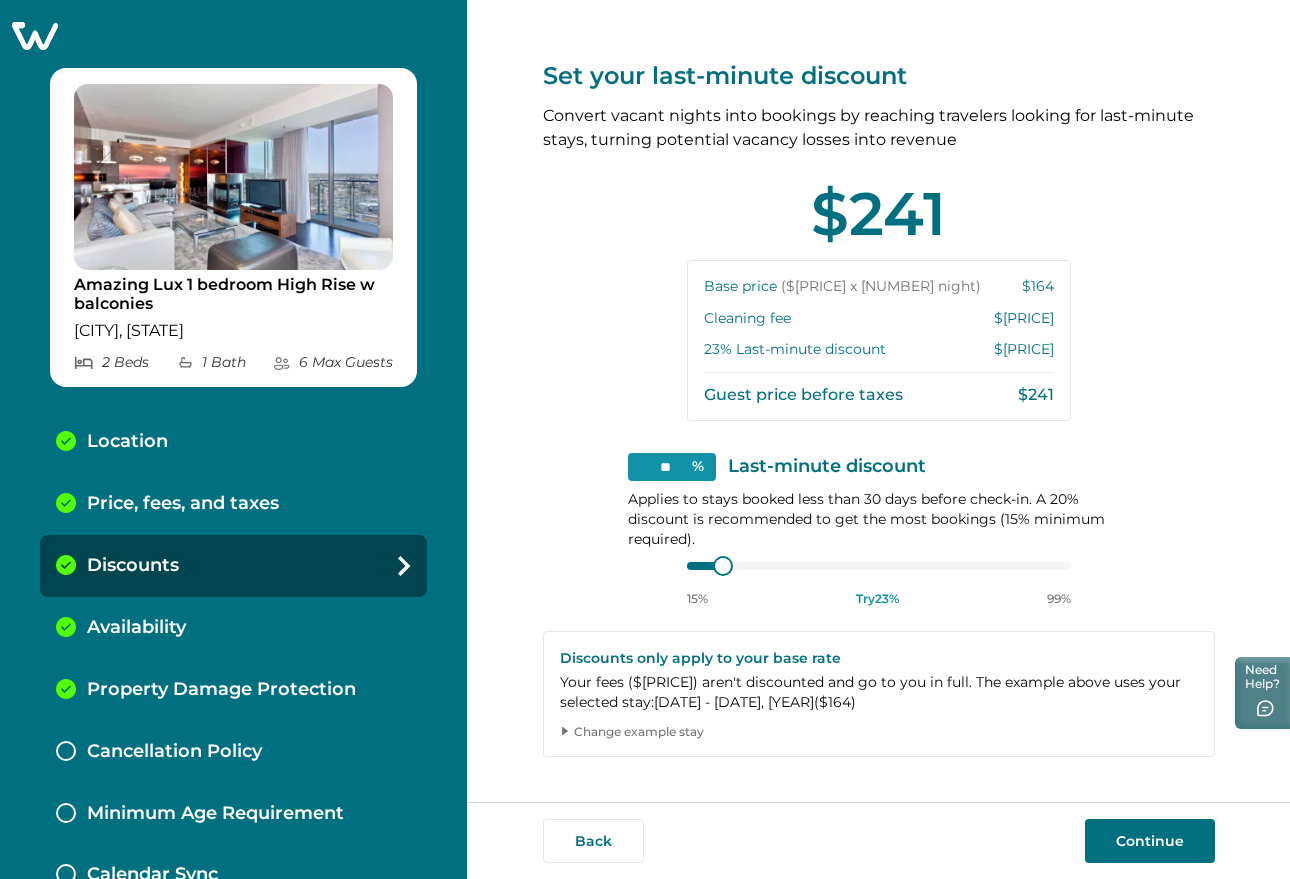 click 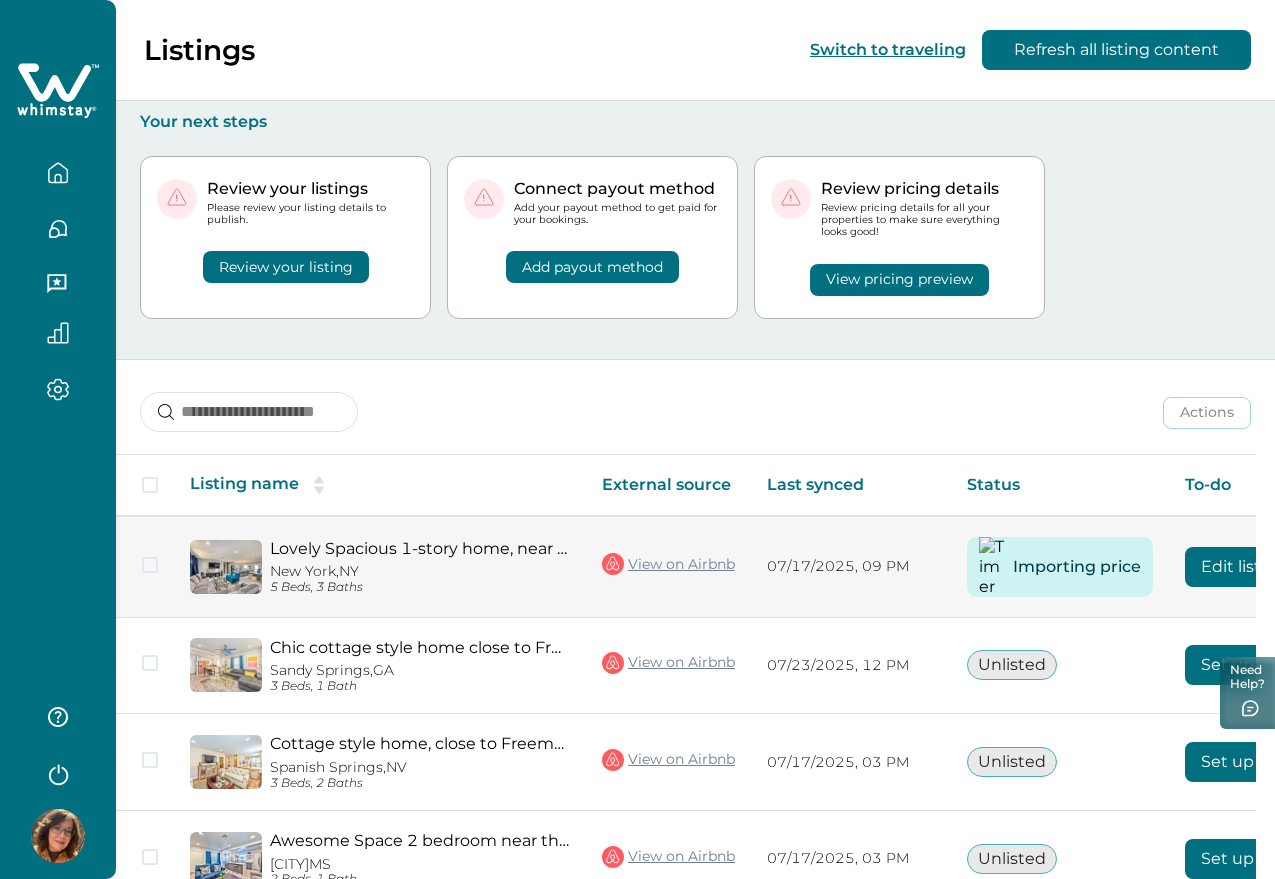 click on "Edit listing" at bounding box center (1244, 567) 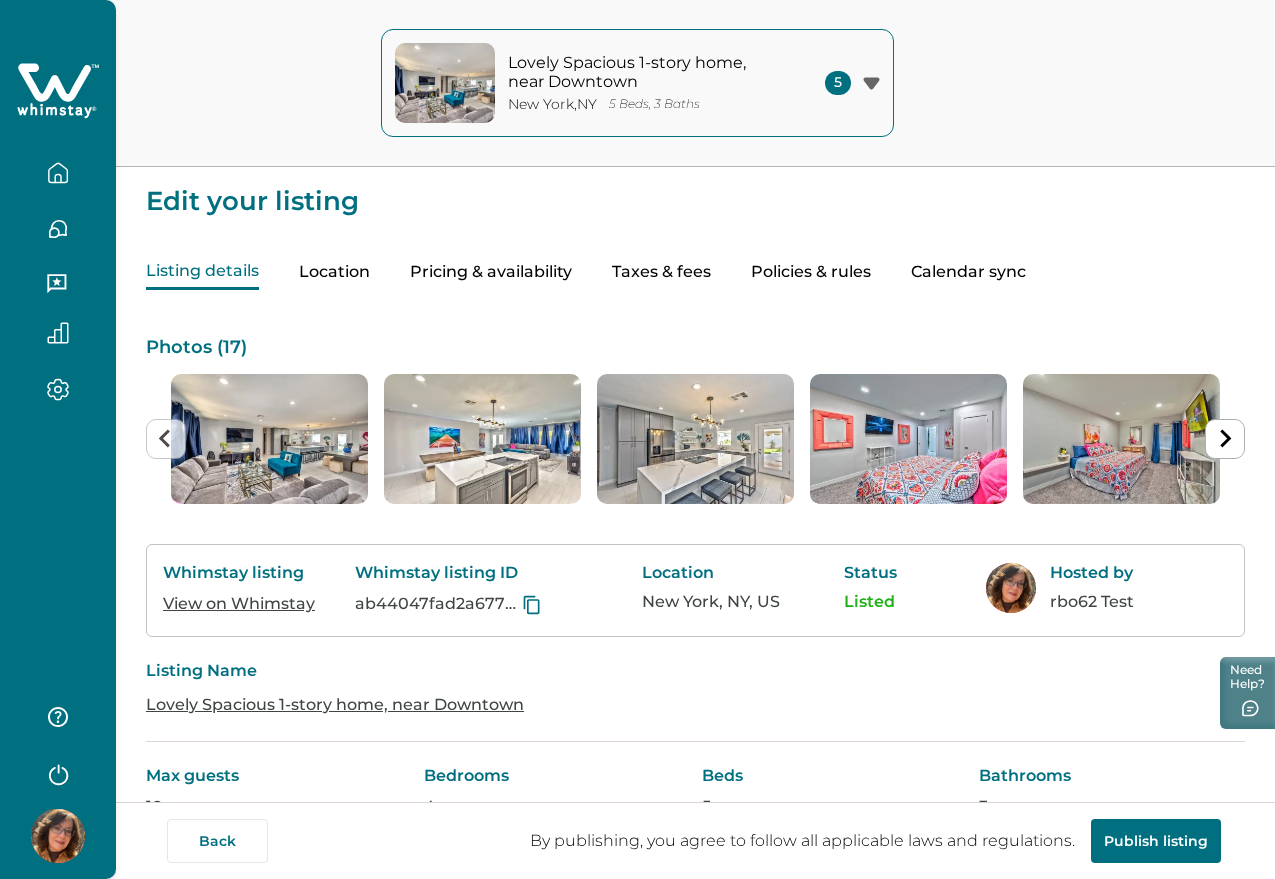 click on "Taxes & fees" at bounding box center [661, 272] 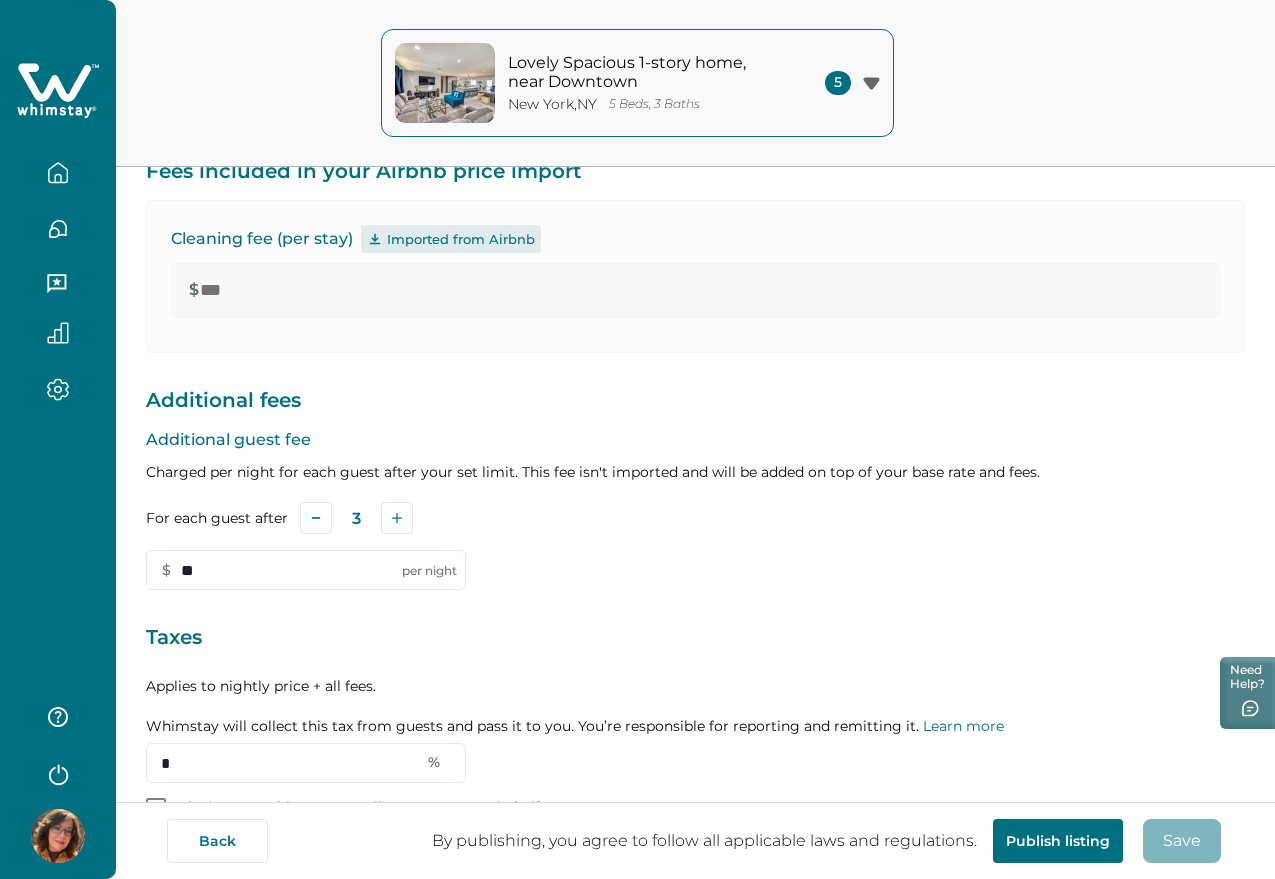 scroll, scrollTop: 299, scrollLeft: 0, axis: vertical 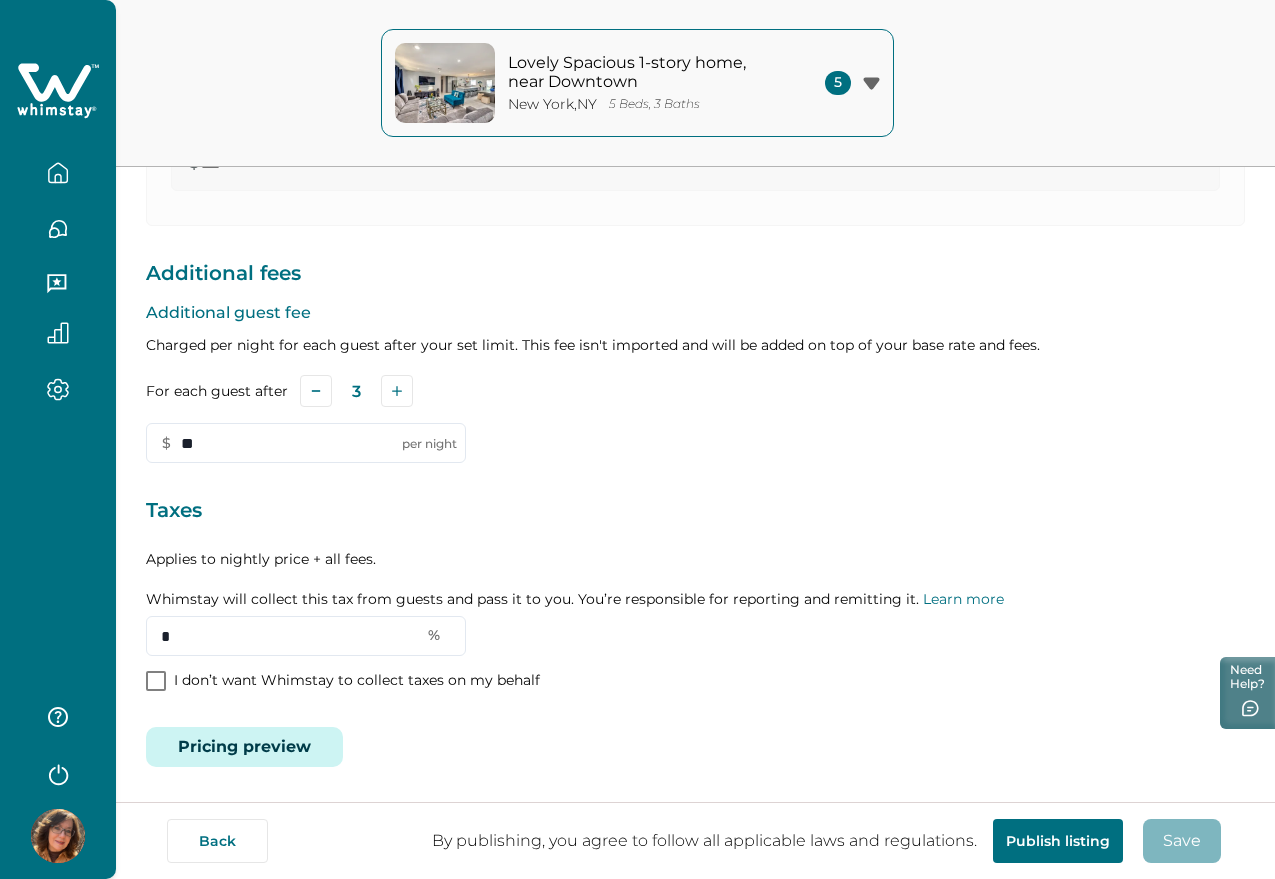 click on "Pricing preview" at bounding box center [244, 747] 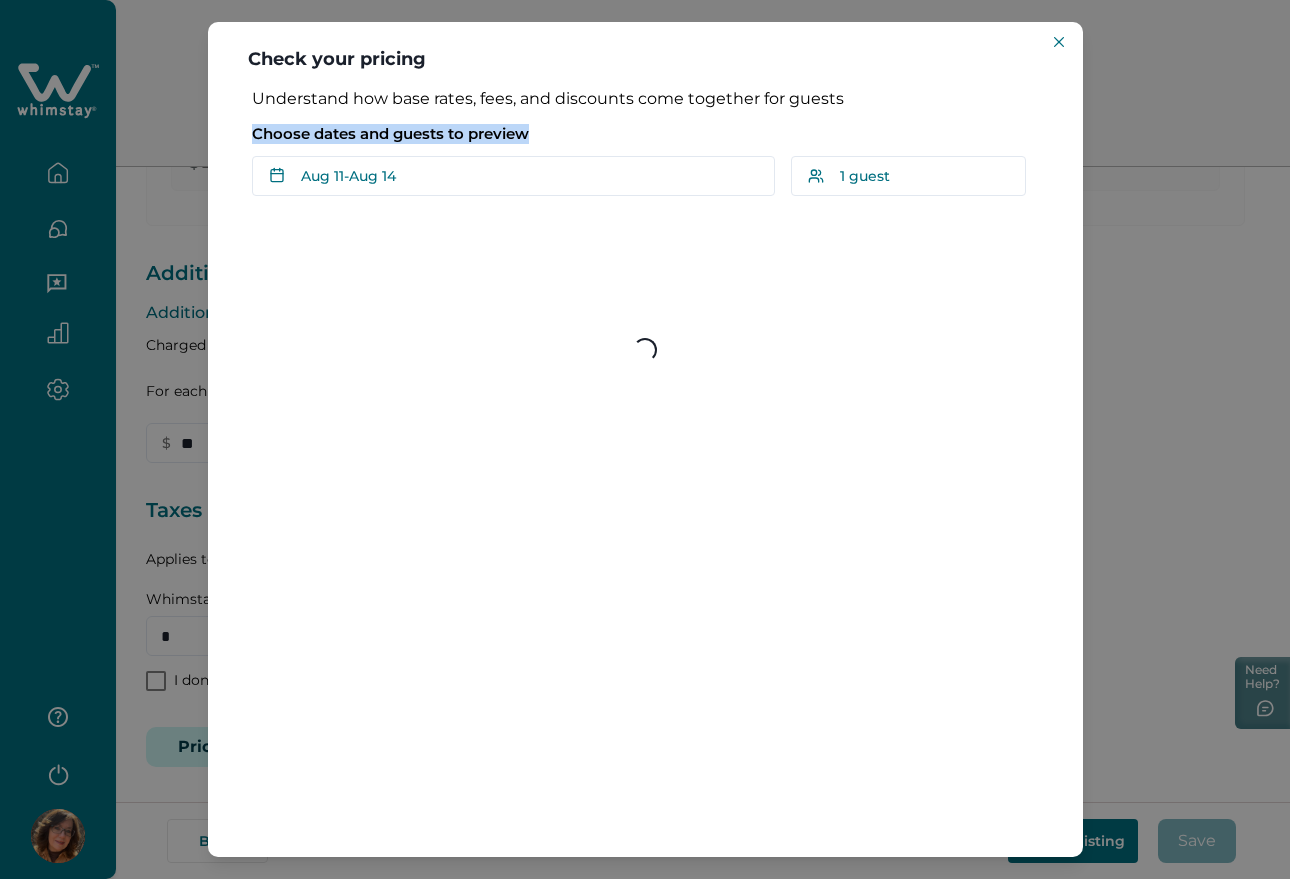 drag, startPoint x: 245, startPoint y: 134, endPoint x: 571, endPoint y: 133, distance: 326.00153 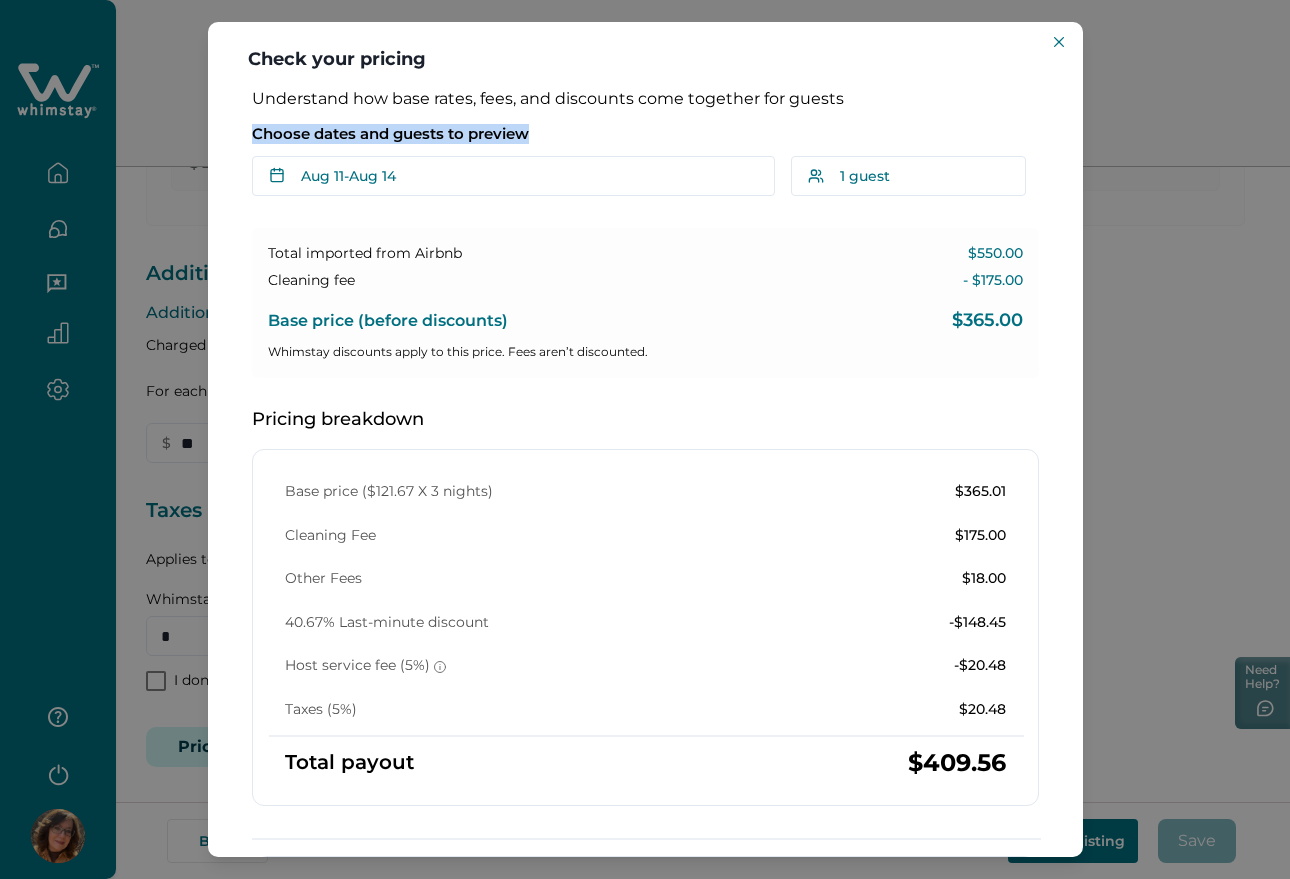 click on "Check your pricing Understand how base rates, fees, and discounts come together for guests Choose dates and guests to preview Aug 11  -  Aug 14 Su Mo Tu We Th Fr Sa Su Mo Tu We Th Fr Sa August 2025 Su Mo Tu We Th Fr Sa 1 2 3 4 5 6 7 8 9 10 11 12 13 14 15 16 17 18 19 20 21 22 23 24 25 26 27 28 29 30 31 September 2025 Su Mo Tu We Th Fr Sa 1 2 3 4 5 6 7 8 9 10 11 12 13 14 15 16 17 18 19 20 21 22 23 24 25 26 27 28 29 30 Clear dates Minimum nights vary 1 guest Adults Ages 18 or above 1 Children Ages 2-12 0 10 guests maximum, not including infants. Minimum renter age is 18. Pets are not allowed. Reset Apply Total imported from Airbnb $550.00 Cleaning fee - $175.00 Base price (before discounts) $365.00 Whimstay discounts apply to this price. Fees aren’t discounted. Pricing breakdown Base price ($121.67 X 3 nights)   $365.01 Cleaning Fee   $175.00 Other Fees   $18.00 40.67% Last-minute discount   -$148.45 Host service fee (5%)   -$20.48 Taxes   (5%) $20.48 Total payout   $409.56  How discounts work" at bounding box center [645, 439] 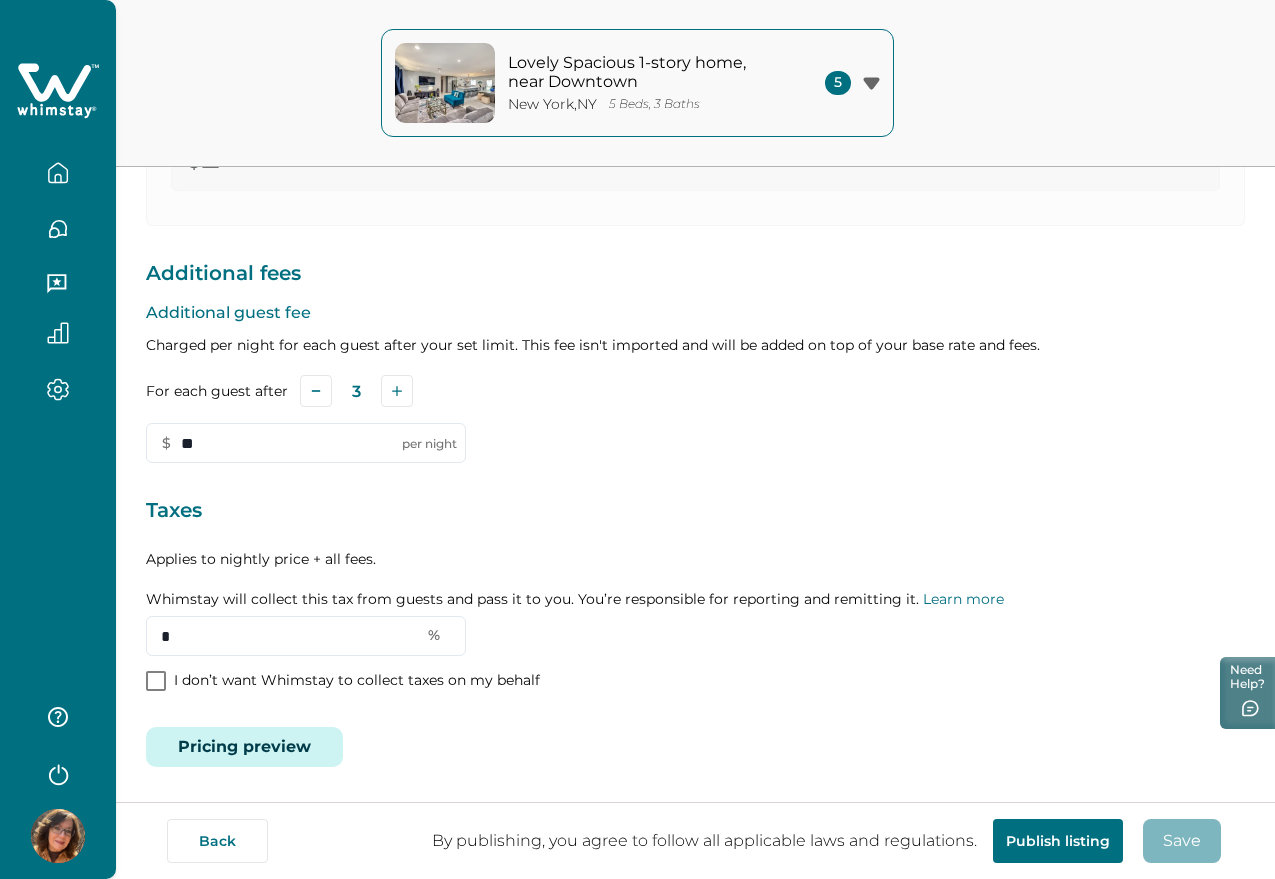 click at bounding box center (58, 780) 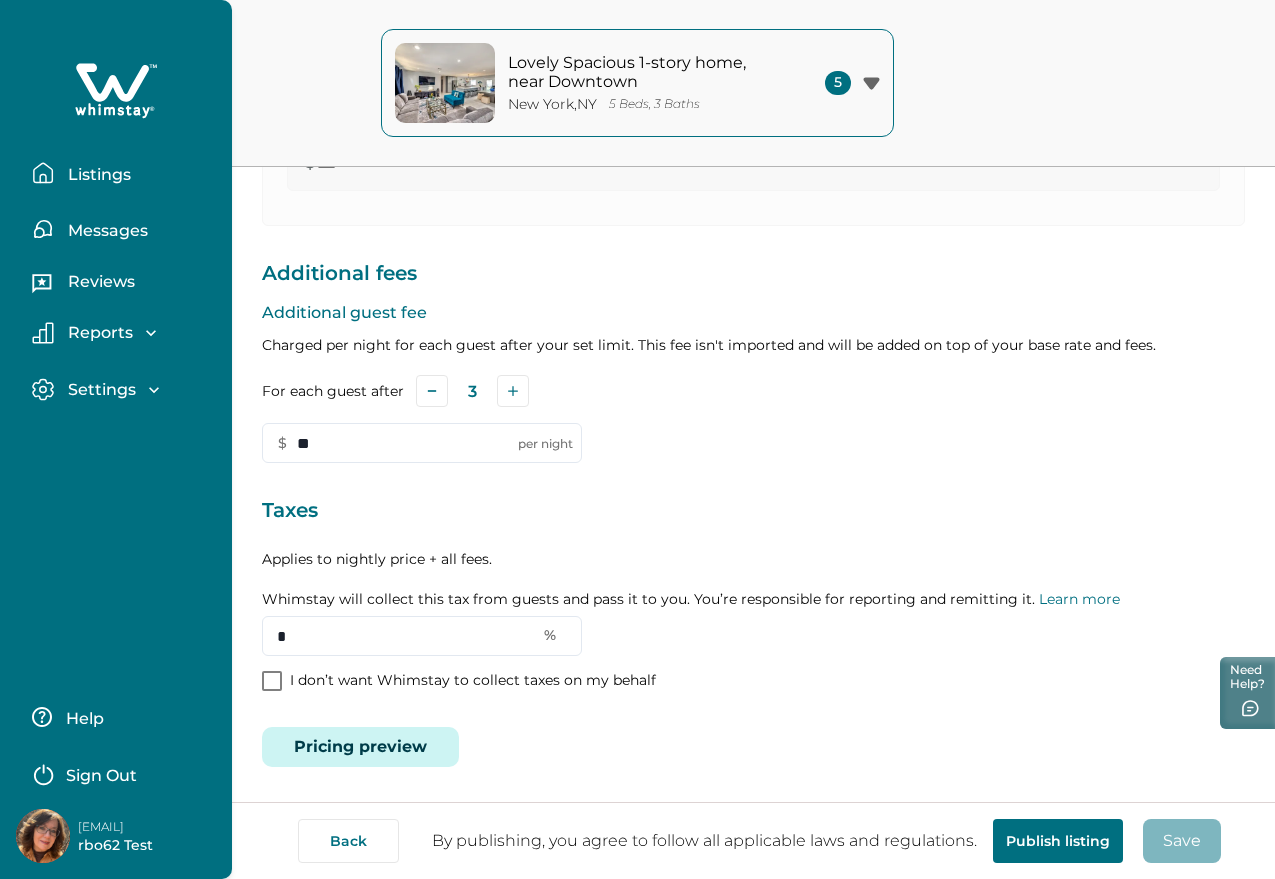 click on "Sign Out" at bounding box center [101, 776] 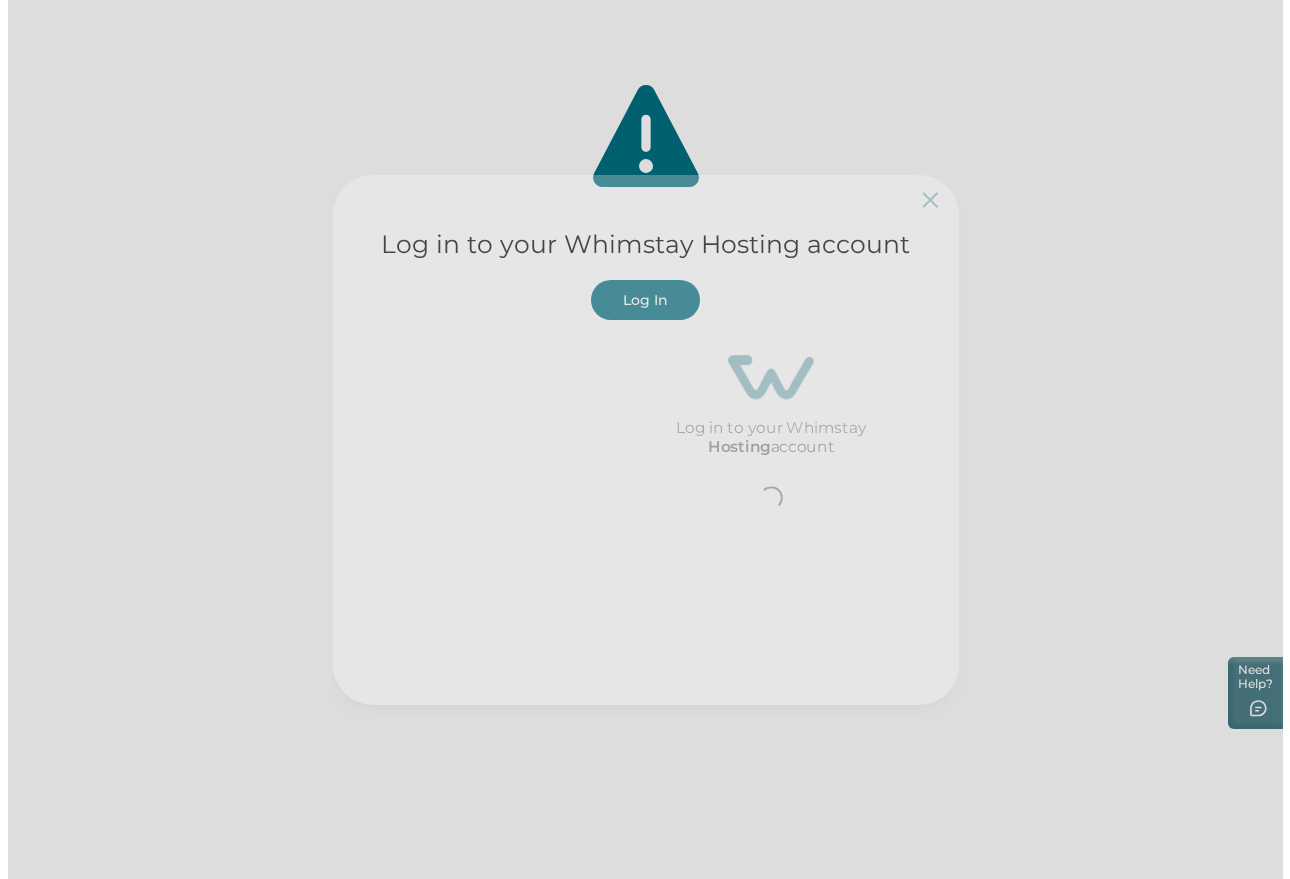 scroll, scrollTop: 0, scrollLeft: 0, axis: both 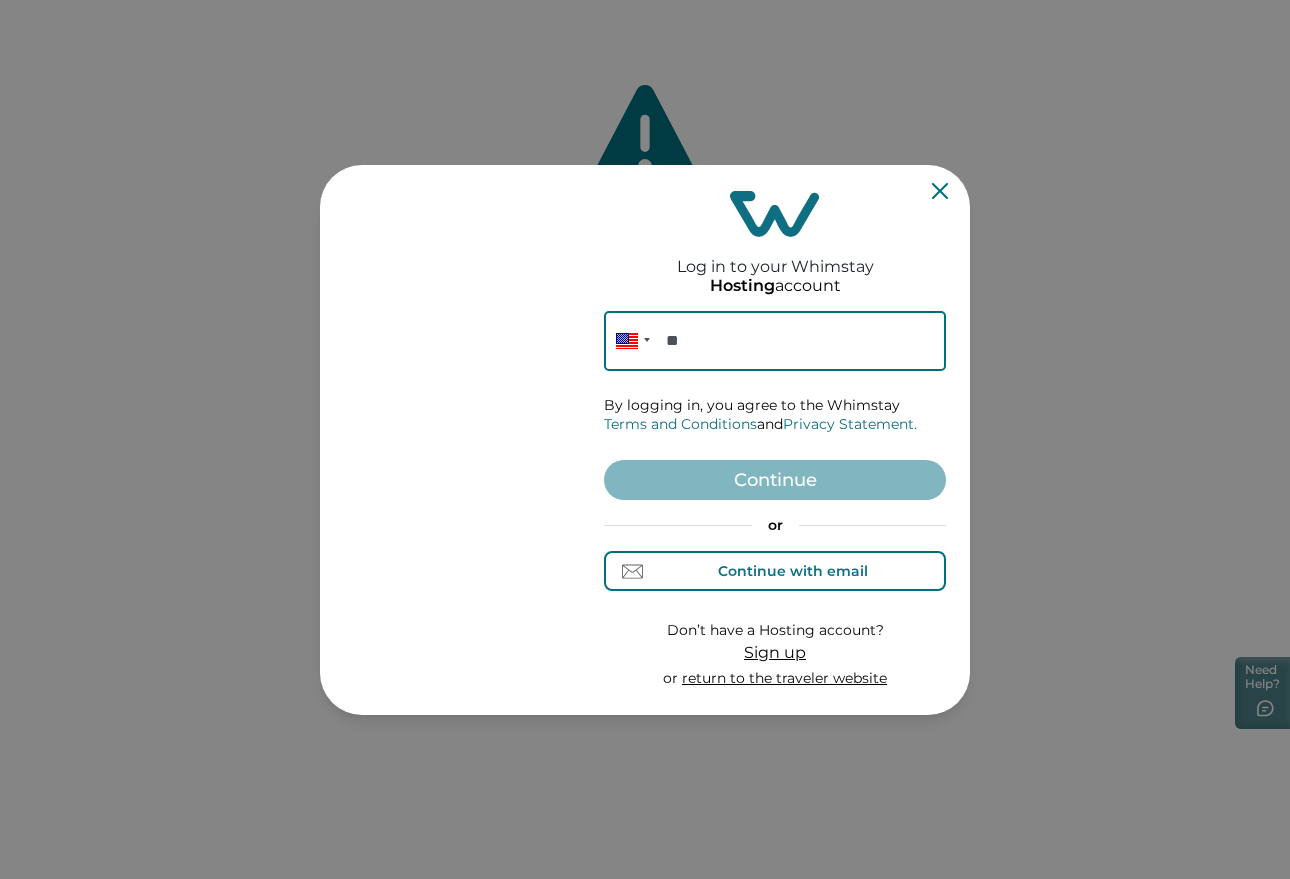 click on "Continue with email" at bounding box center [775, 571] 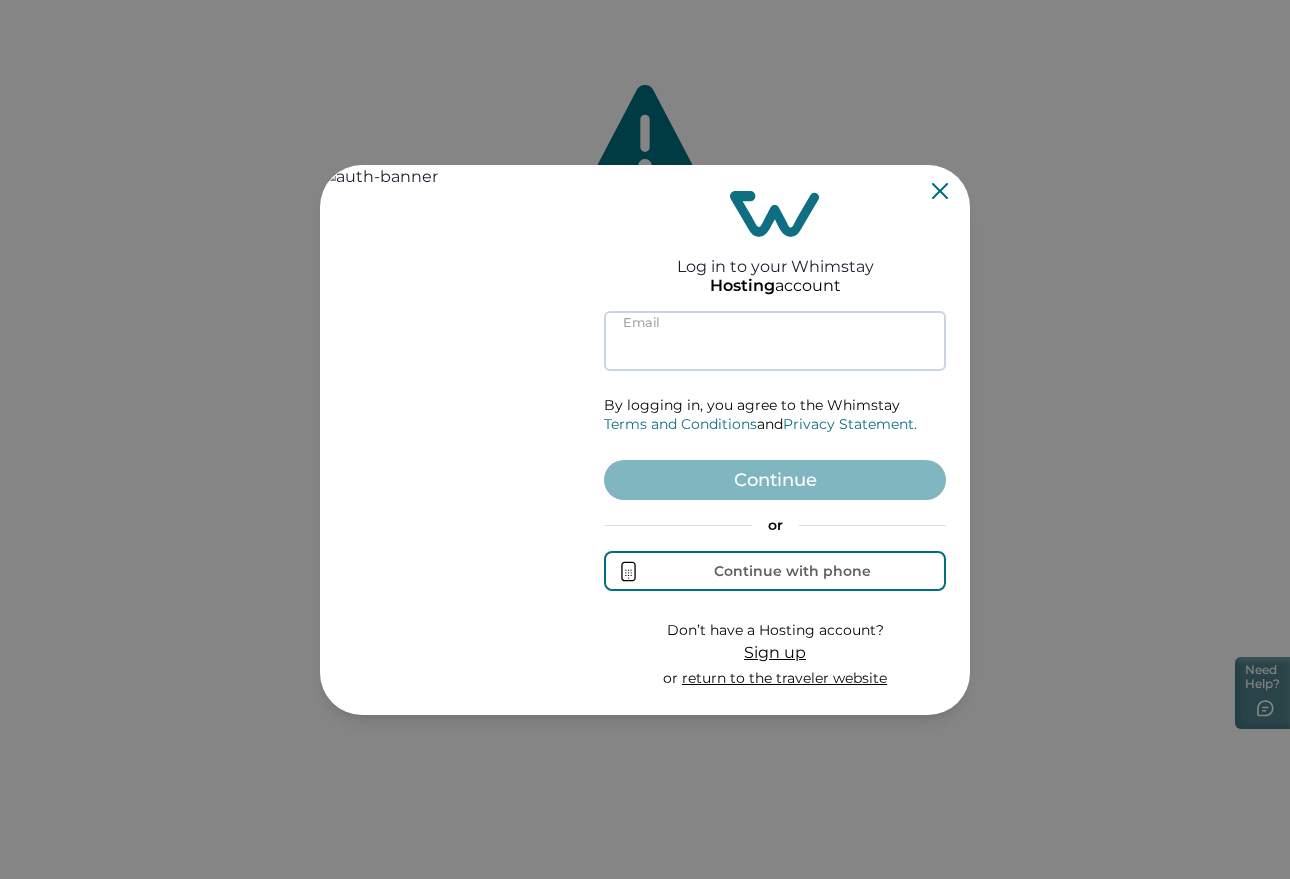 click at bounding box center [775, 341] 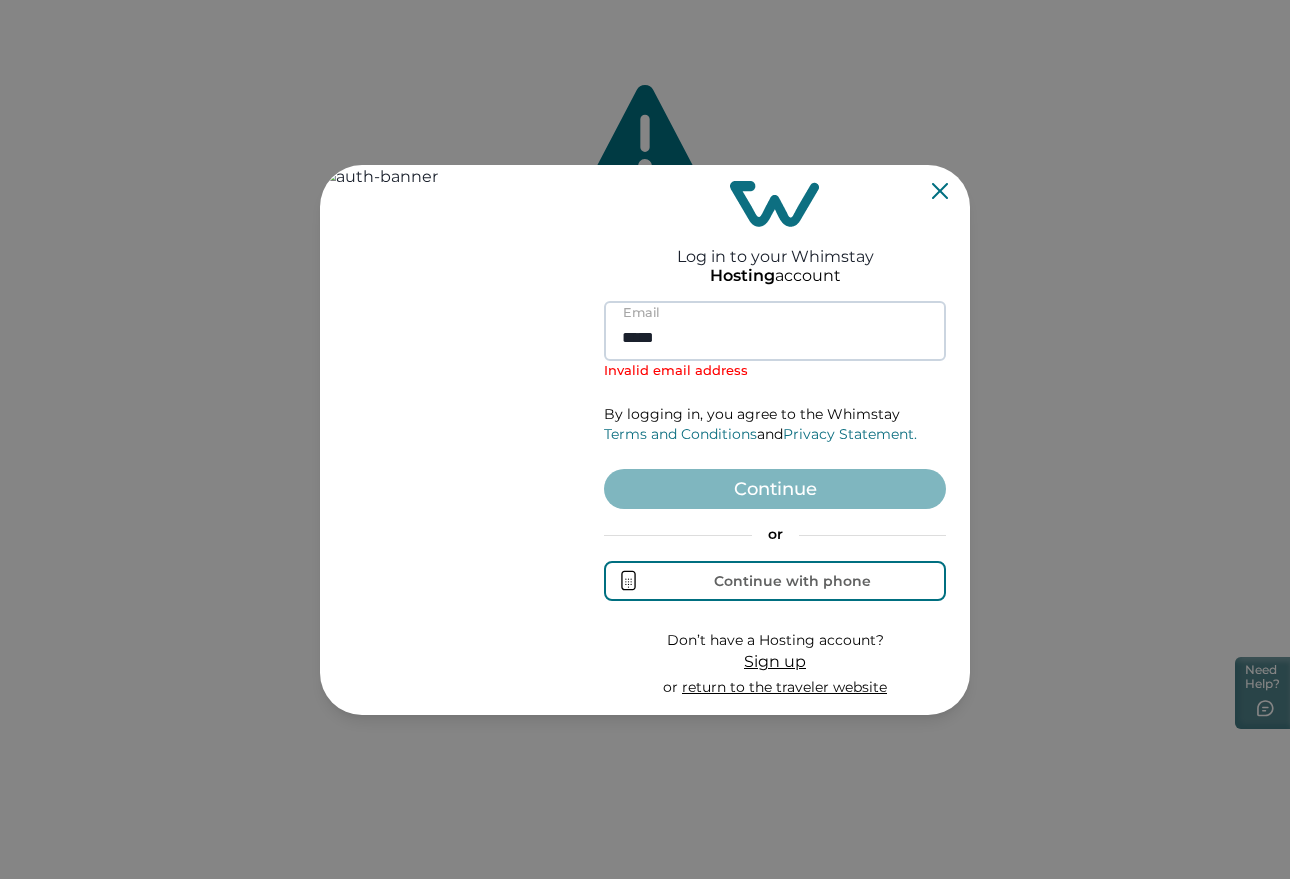 type on "******" 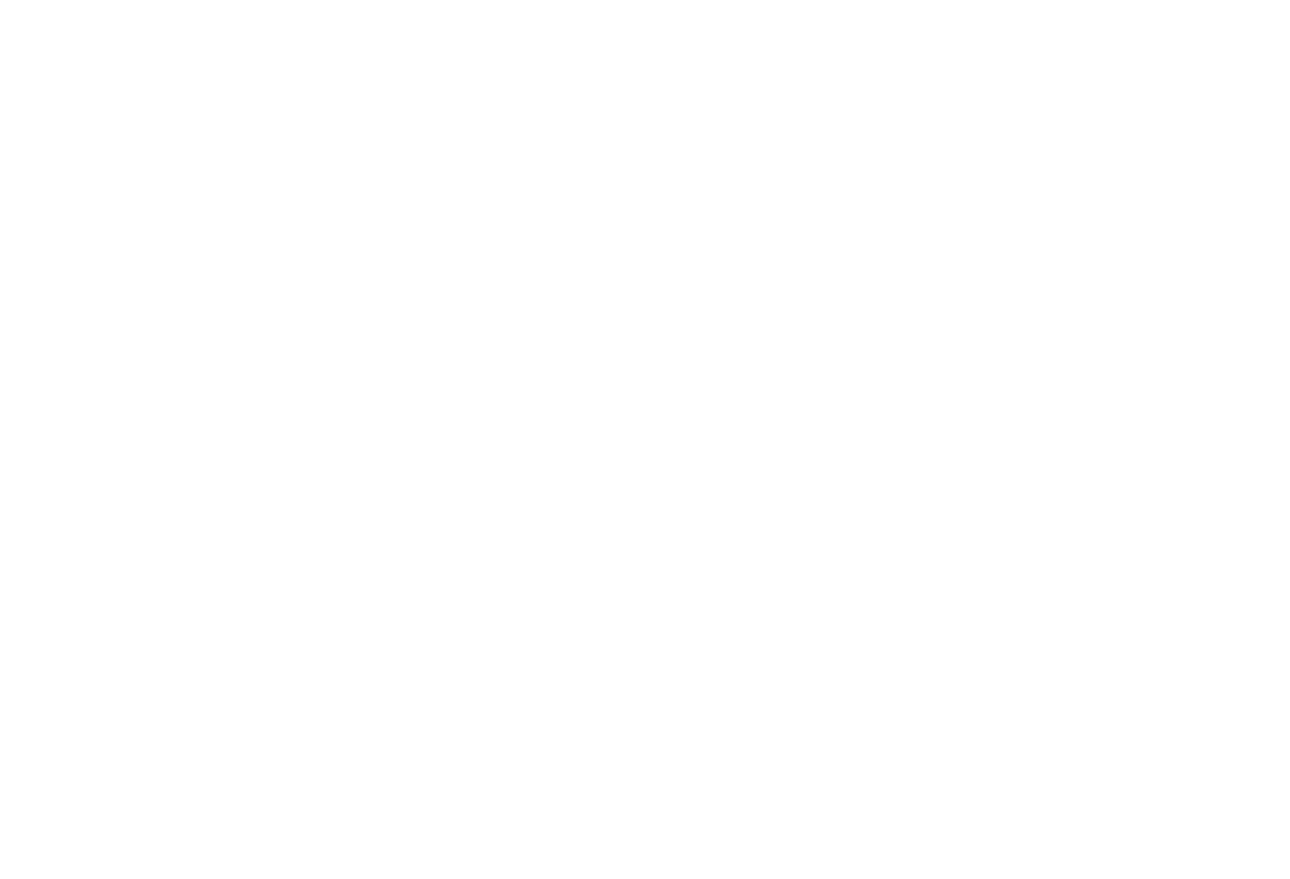 scroll, scrollTop: 0, scrollLeft: 0, axis: both 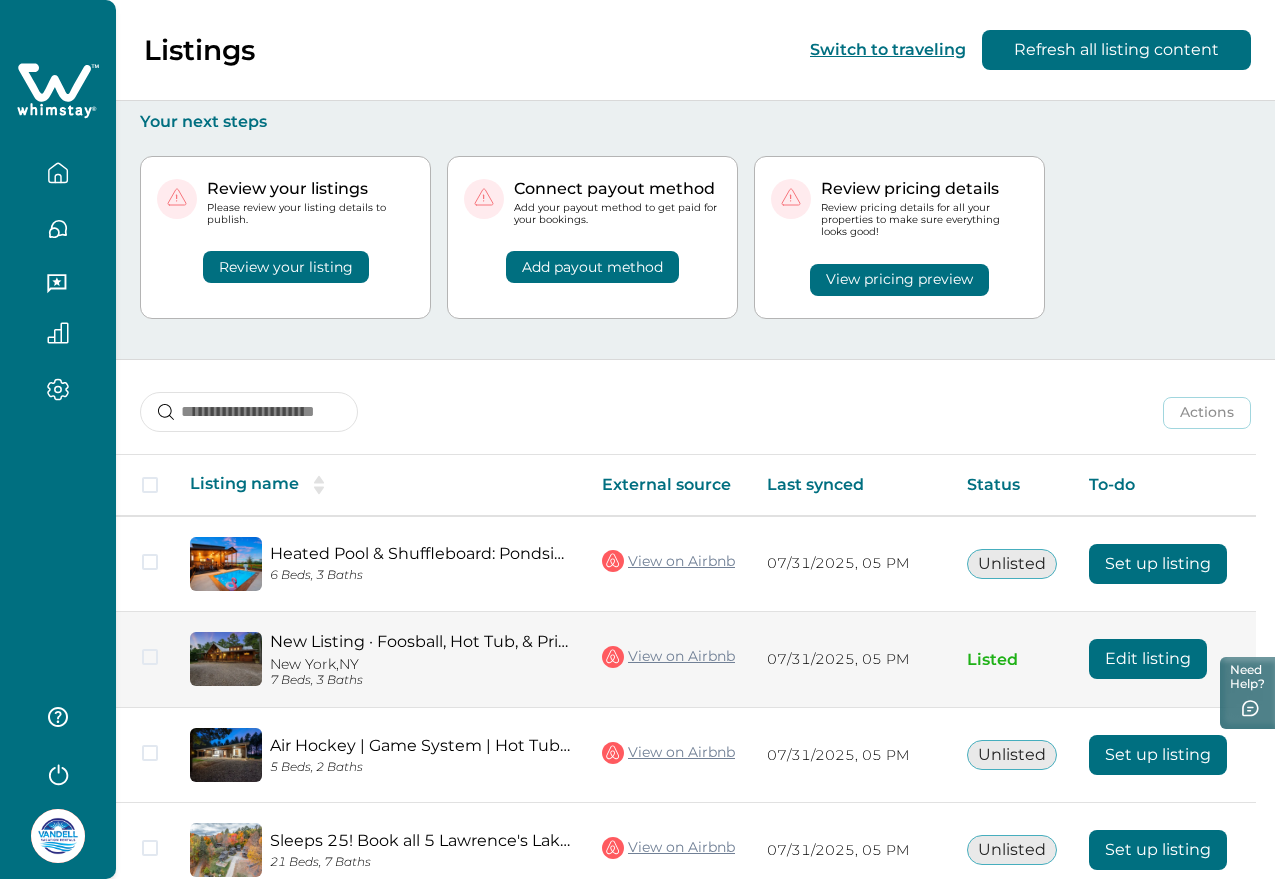 click on "Edit listing" at bounding box center [1148, 659] 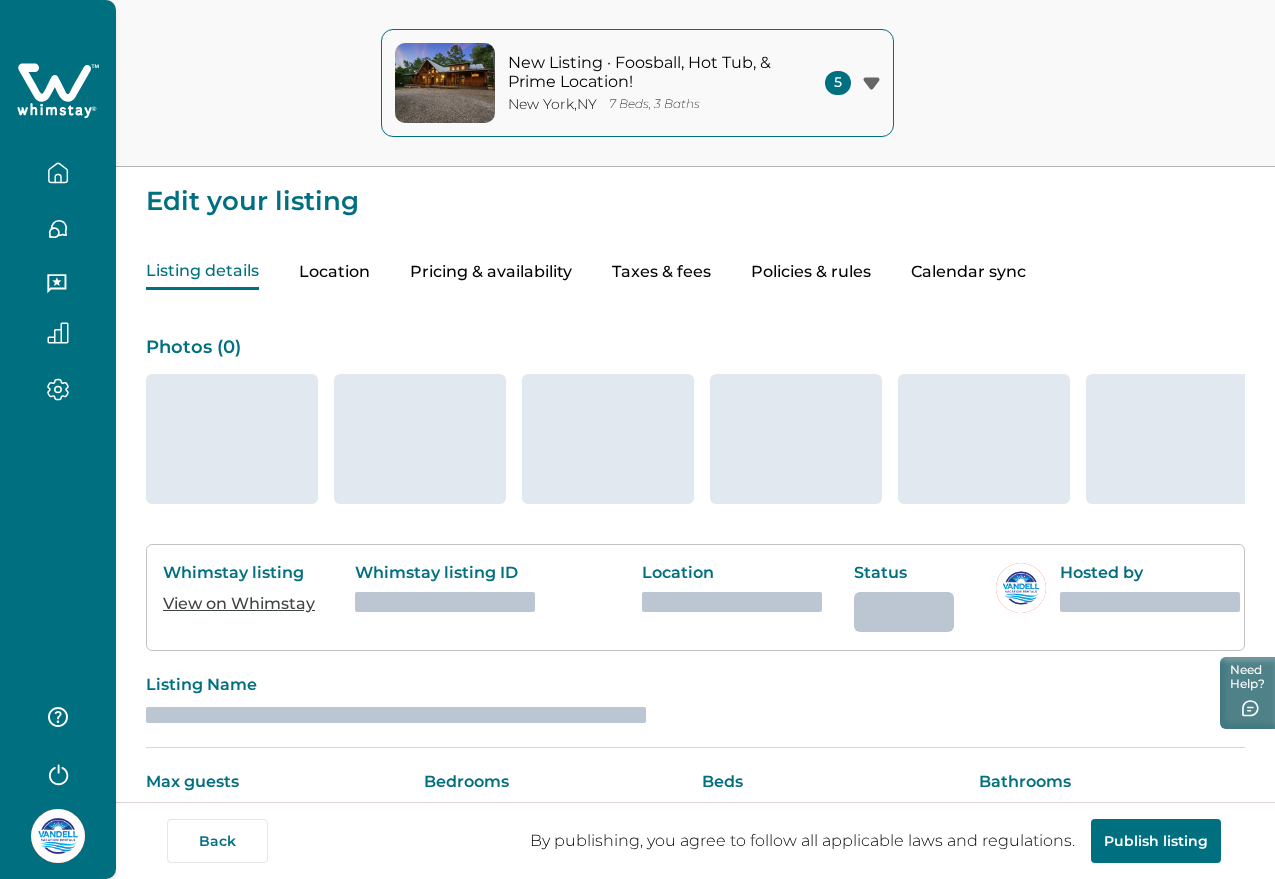 click on "New York ,  NY 7 Beds, 3 Baths" at bounding box center (643, 104) 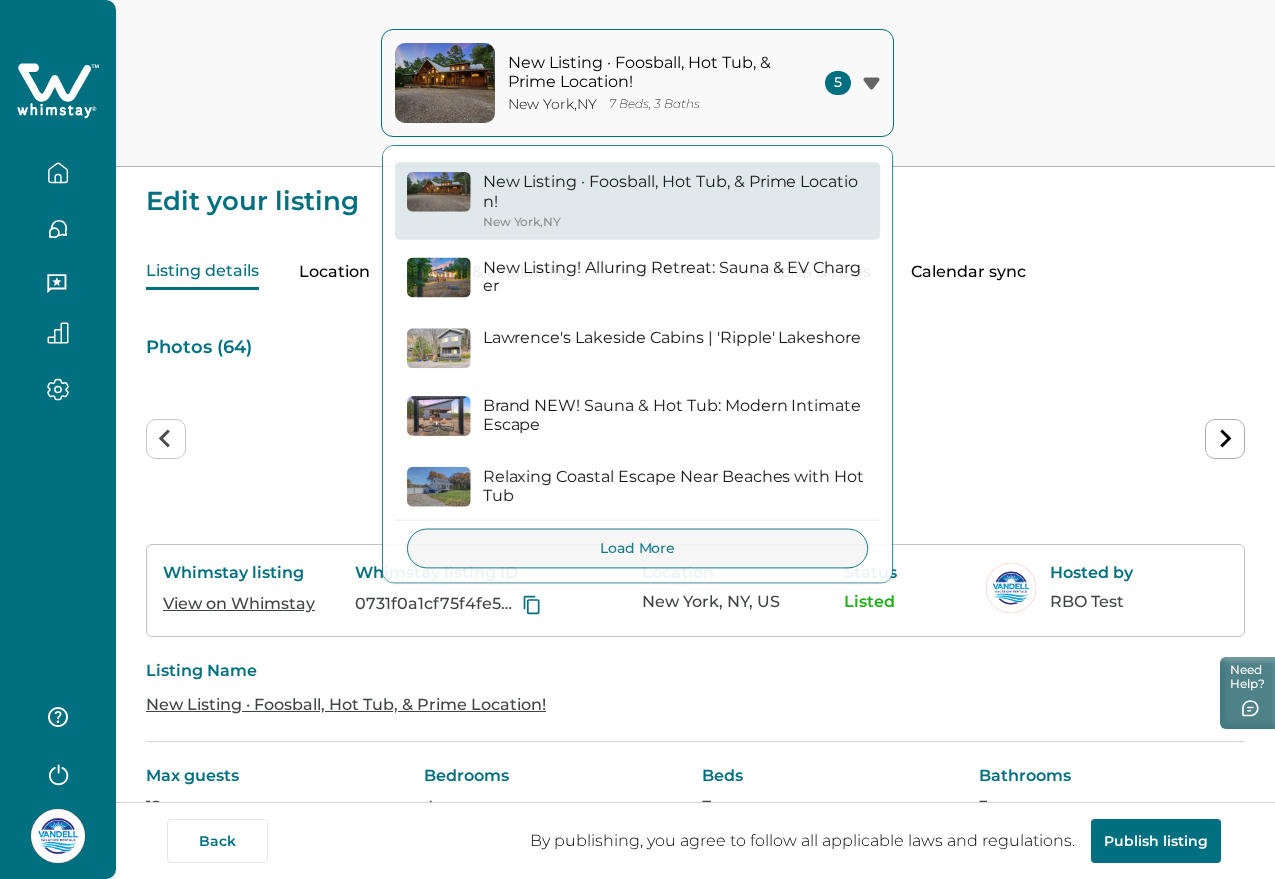 type on "**" 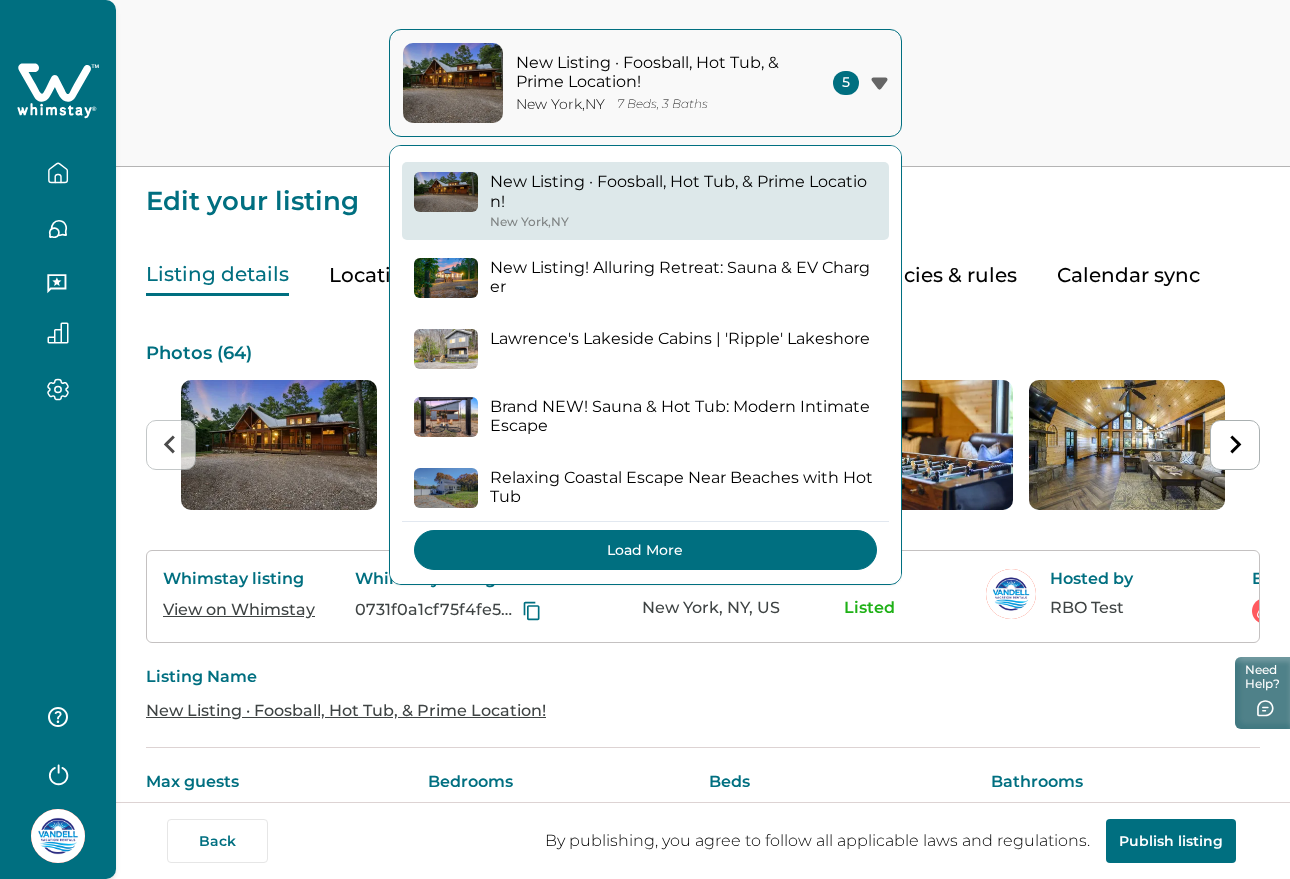 click on "Load More" at bounding box center [645, 550] 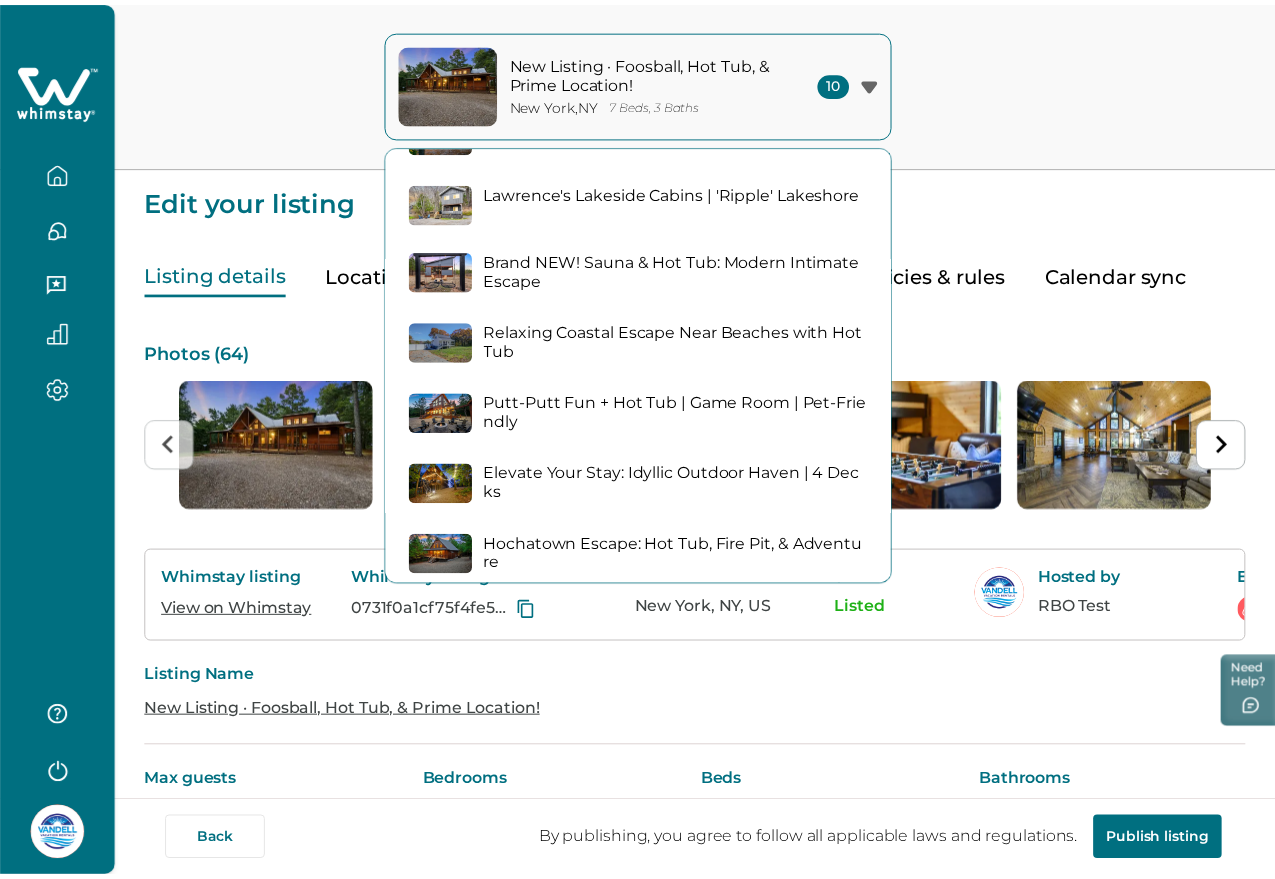 scroll, scrollTop: 0, scrollLeft: 0, axis: both 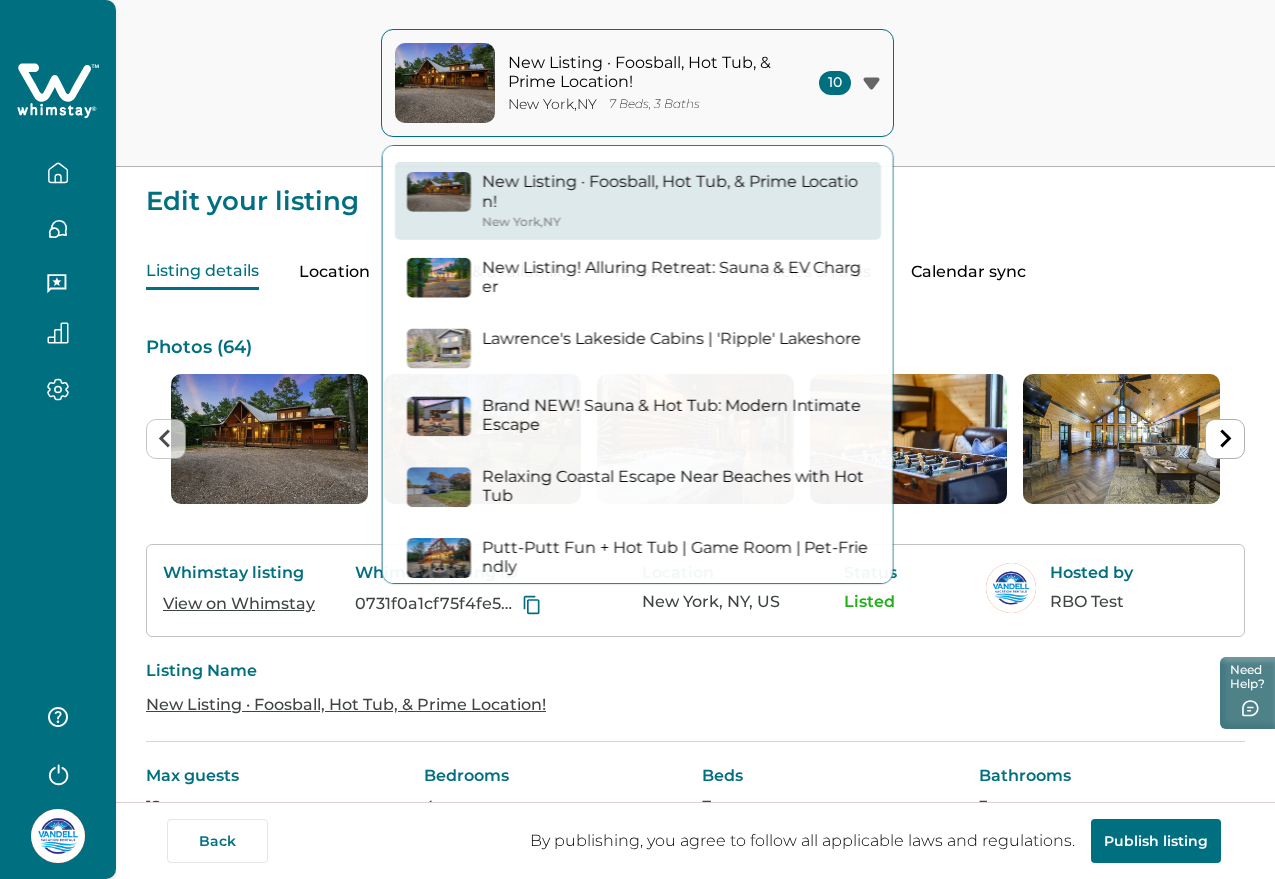 click on "New Listing · Foosball, Hot Tub, & Prime Location! New York ,  NY 7 Beds, 3 Baths 10 New Listing · Foosball, Hot Tub, & Prime Location! New York ,  NY New Listing! Alluring Retreat: Sauna & EV Charger Lawrence's Lakeside Cabins | 'Ripple' Lakeshore Brand NEW! Sauna & Hot Tub: Modern Intimate Escape Relaxing Coastal Escape Near Beaches with Hot Tub Putt-Putt Fun + Hot Tub | Game Room | Pet-Friendly Elevate Your Stay: Idyllic Outdoor Haven | 4 Decks Hochatown Escape: Hot Tub, Fire Pit, & Adventure Scenic Escape: Pet Friendly, Hot Tub & Fire Pit Up Country Cabin · Moosehead Lake: A/C + Ping Pong Load More" at bounding box center (637, 83) 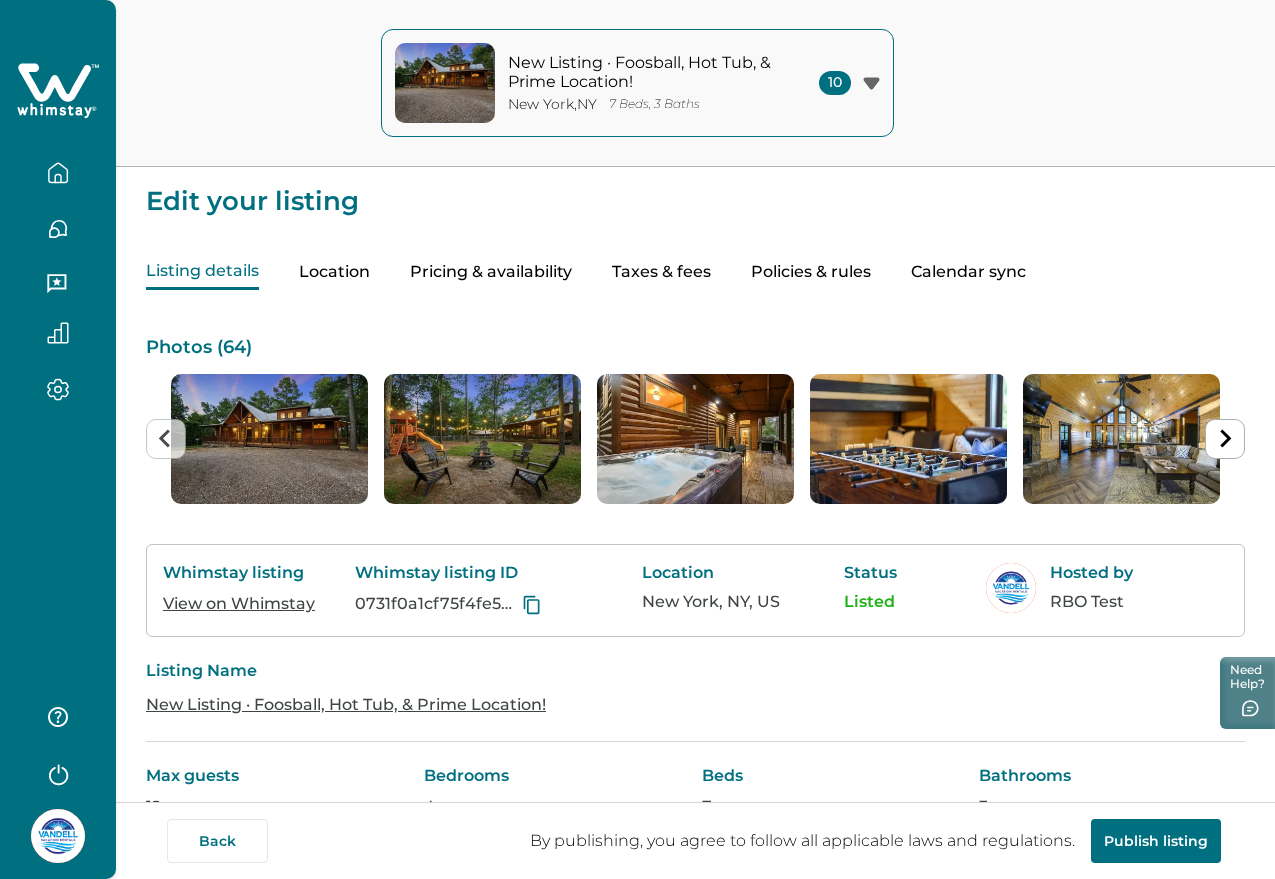 click on "Pricing & availability" at bounding box center (491, 272) 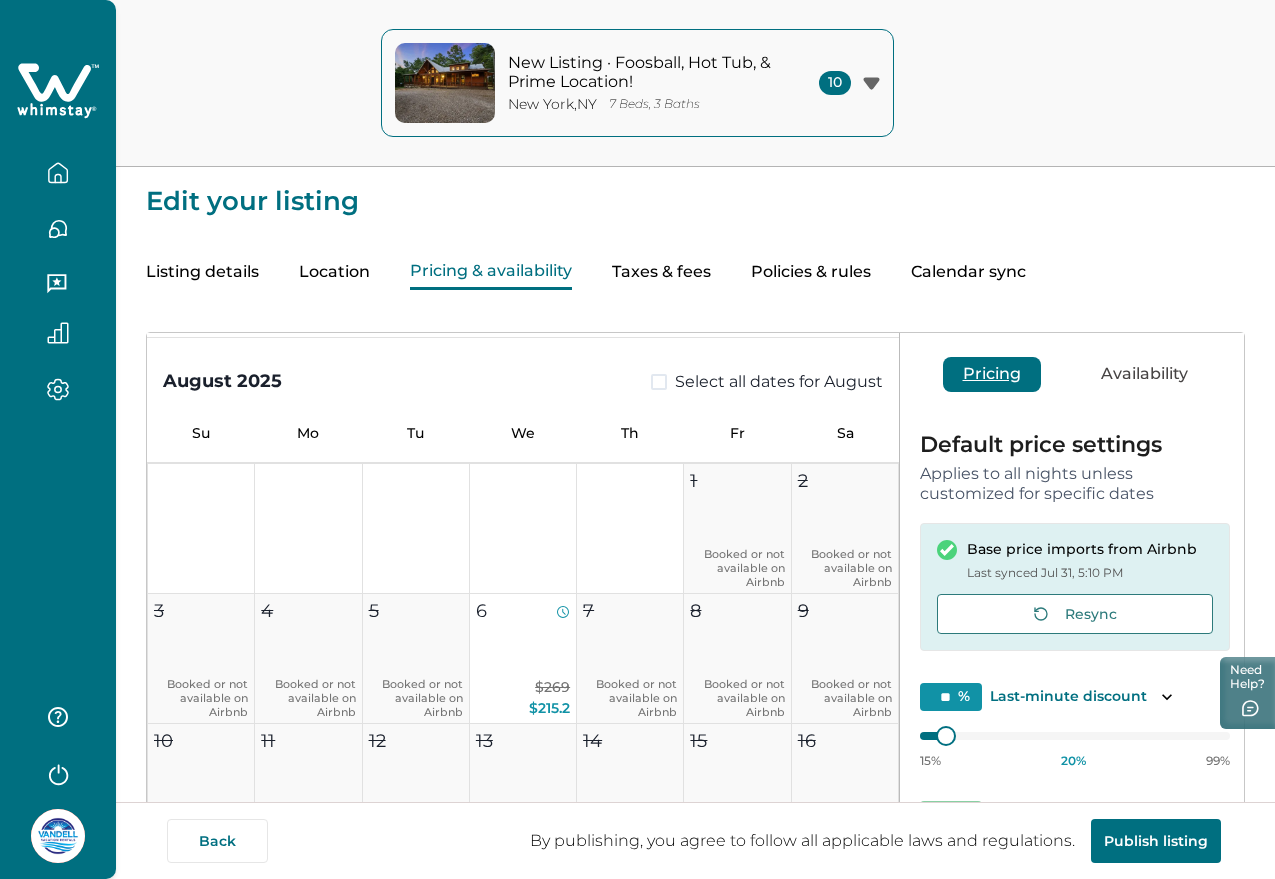scroll, scrollTop: 814, scrollLeft: 0, axis: vertical 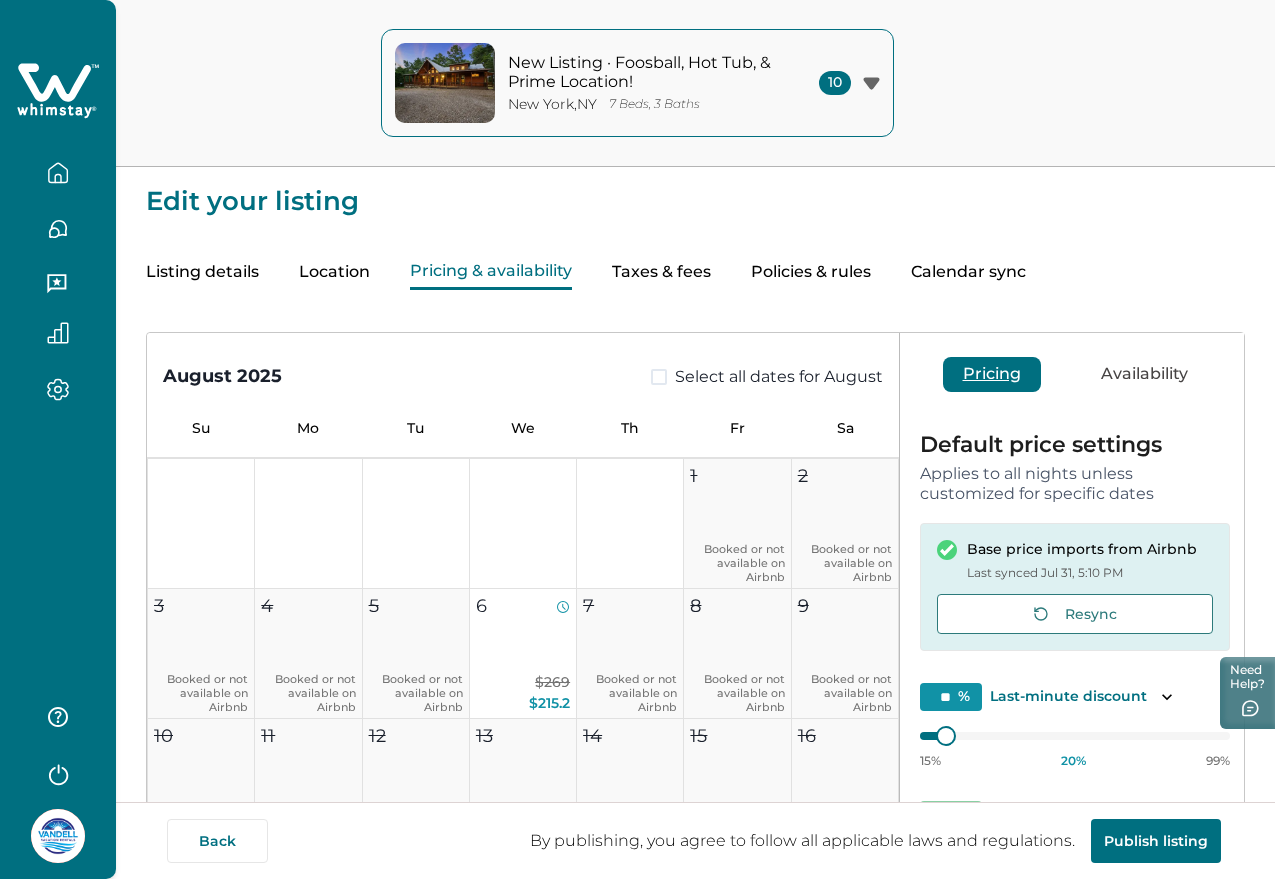 type 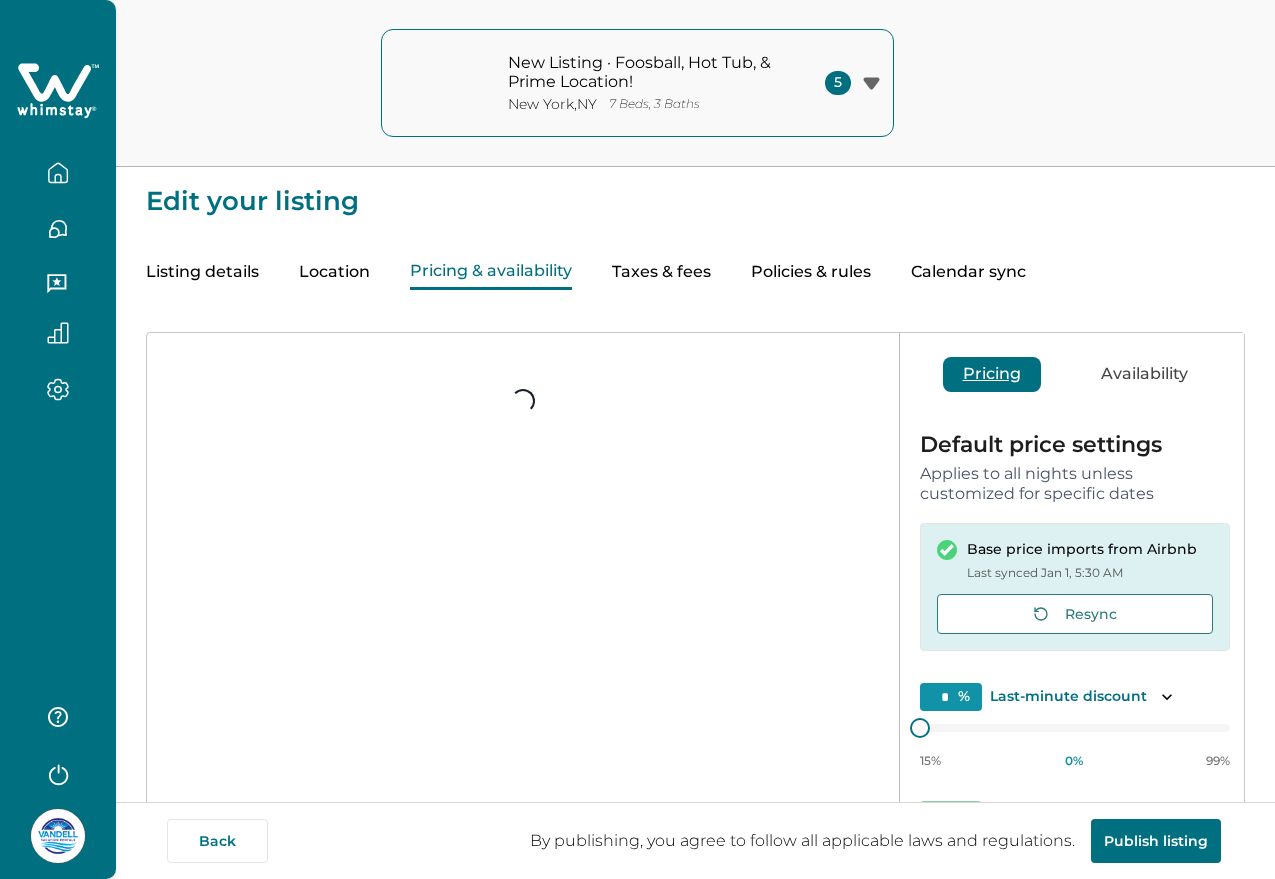 scroll, scrollTop: 0, scrollLeft: 0, axis: both 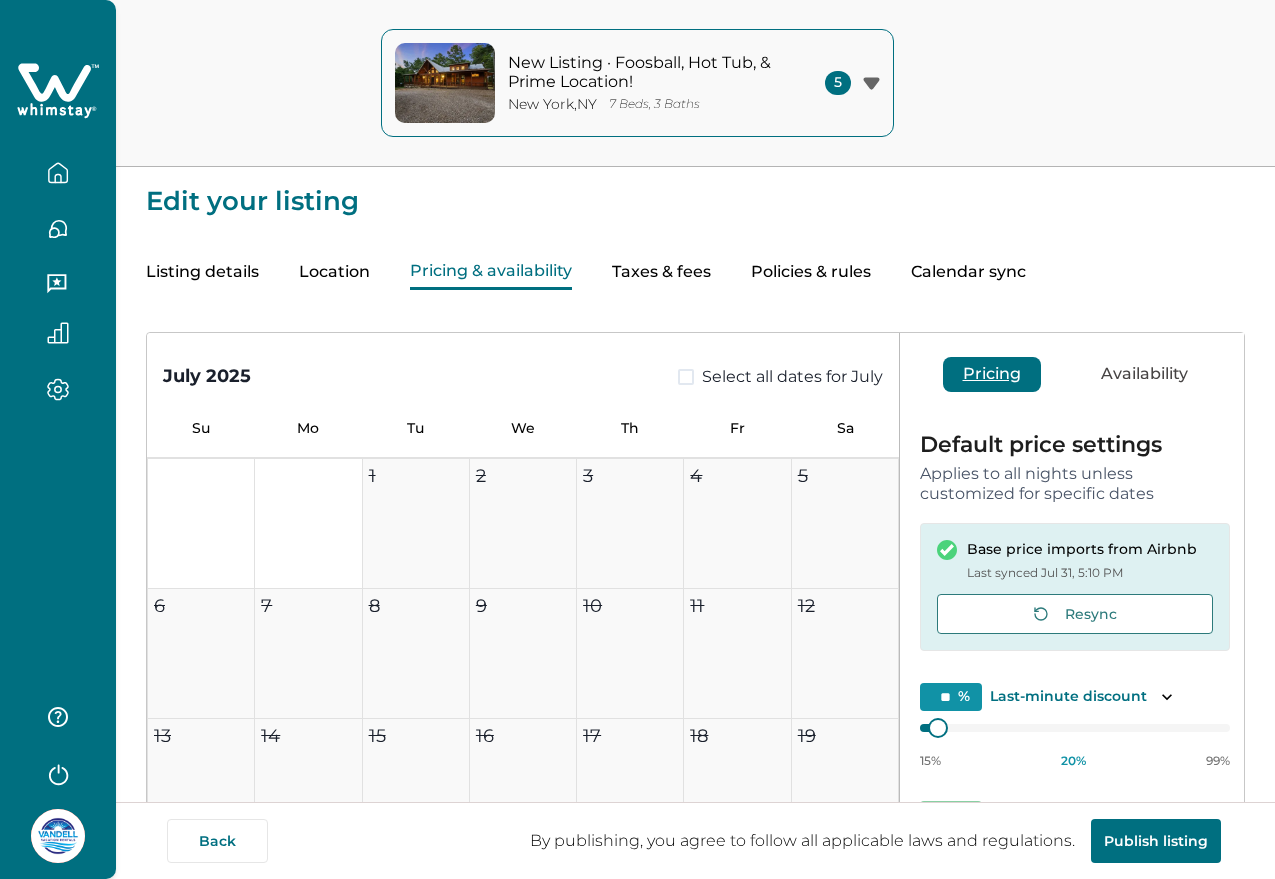 type on "**" 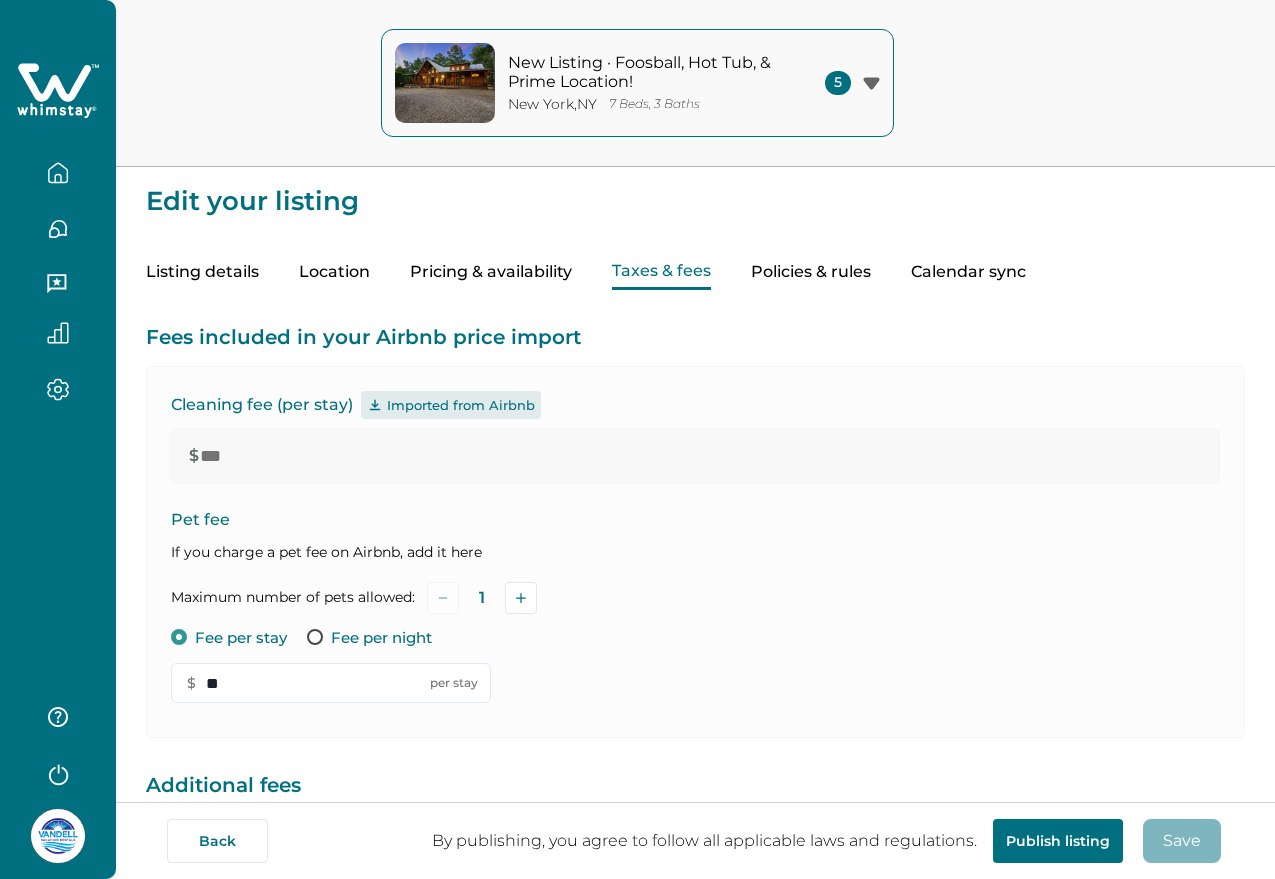 type on "**" 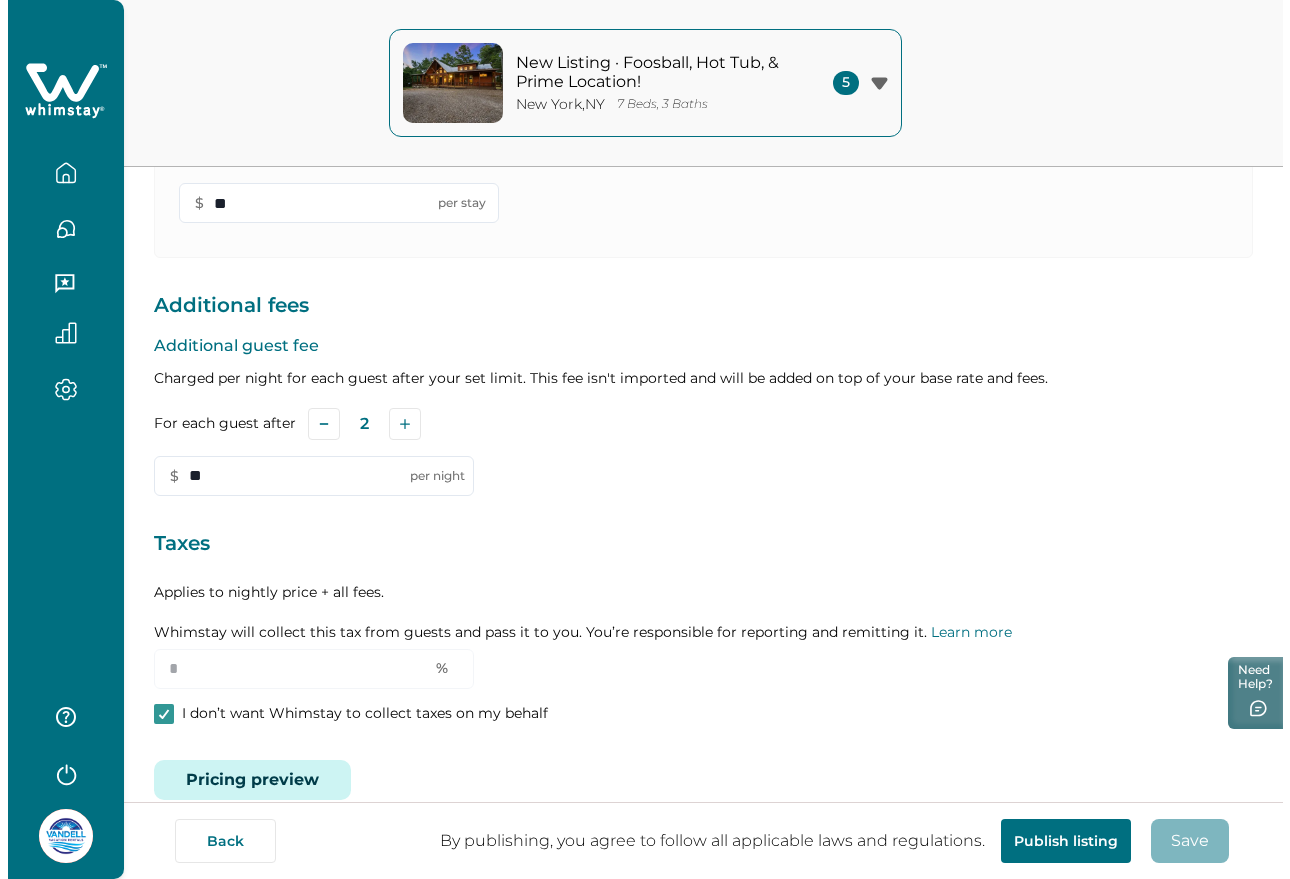 scroll, scrollTop: 519, scrollLeft: 0, axis: vertical 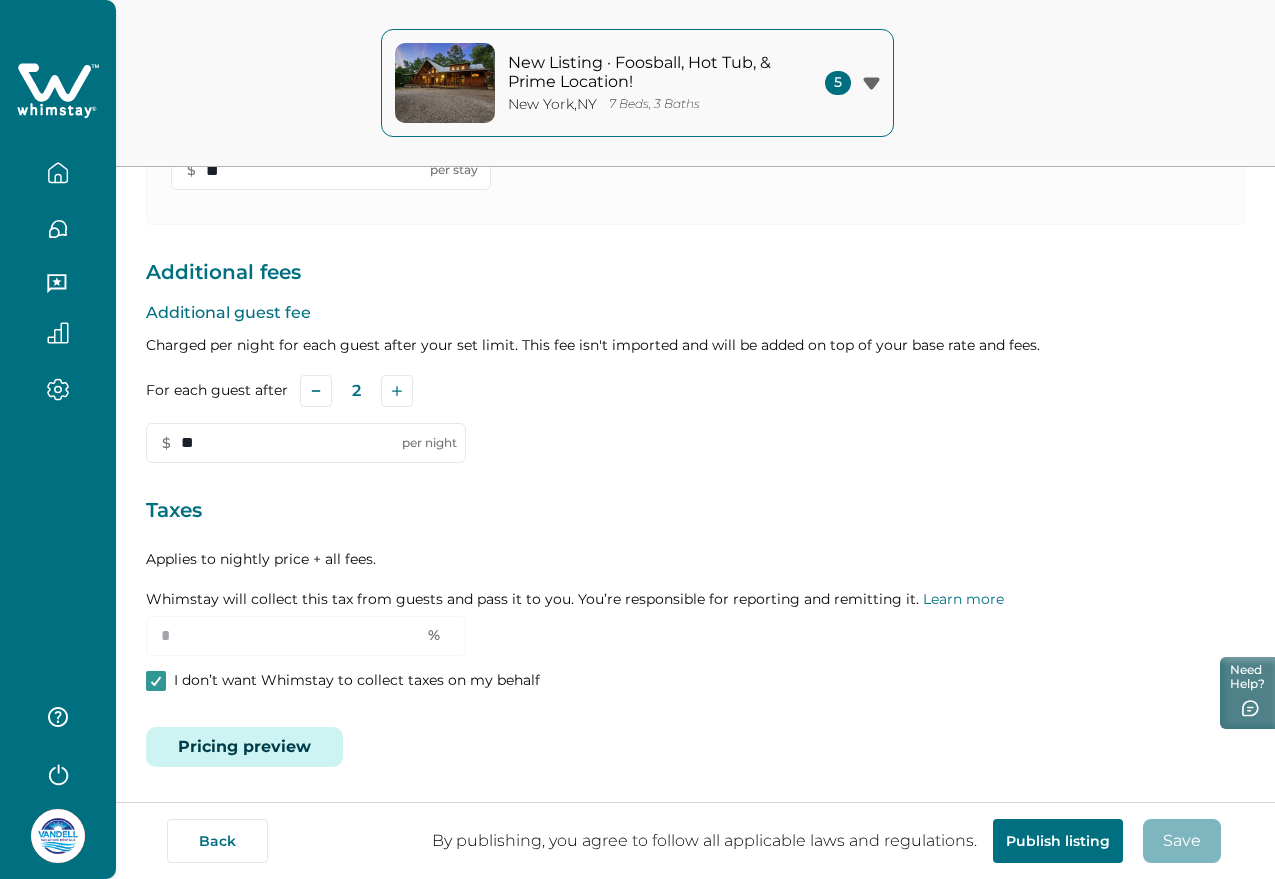 click on "Pricing preview" at bounding box center (244, 747) 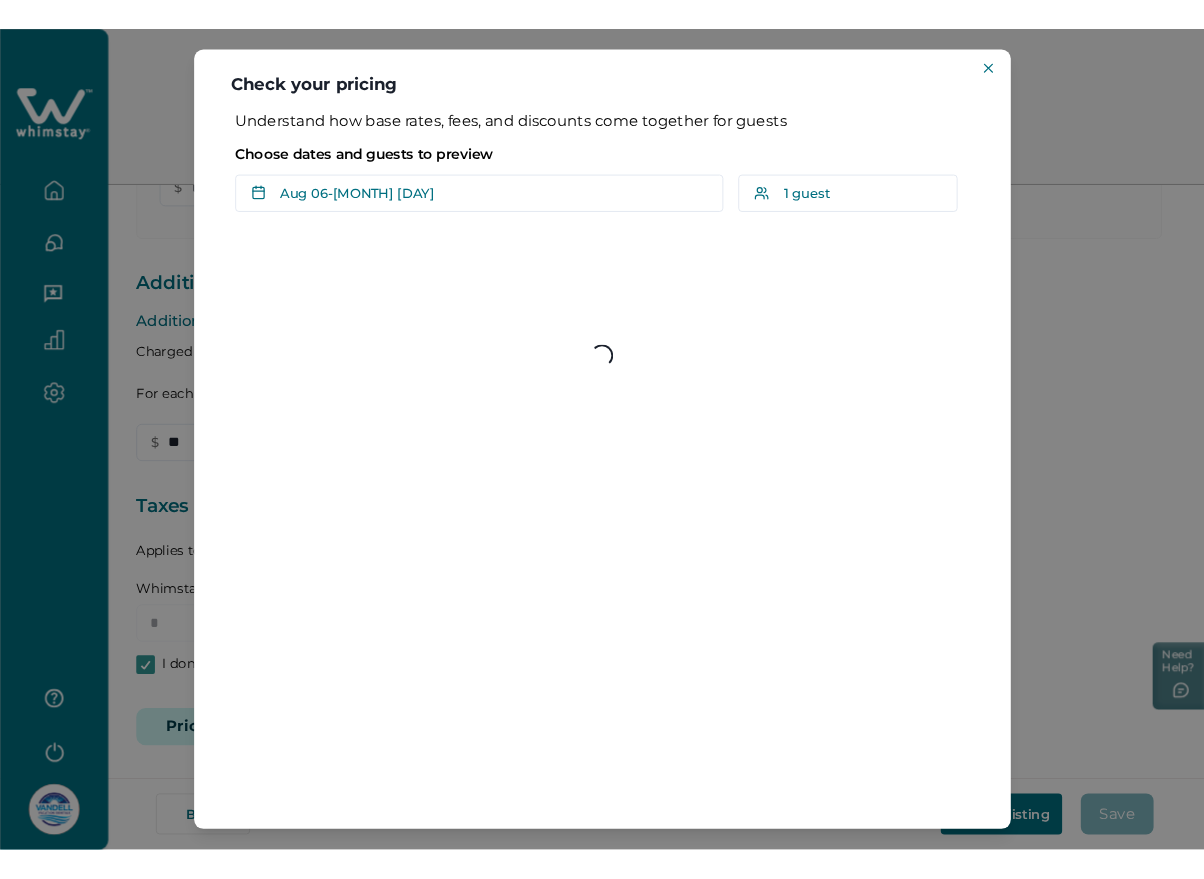 scroll, scrollTop: 513, scrollLeft: 0, axis: vertical 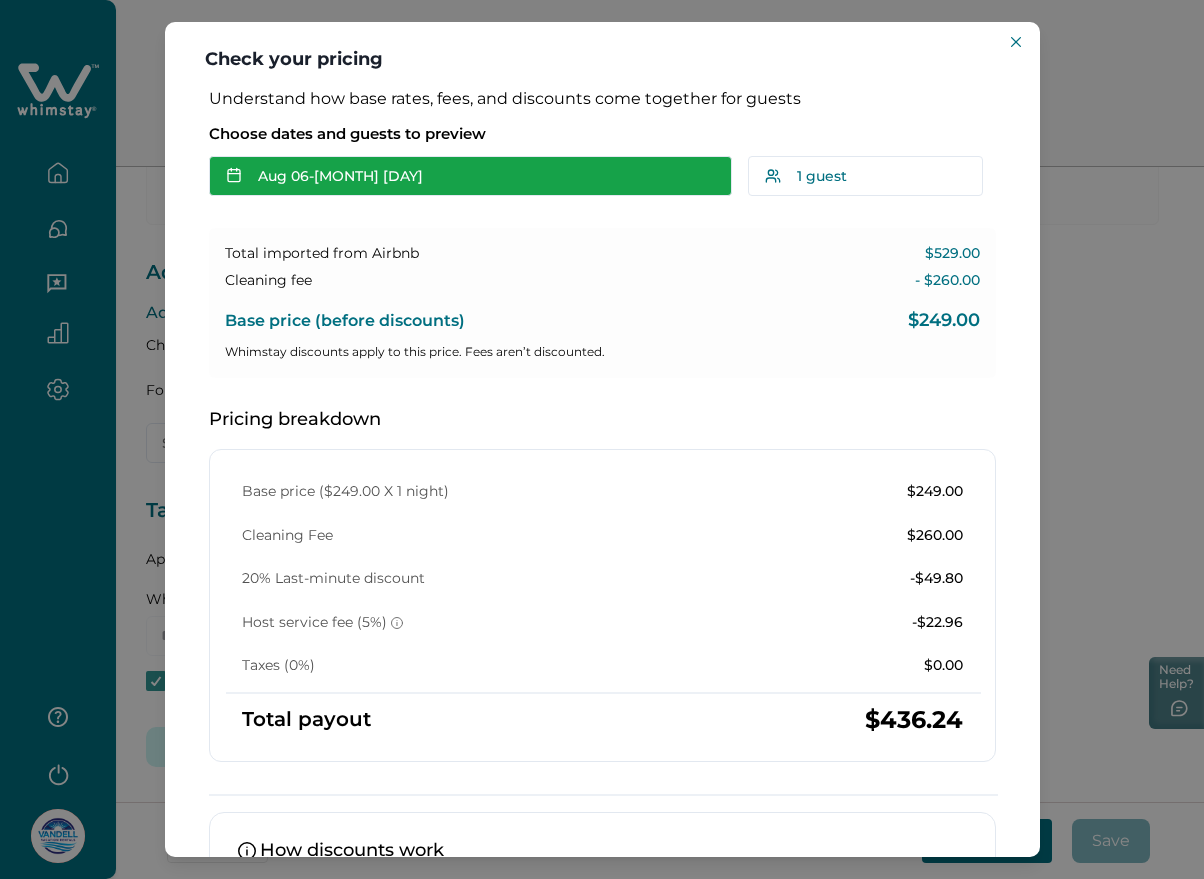 click on "Aug 06  -  Aug 07" at bounding box center (470, 176) 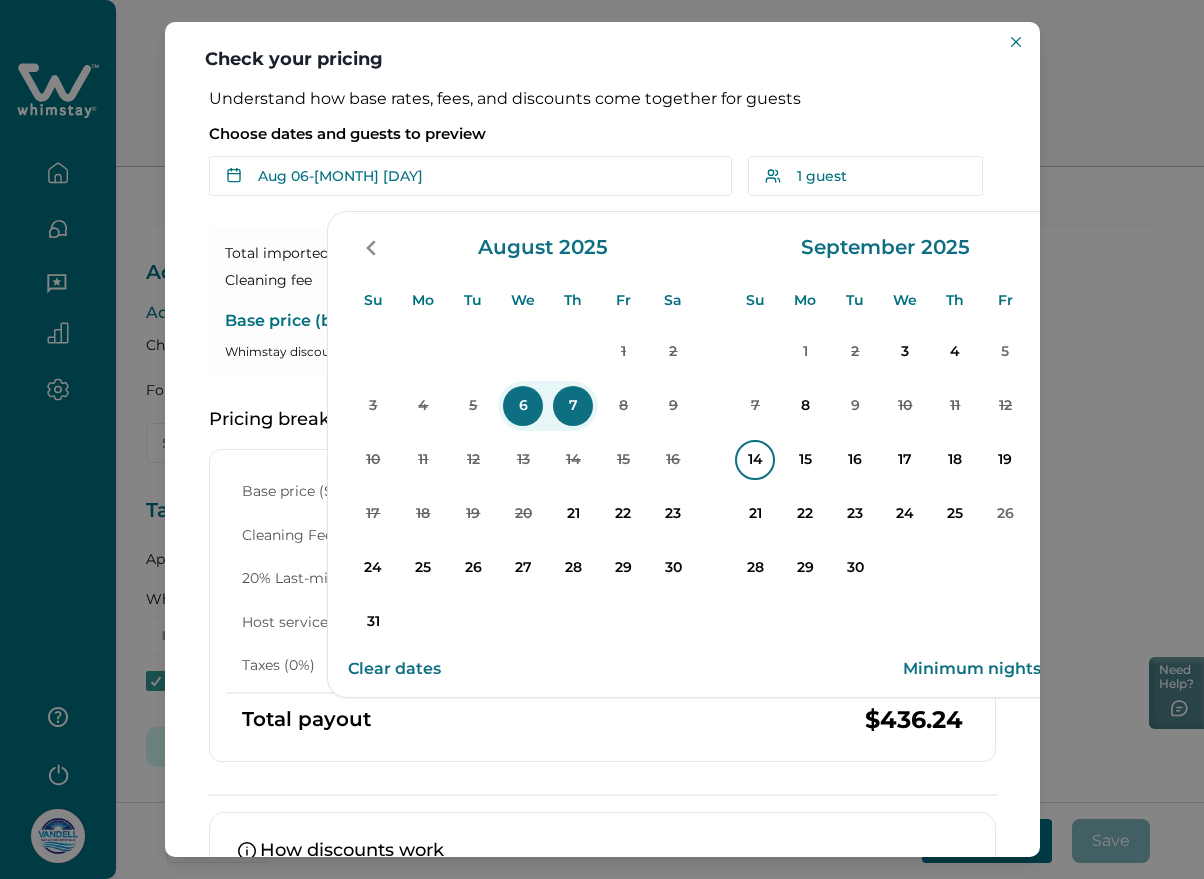 click on "14" at bounding box center (755, 460) 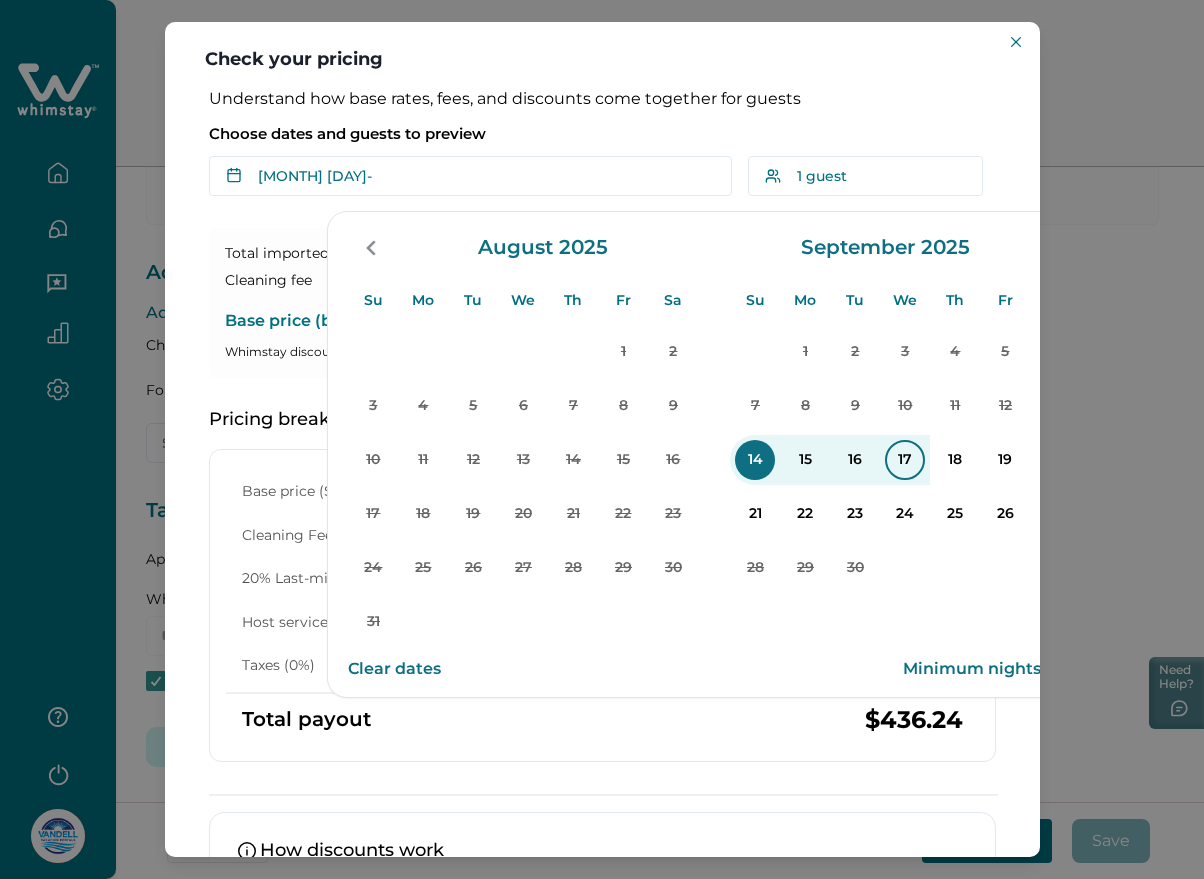 click on "17" at bounding box center [905, 460] 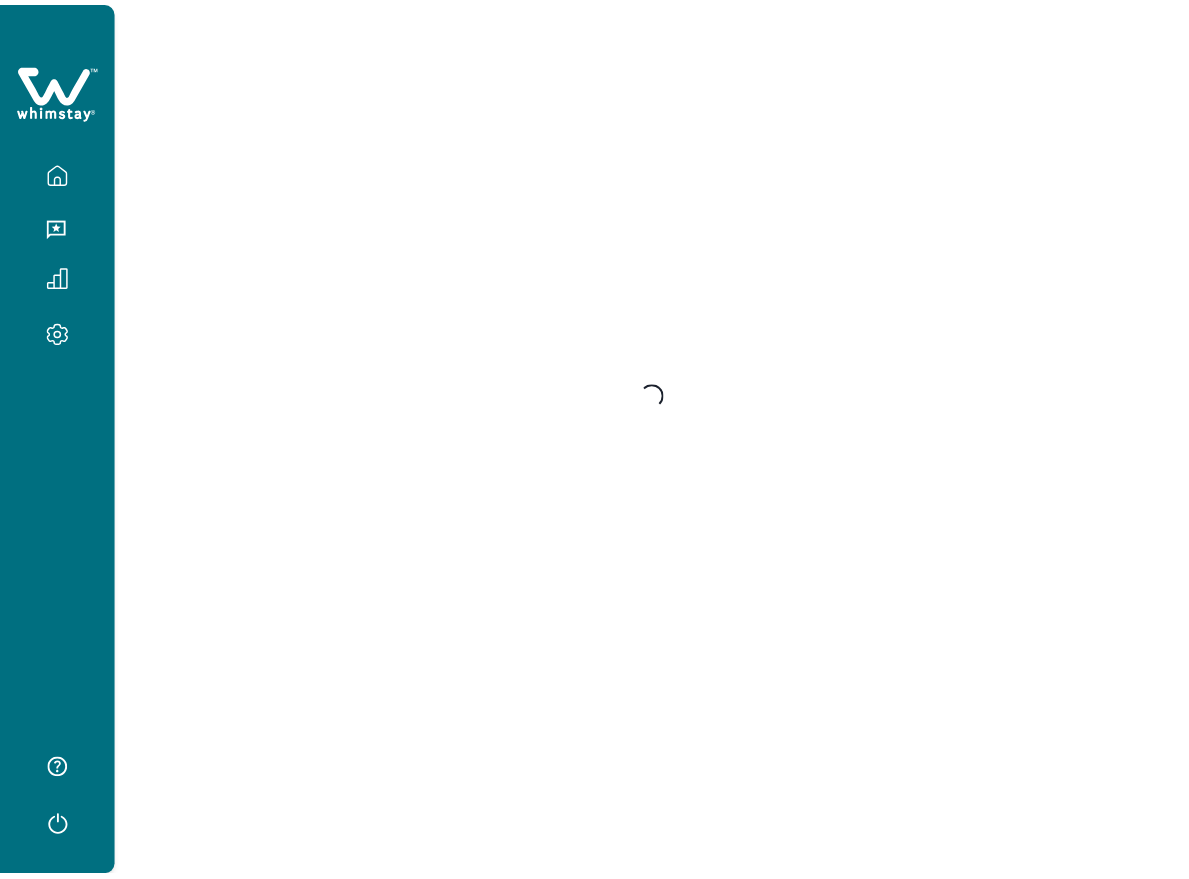 scroll, scrollTop: 0, scrollLeft: 0, axis: both 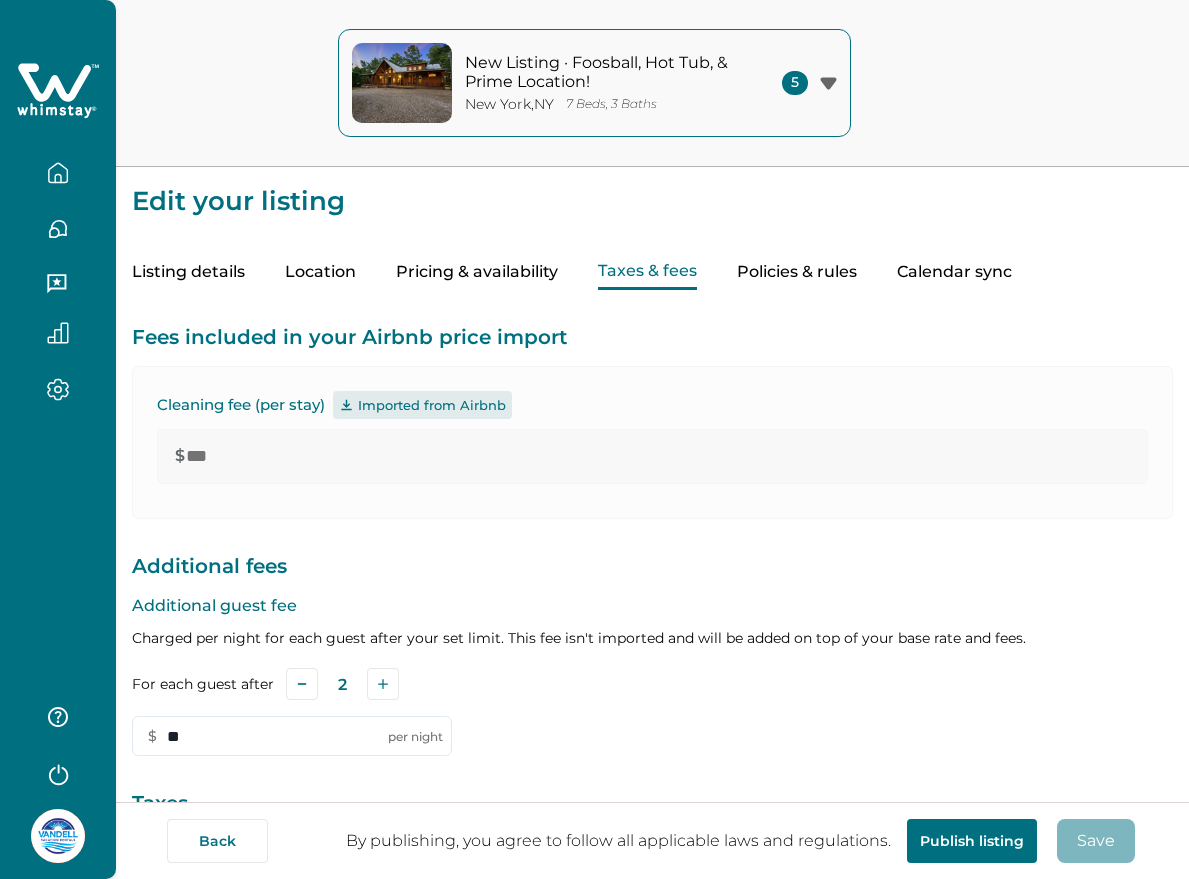 type on "***" 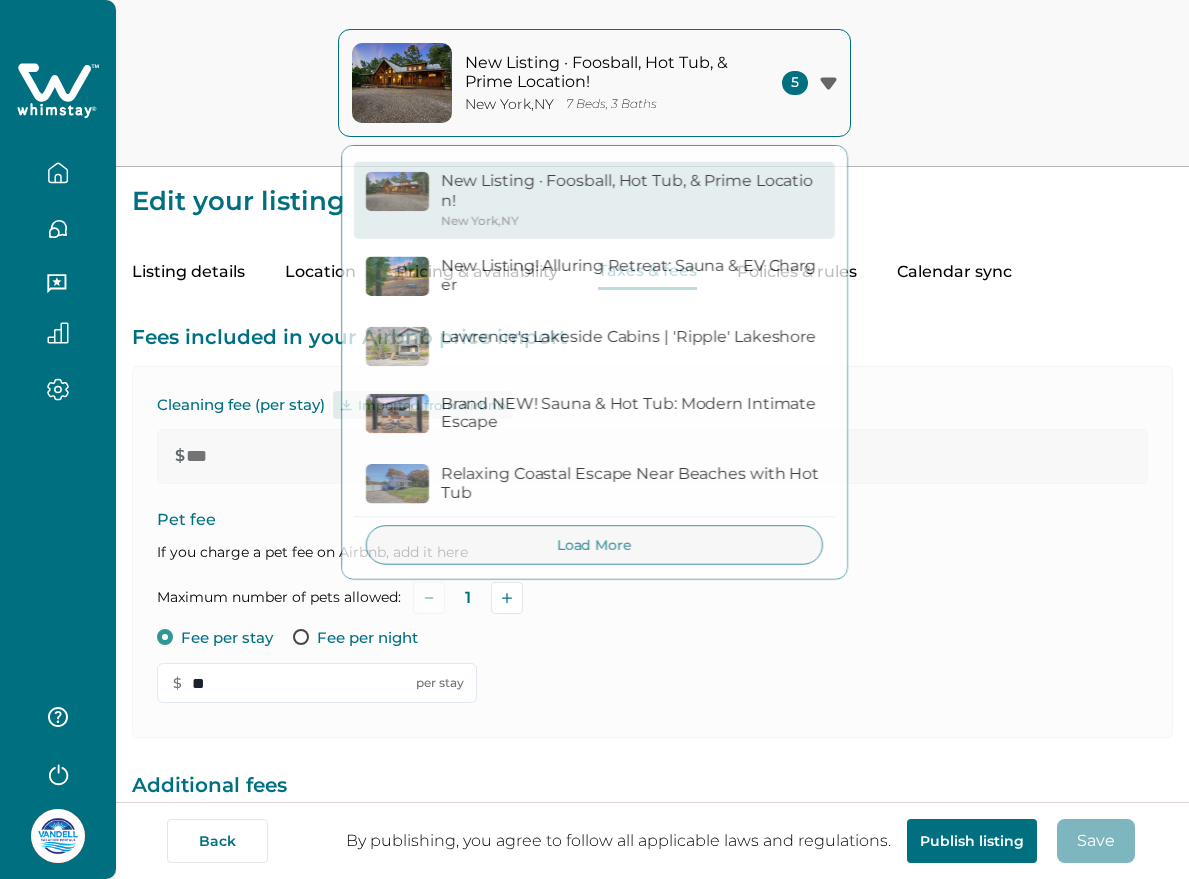 click on "[CITY], [STATE]" at bounding box center [594, 83] 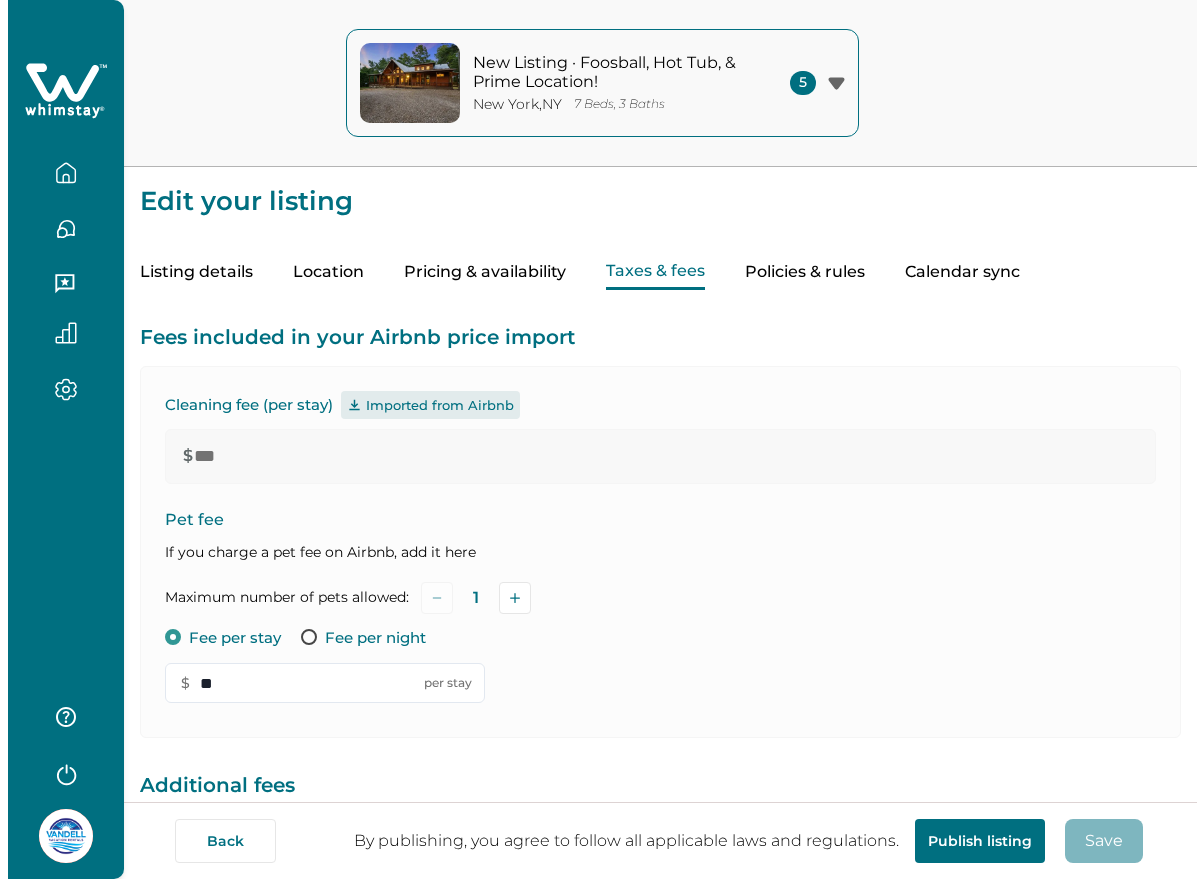 scroll, scrollTop: 500, scrollLeft: 0, axis: vertical 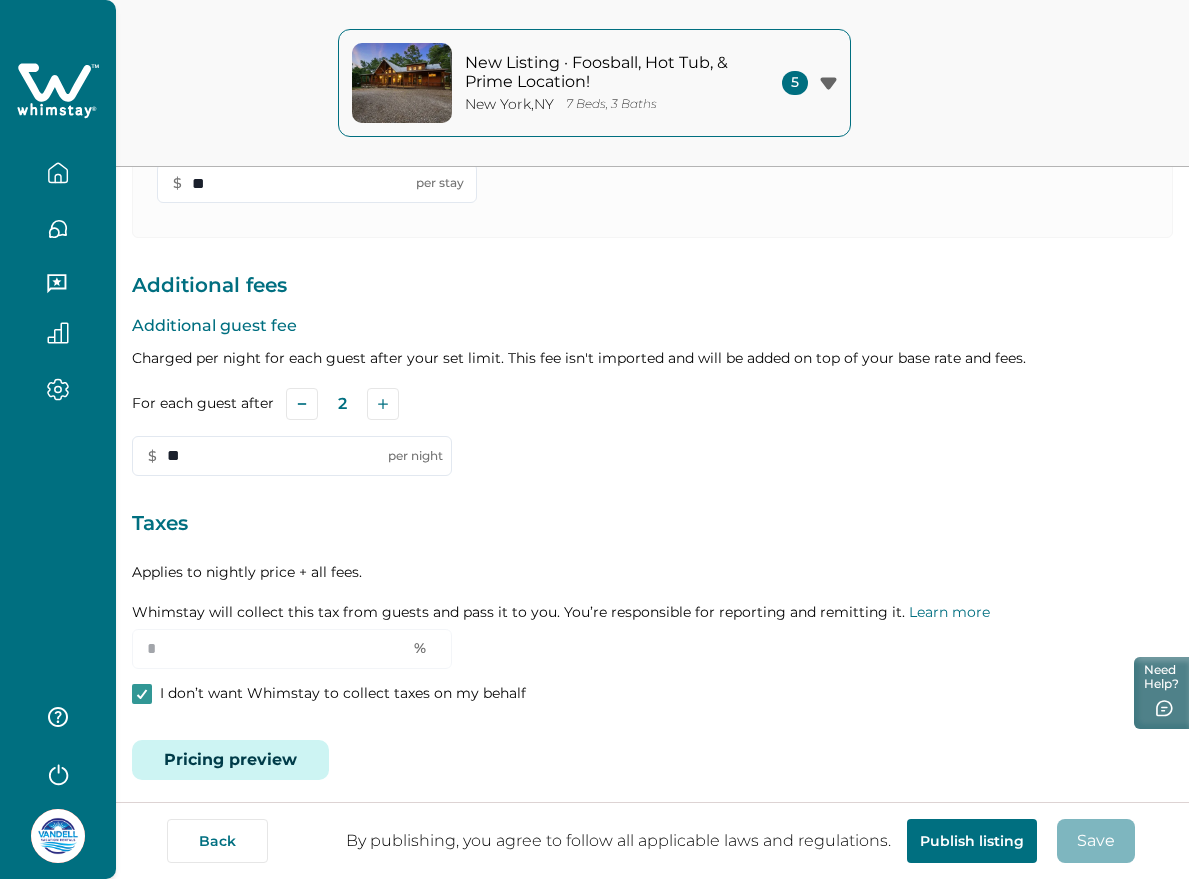 click on "Pricing preview" at bounding box center [230, 760] 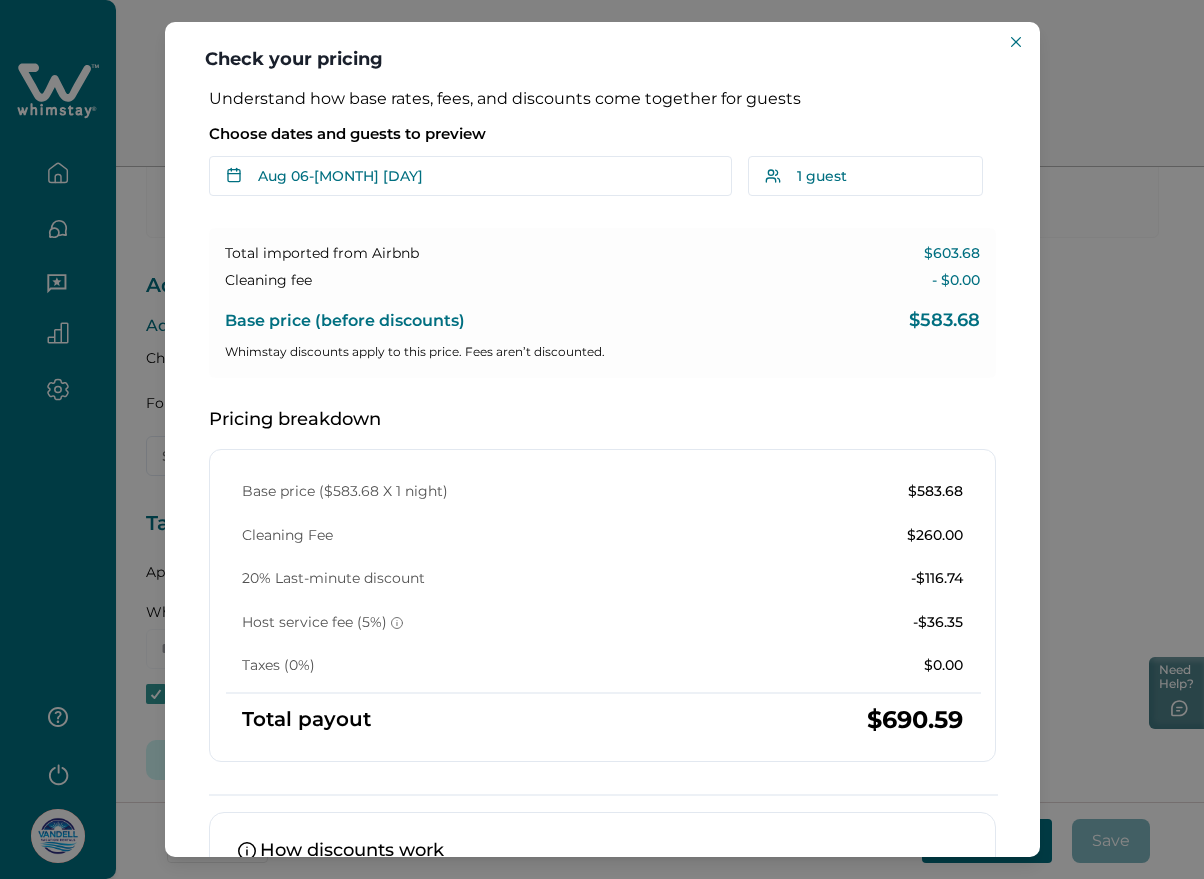 type 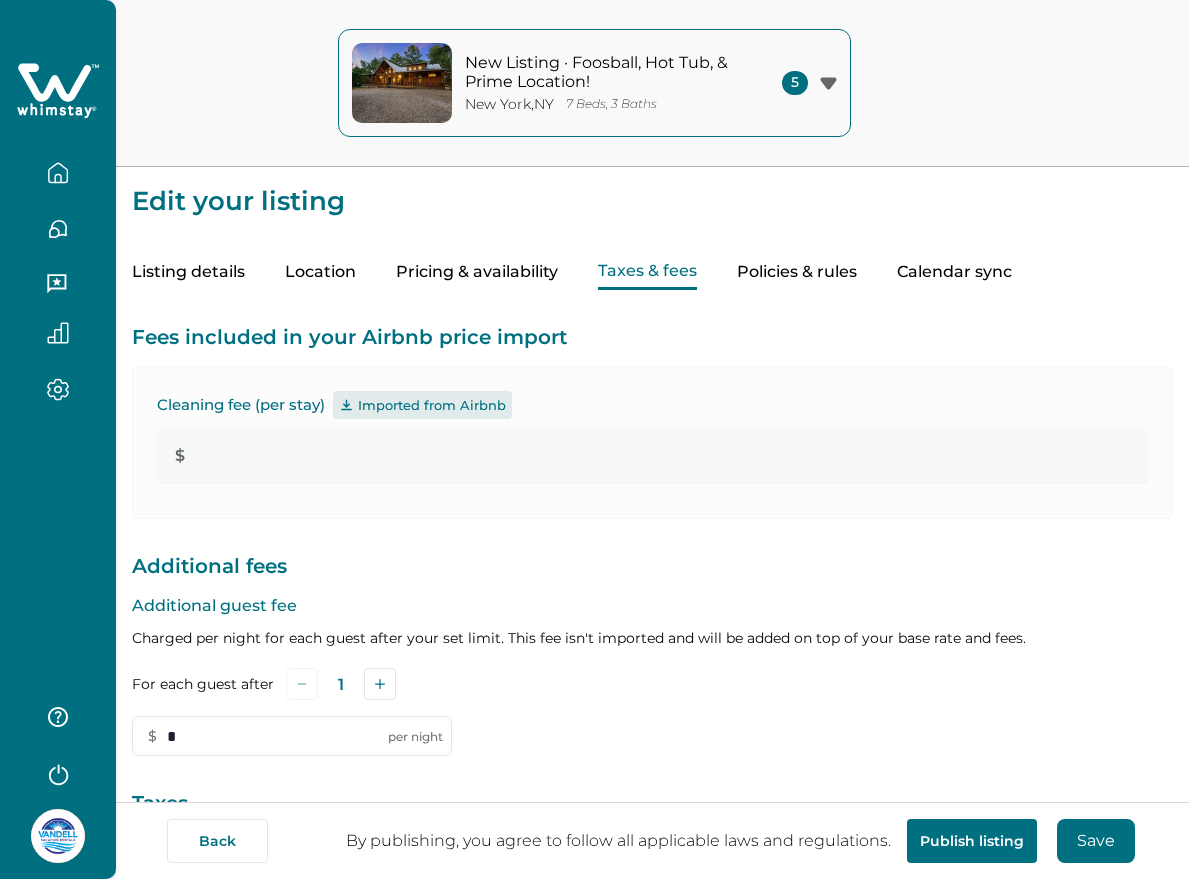 scroll, scrollTop: 293, scrollLeft: 0, axis: vertical 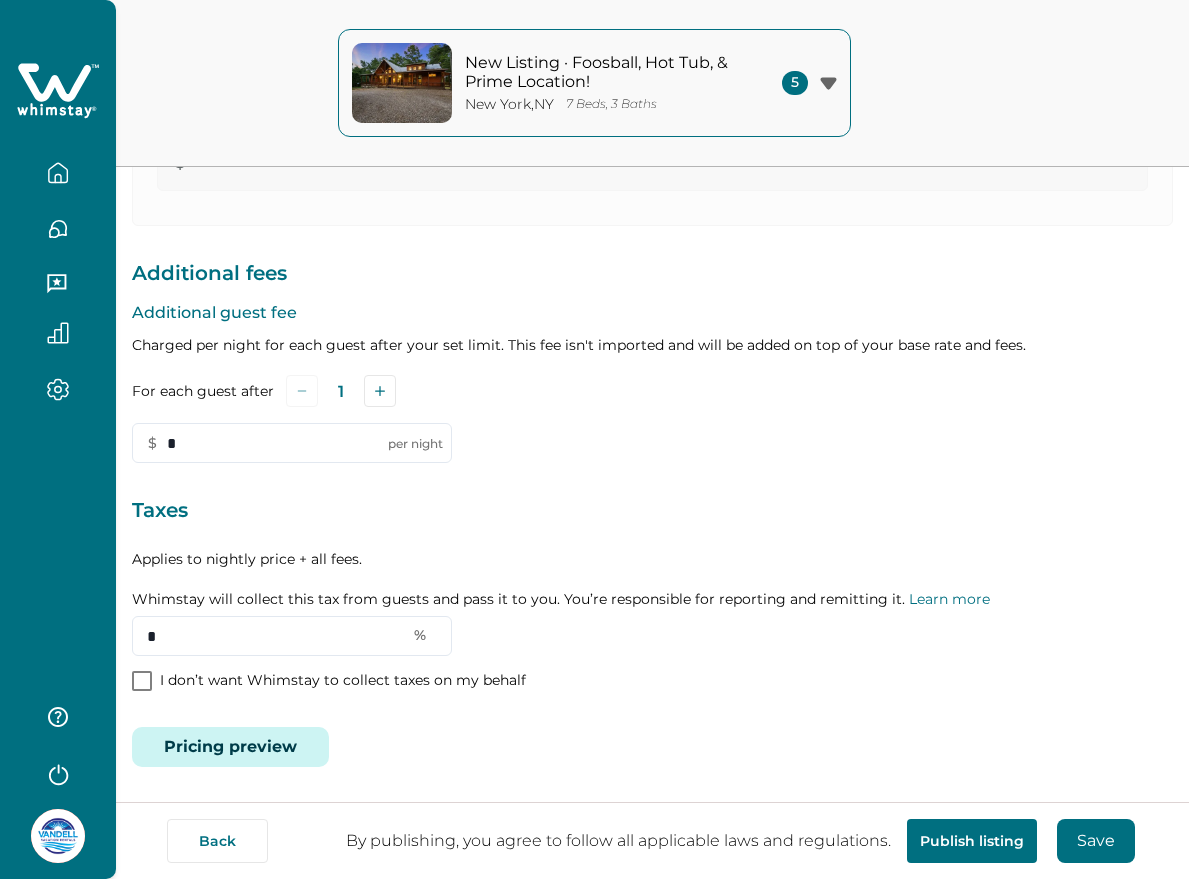 click on "[CITY], [STATE]" at bounding box center [600, 104] 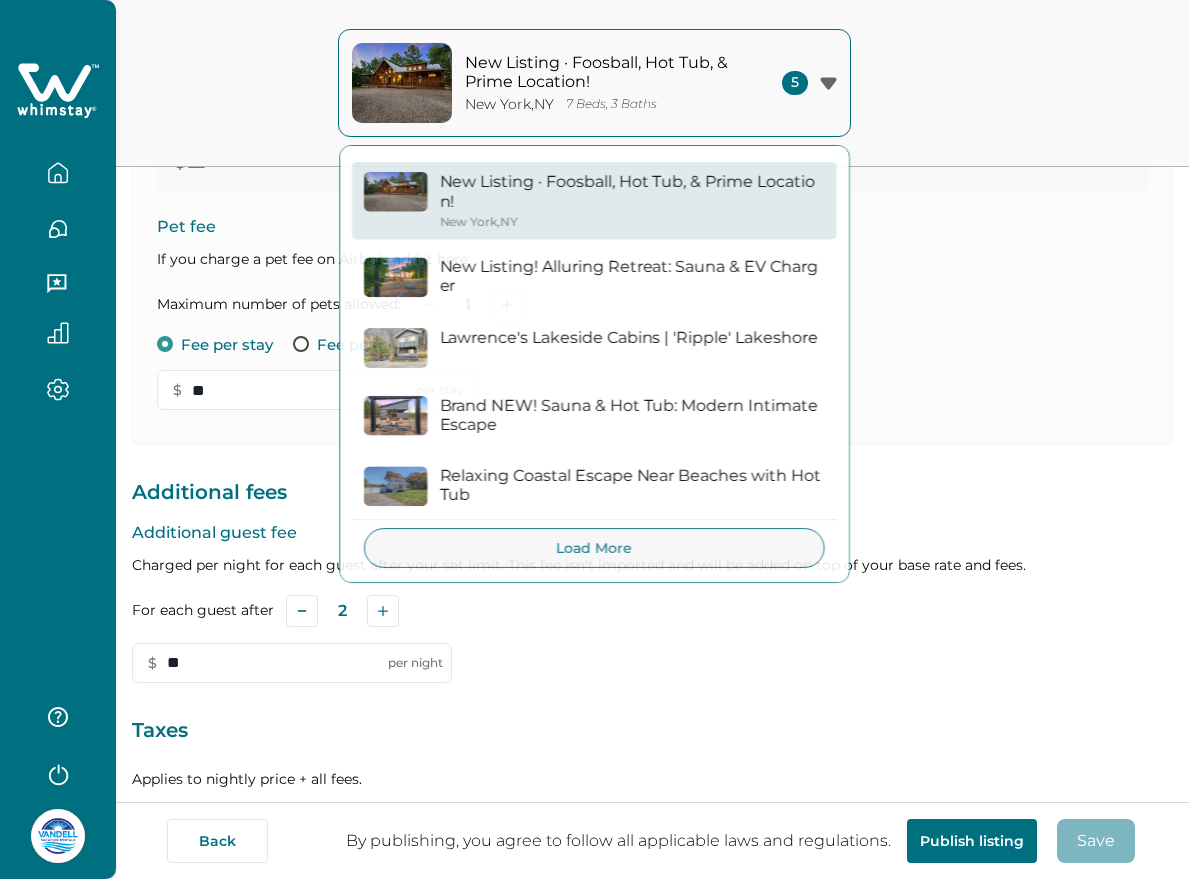 type on "***" 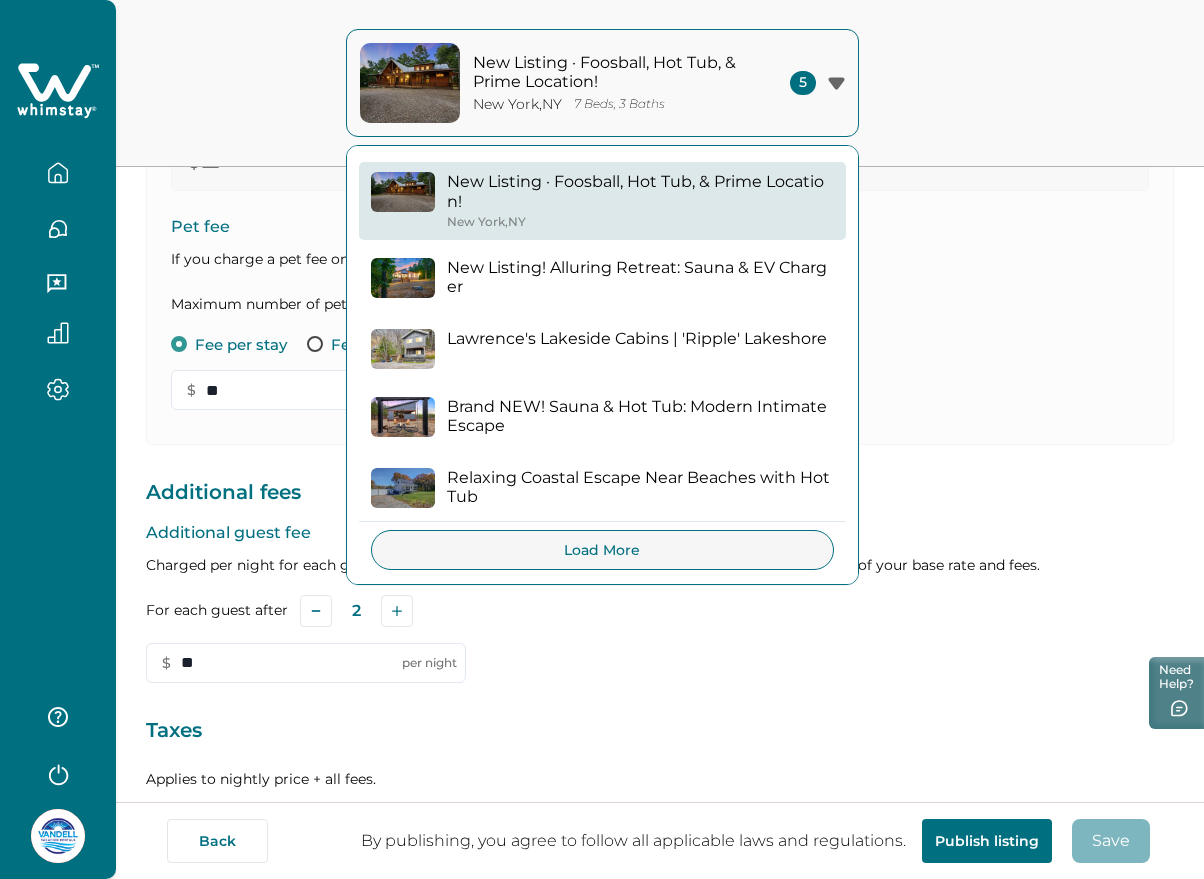 click on "[CITY], [STATE]" at bounding box center (602, 83) 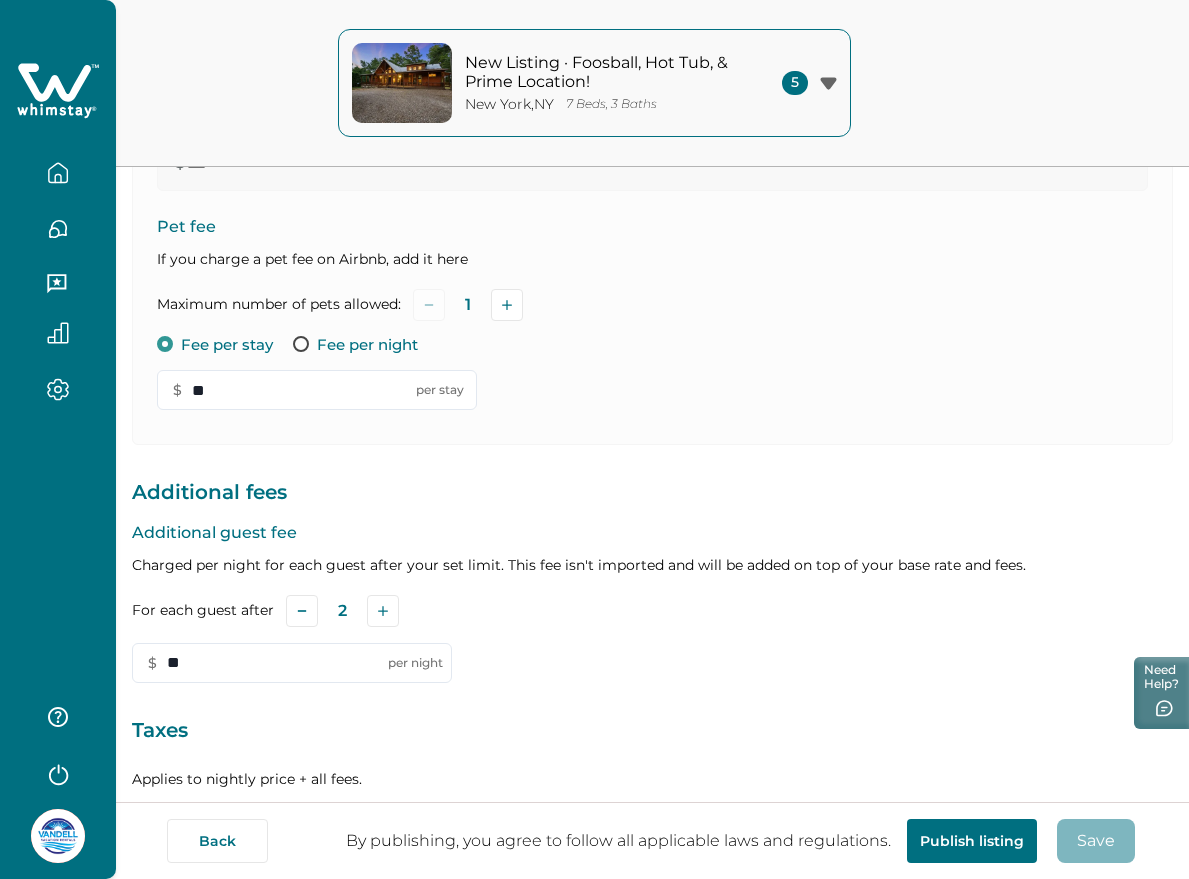 scroll, scrollTop: 0, scrollLeft: 0, axis: both 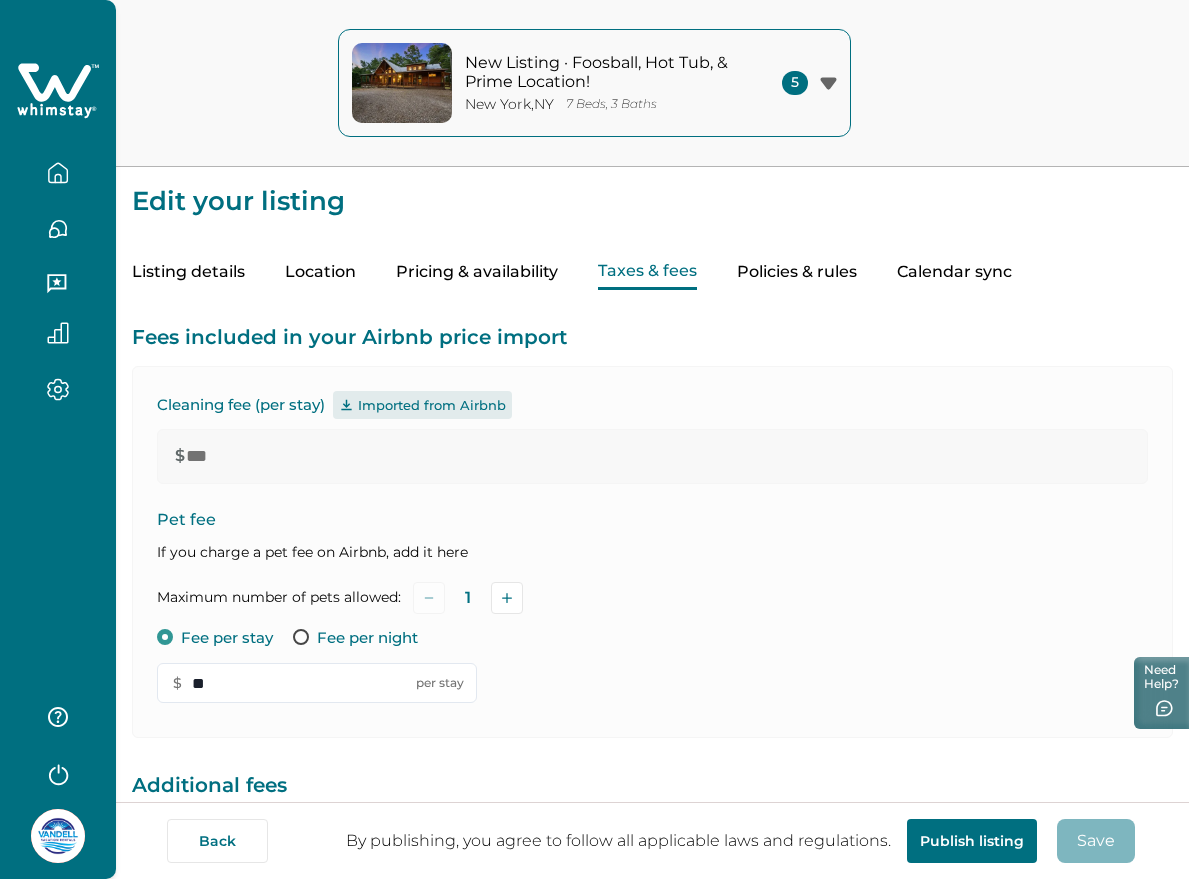 click on "[CITY], [STATE]" at bounding box center [509, 104] 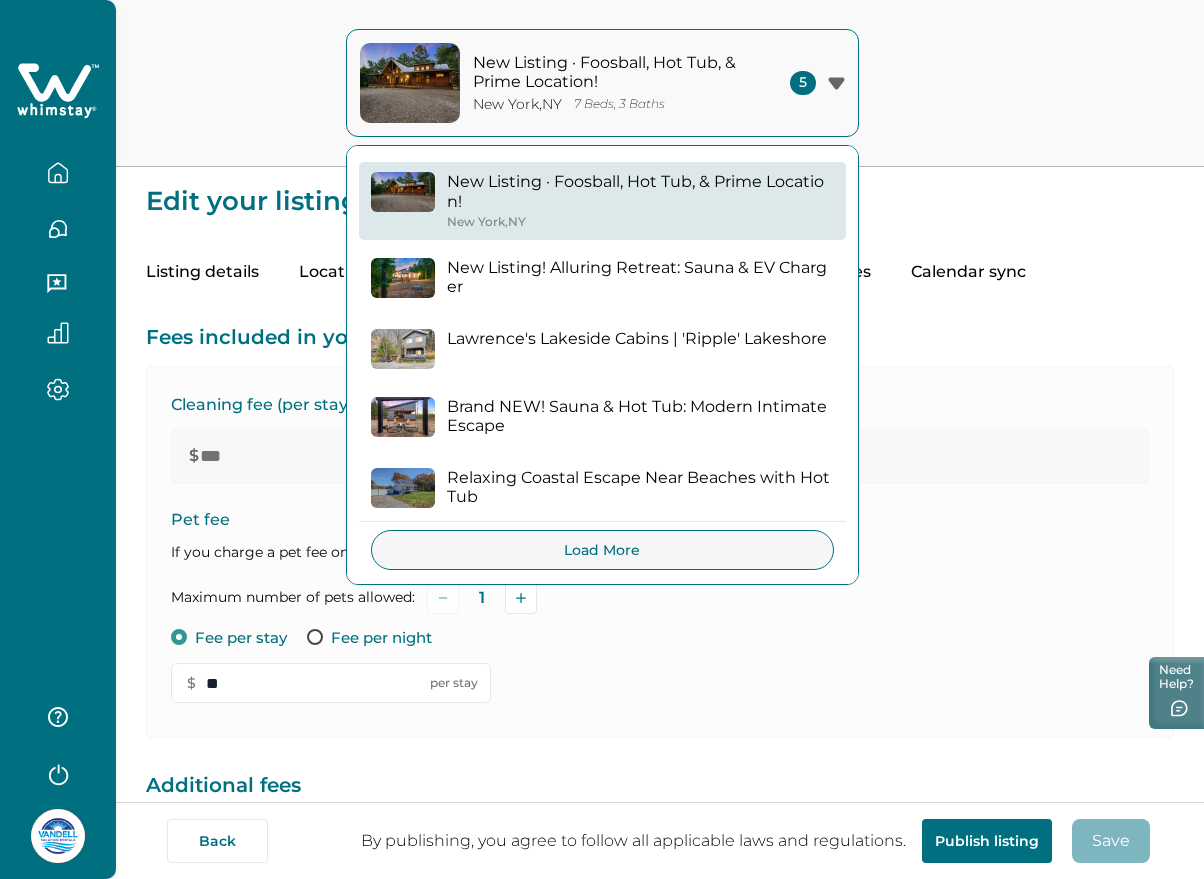 click on "New Listing! Alluring Retreat: Sauna & EV Charger" at bounding box center [640, 277] 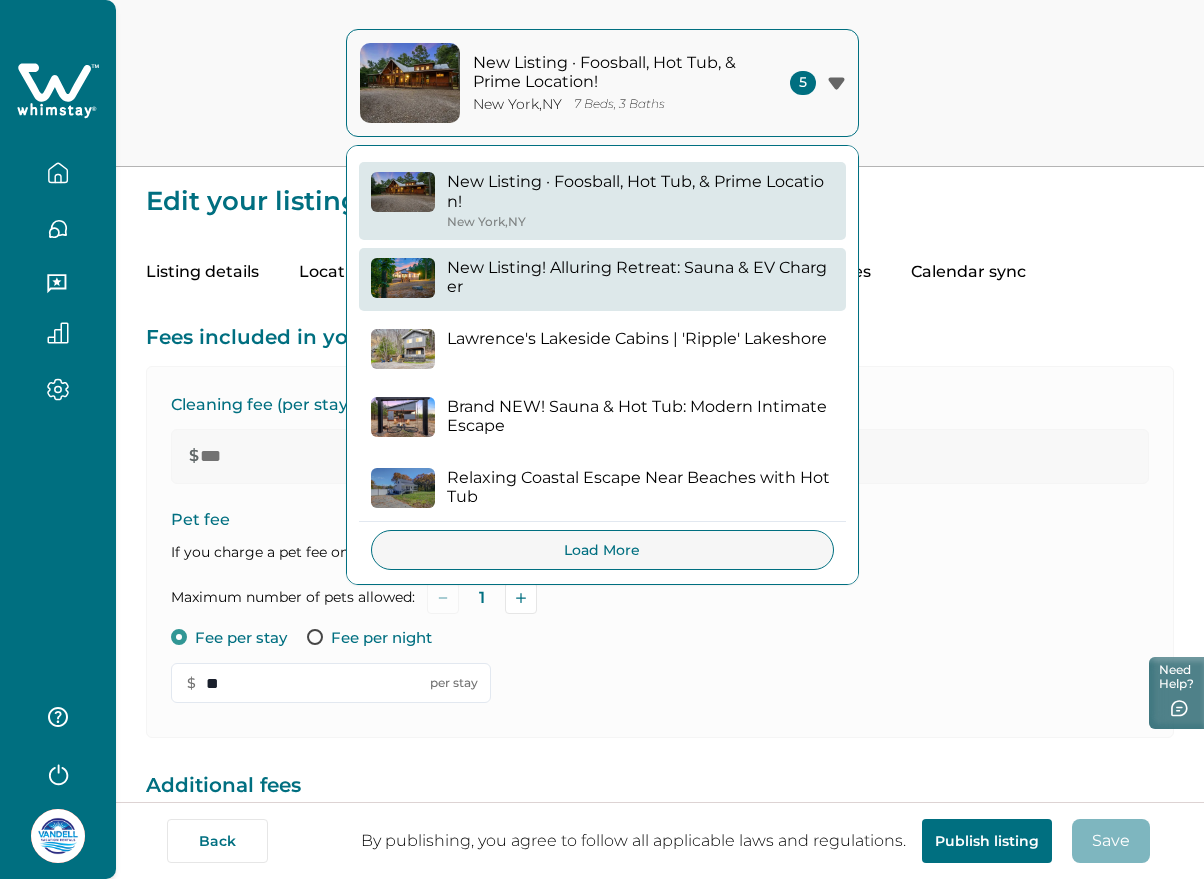 type 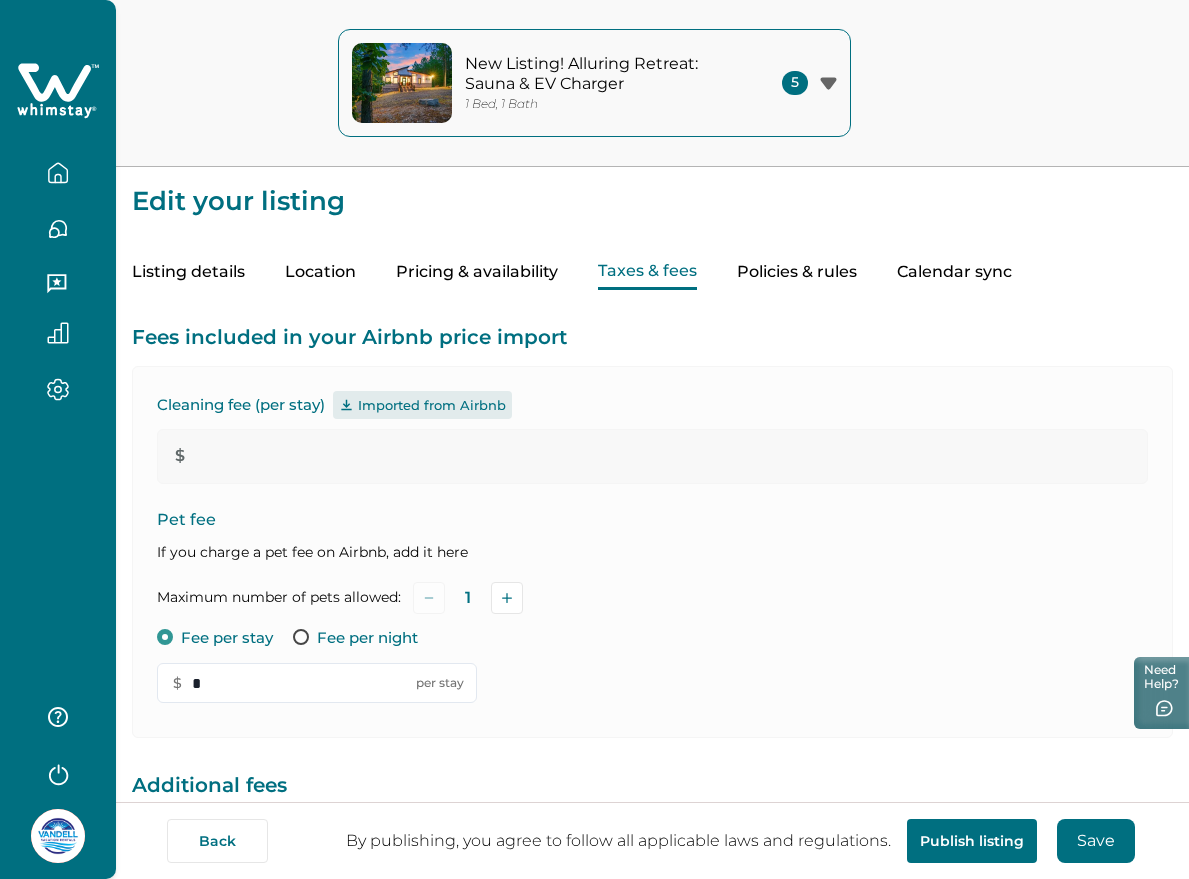 click on "Pricing & availability" at bounding box center [477, 272] 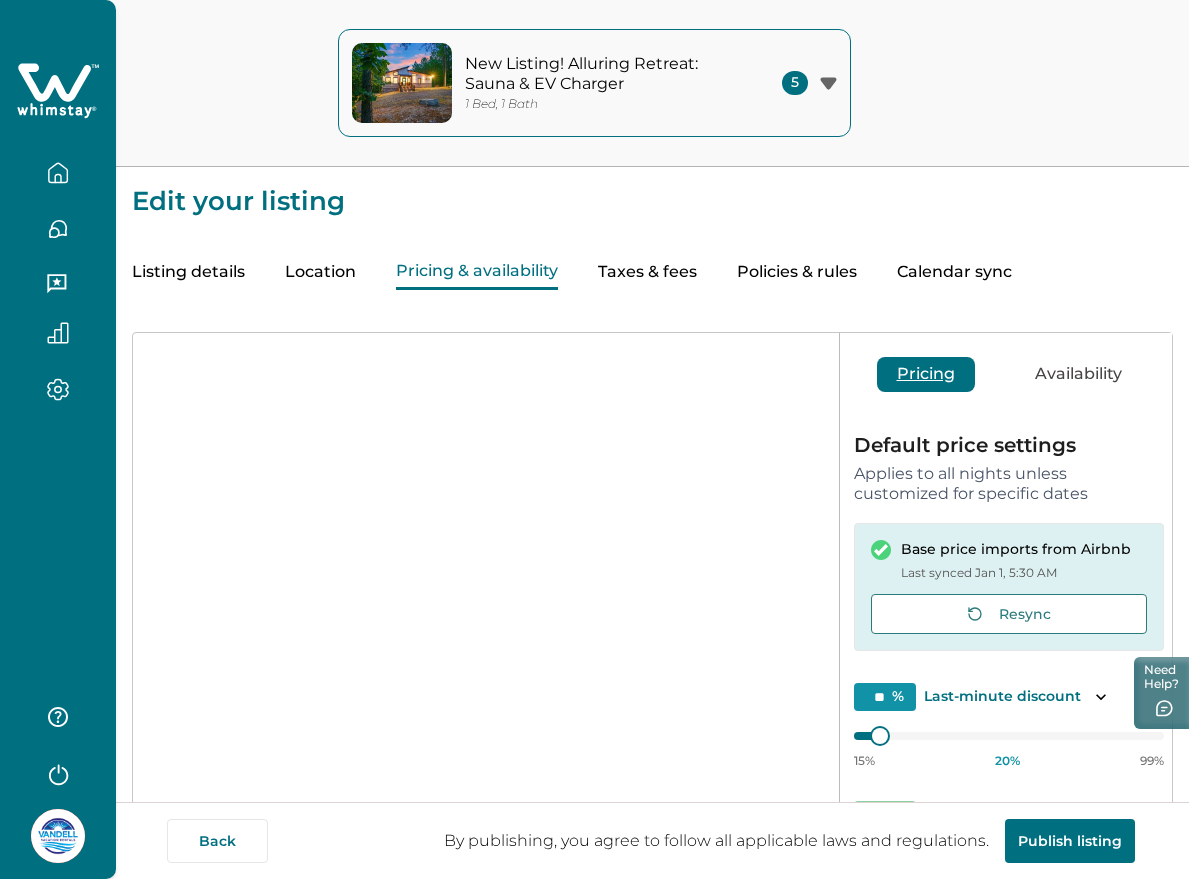 click on "New Listing! Alluring Retreat: Sauna & EV Charger" at bounding box center [600, 73] 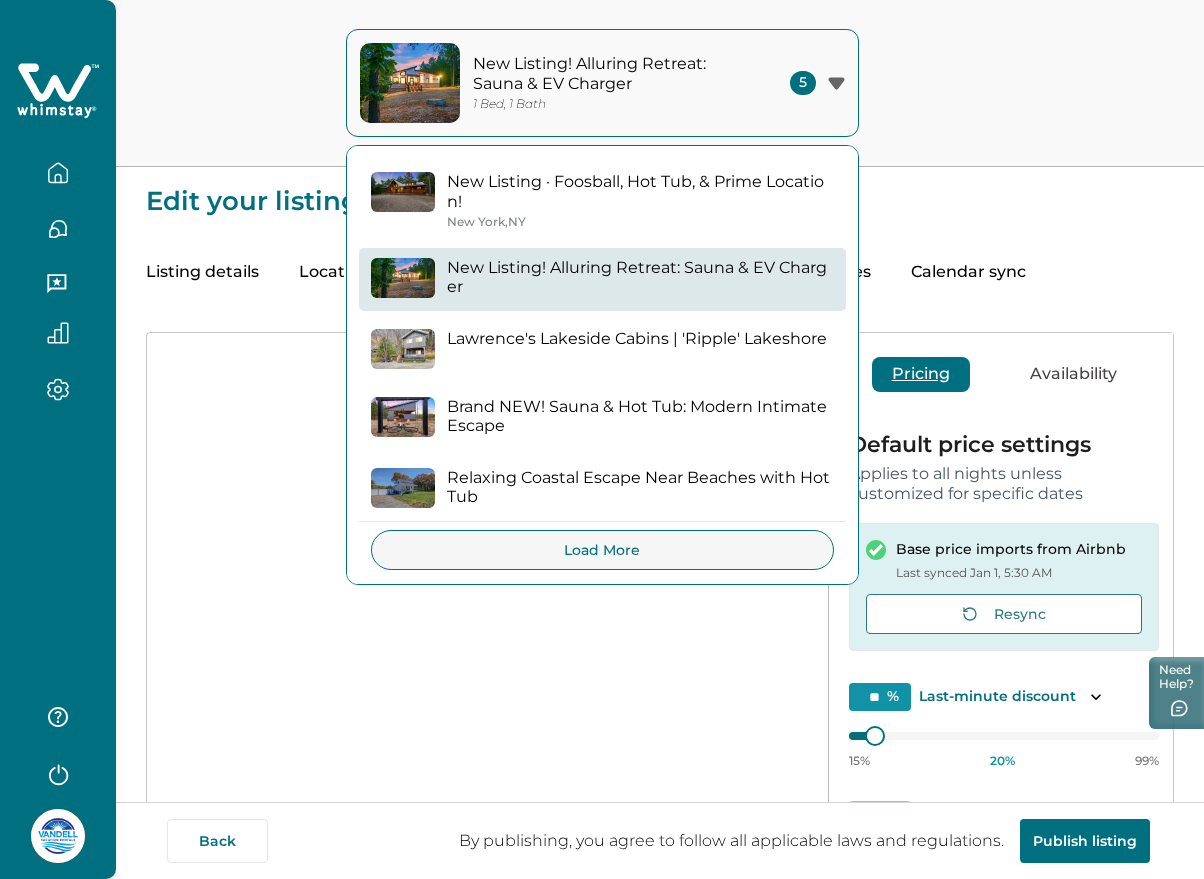 click on "New Listing · Foosball, Hot Tub, & Prime Location!" at bounding box center (640, 191) 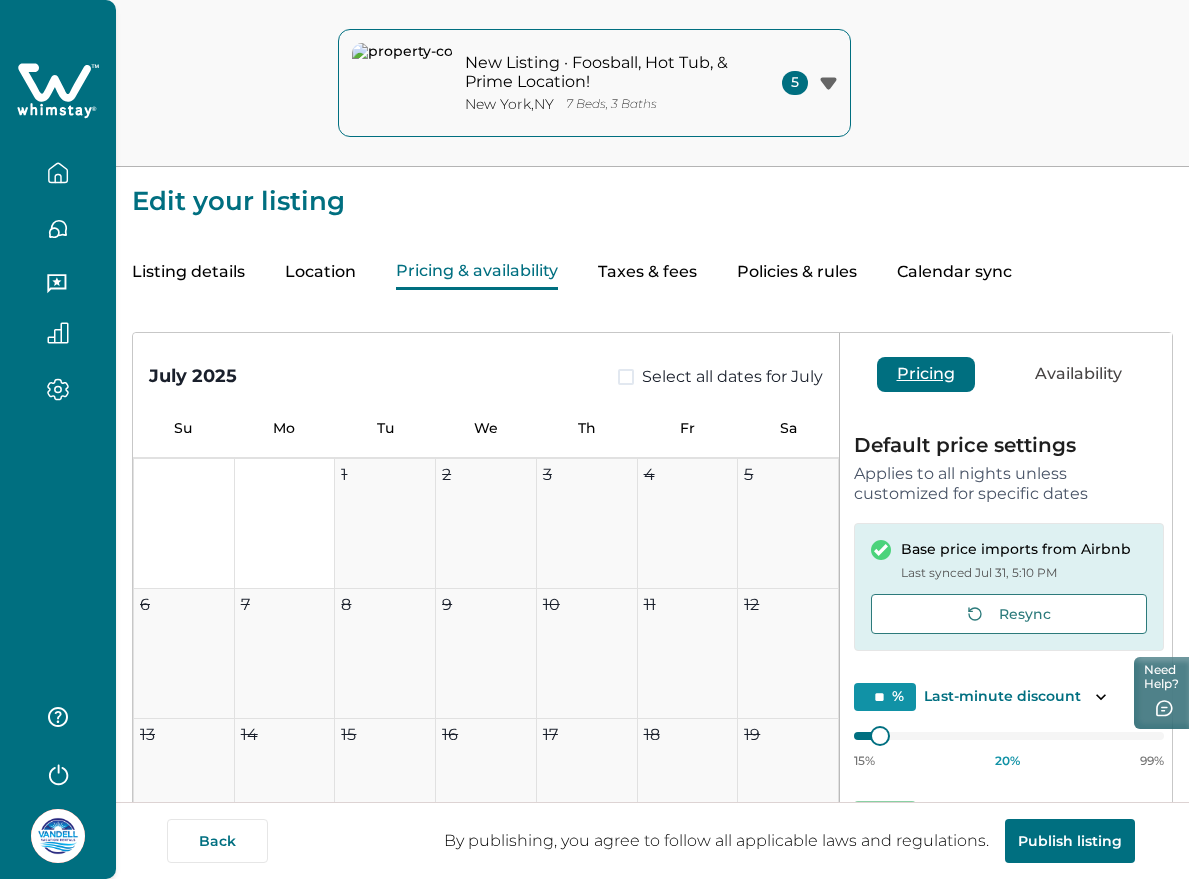 click on "Taxes & fees" at bounding box center [647, 272] 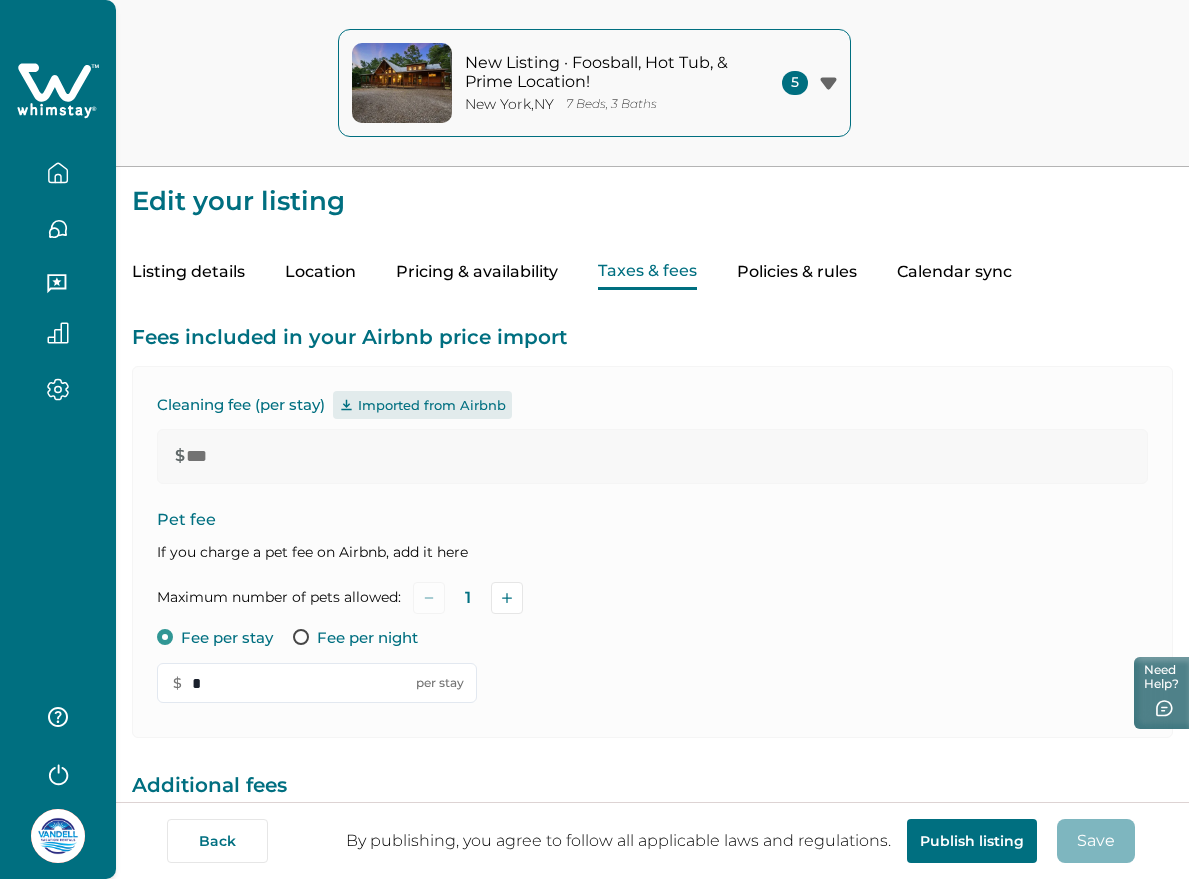 type on "**" 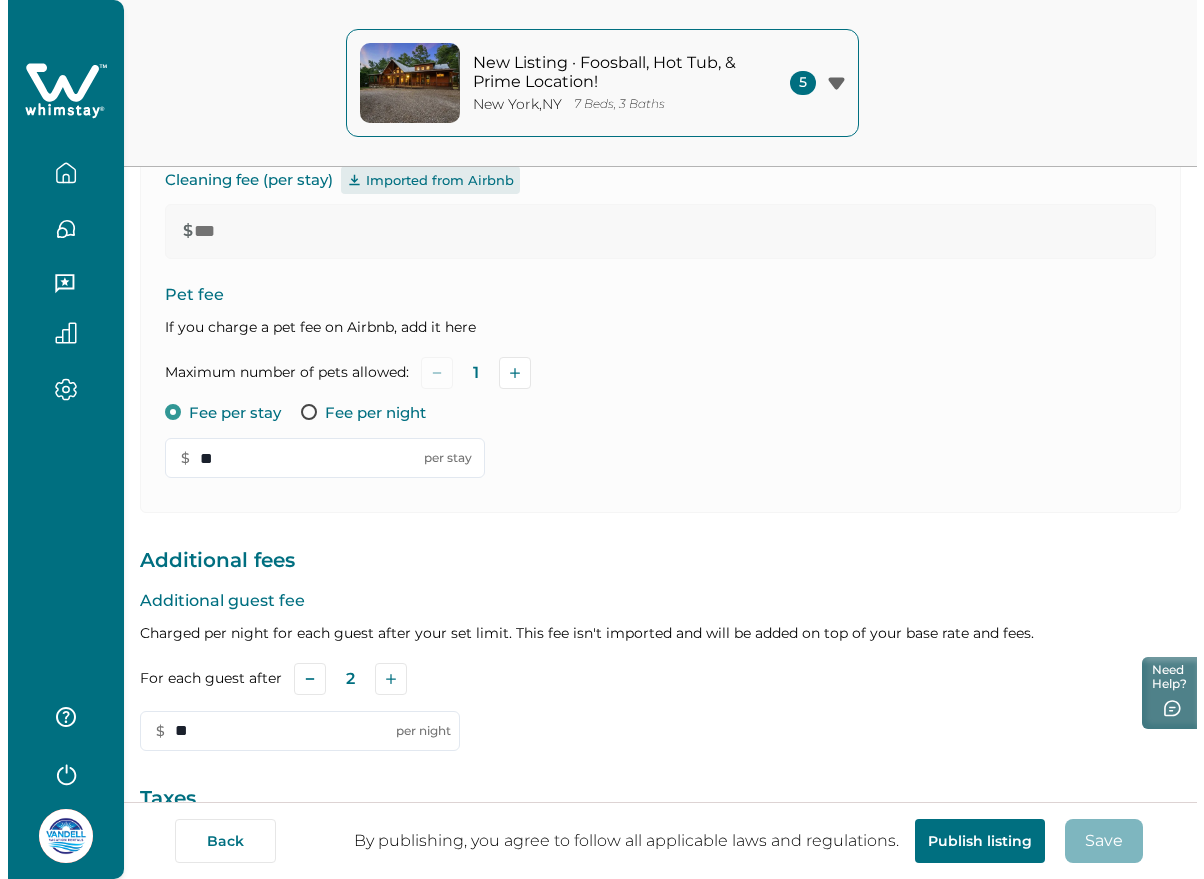 scroll, scrollTop: 513, scrollLeft: 0, axis: vertical 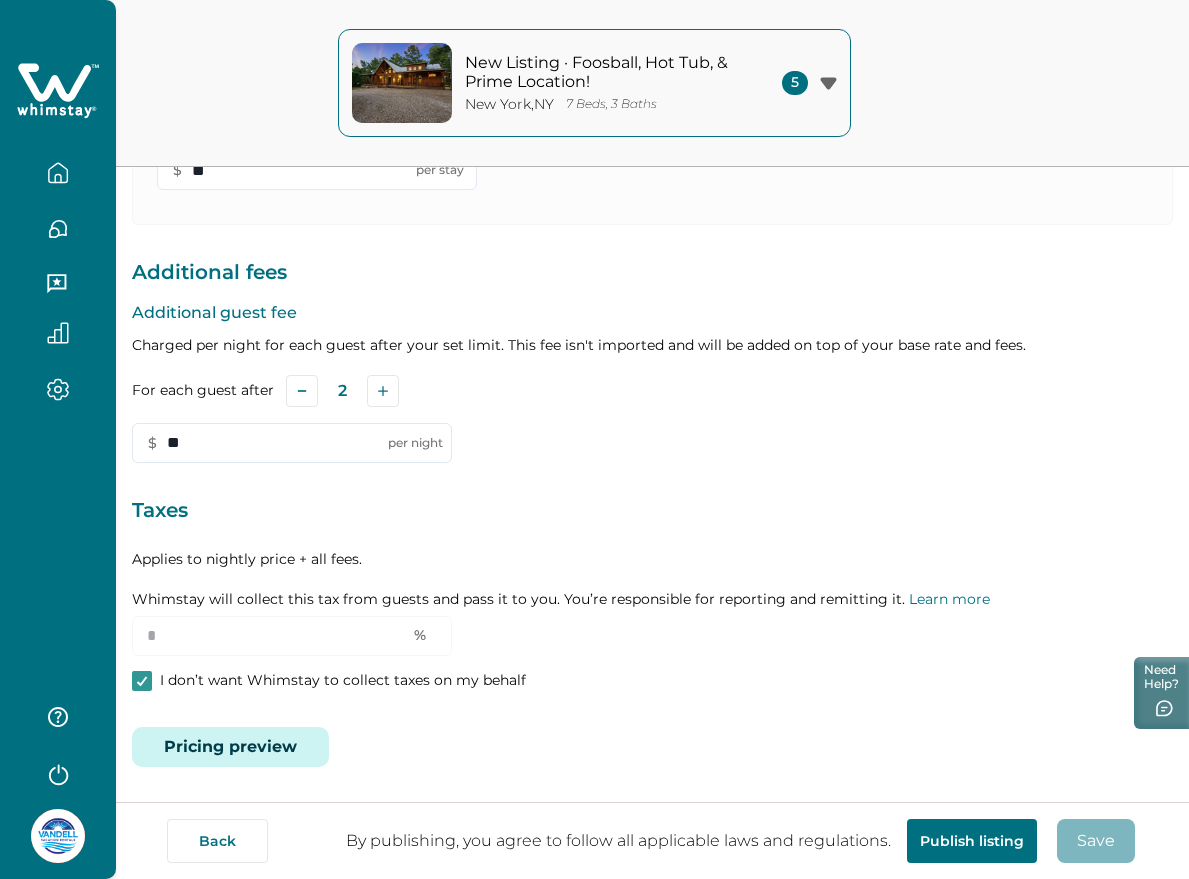 click on "Pricing preview" at bounding box center (230, 747) 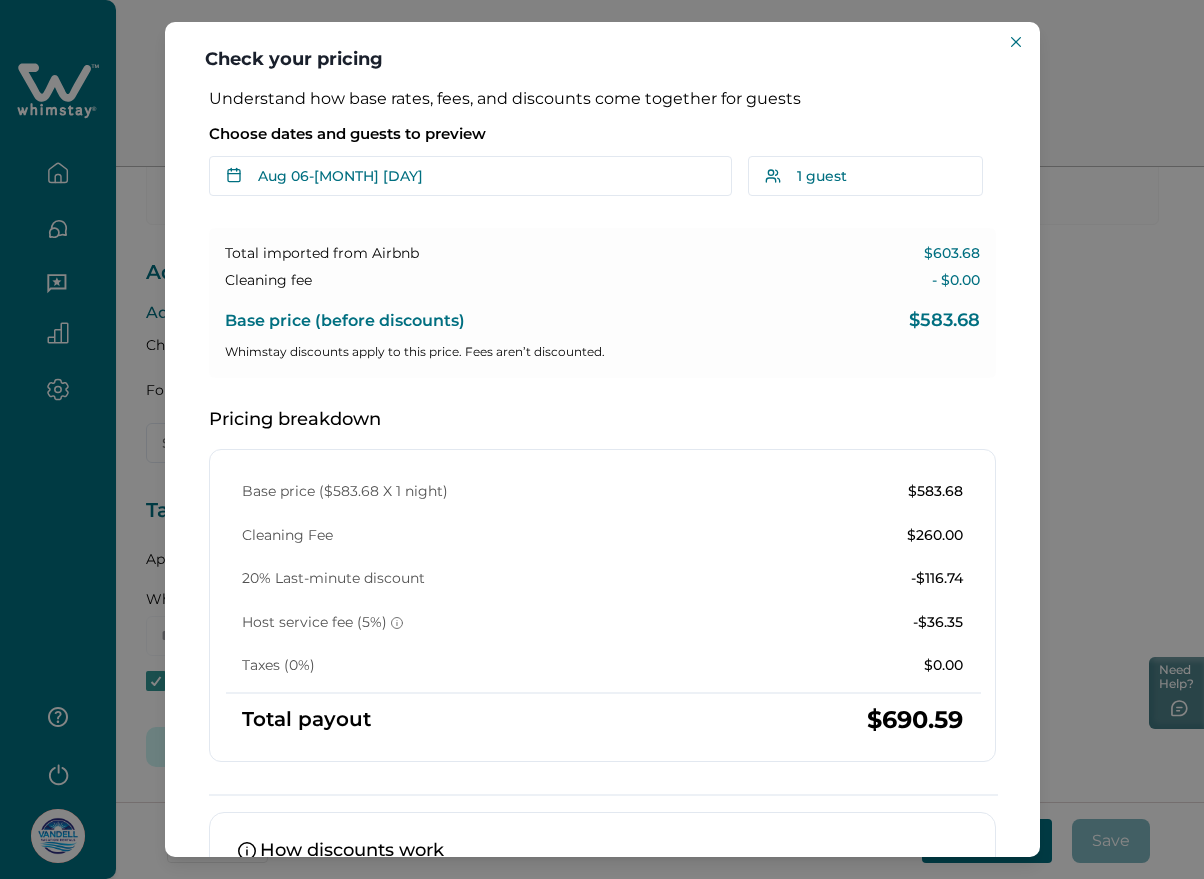 type 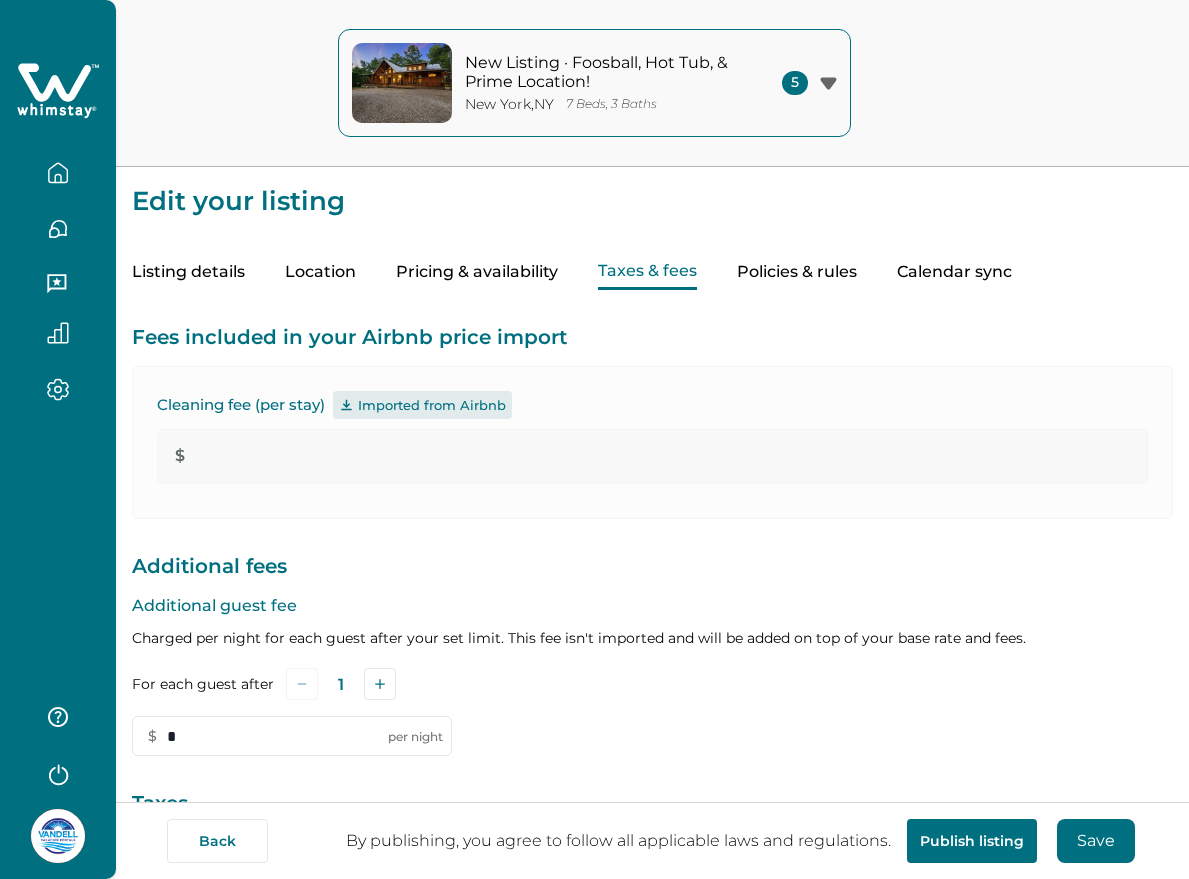 scroll, scrollTop: 293, scrollLeft: 0, axis: vertical 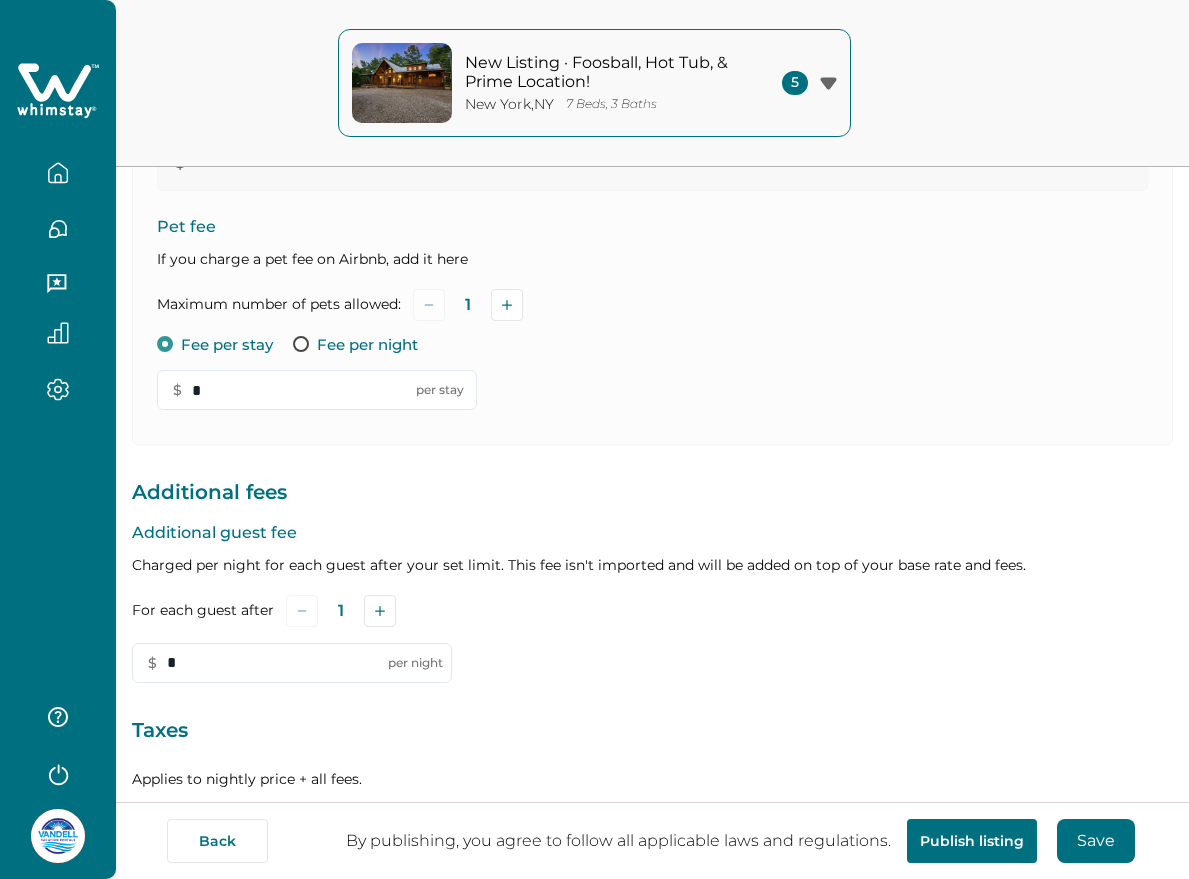 type on "***" 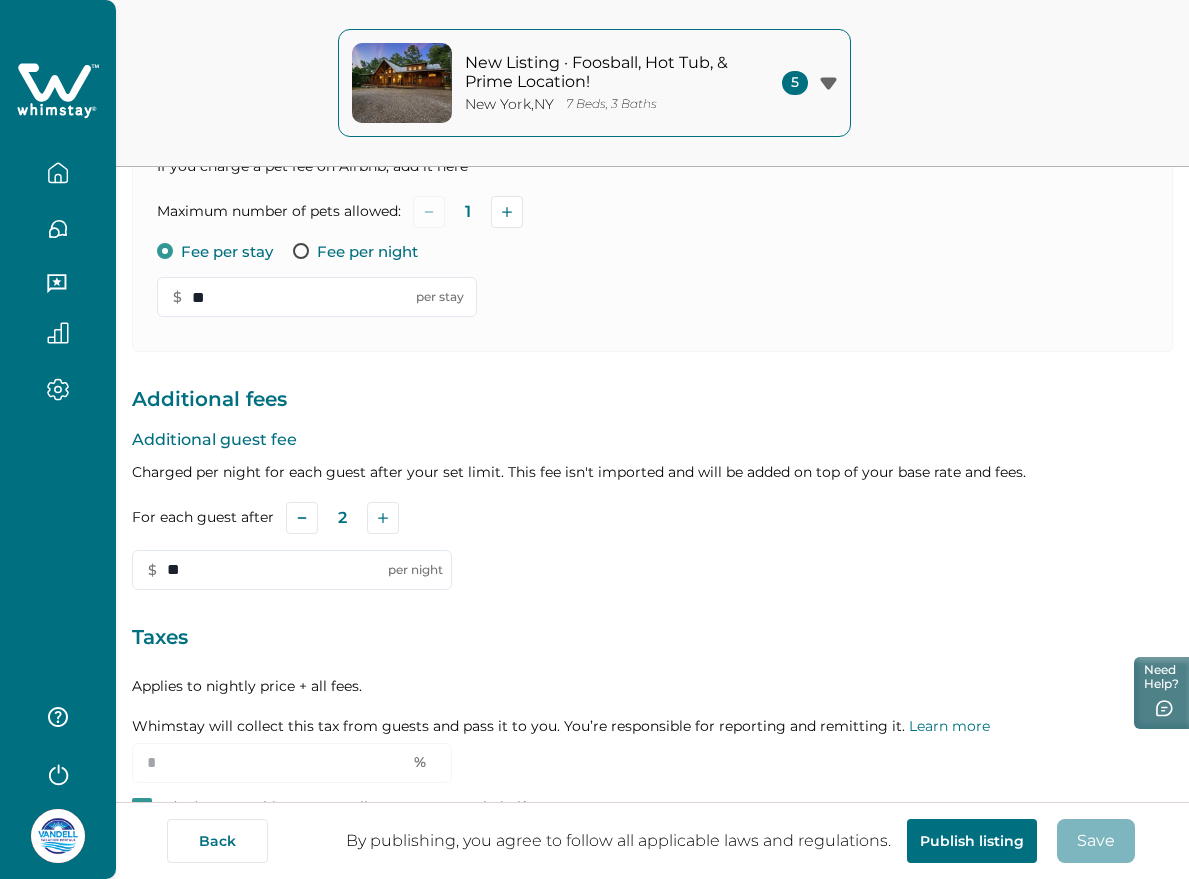 scroll, scrollTop: 513, scrollLeft: 0, axis: vertical 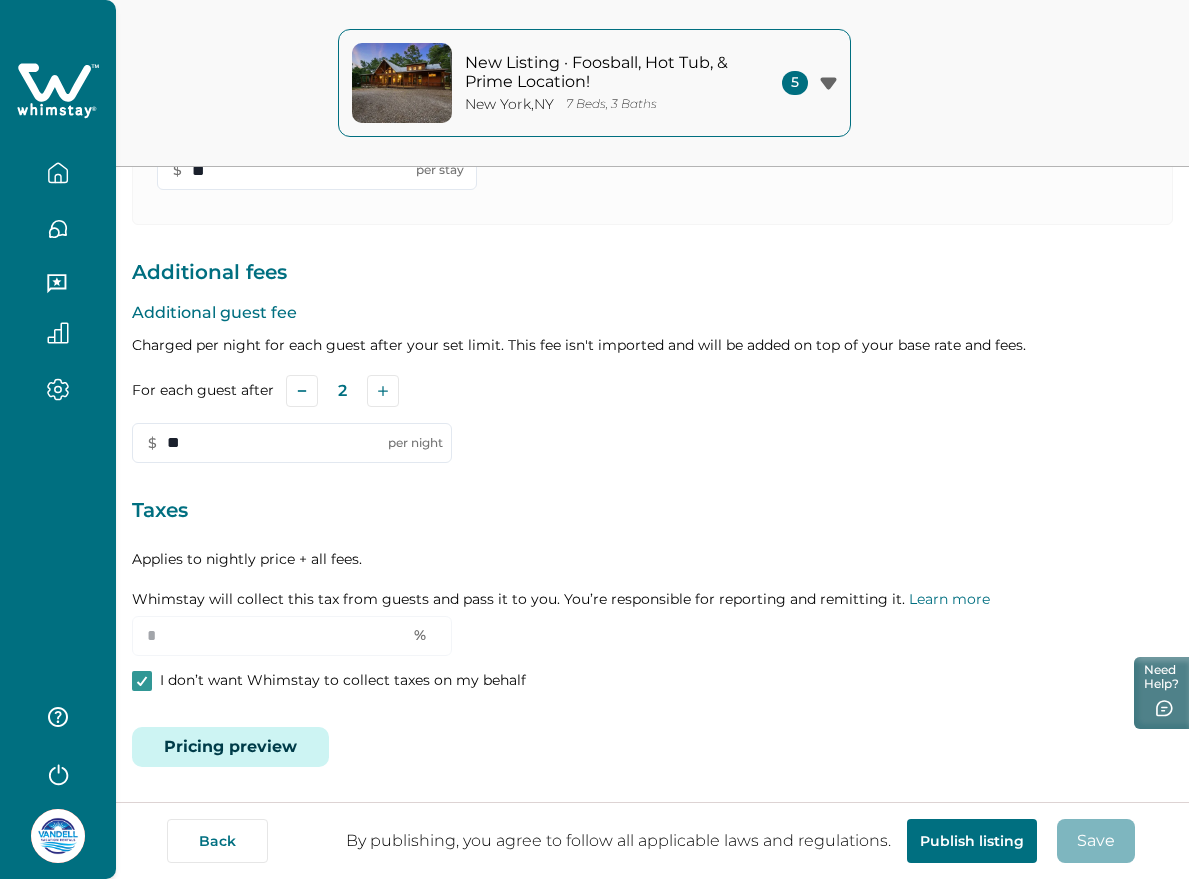 click on "Pricing preview" at bounding box center (230, 747) 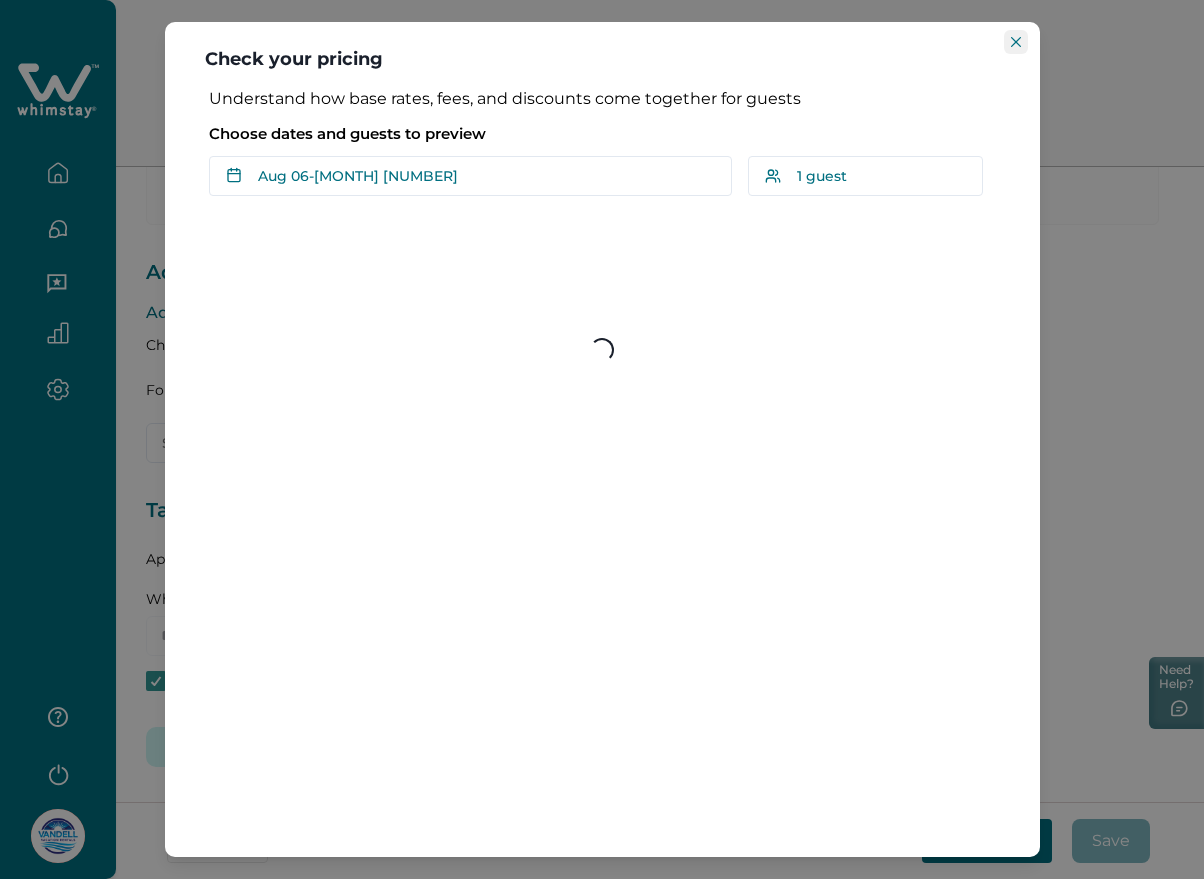 click at bounding box center [1016, 42] 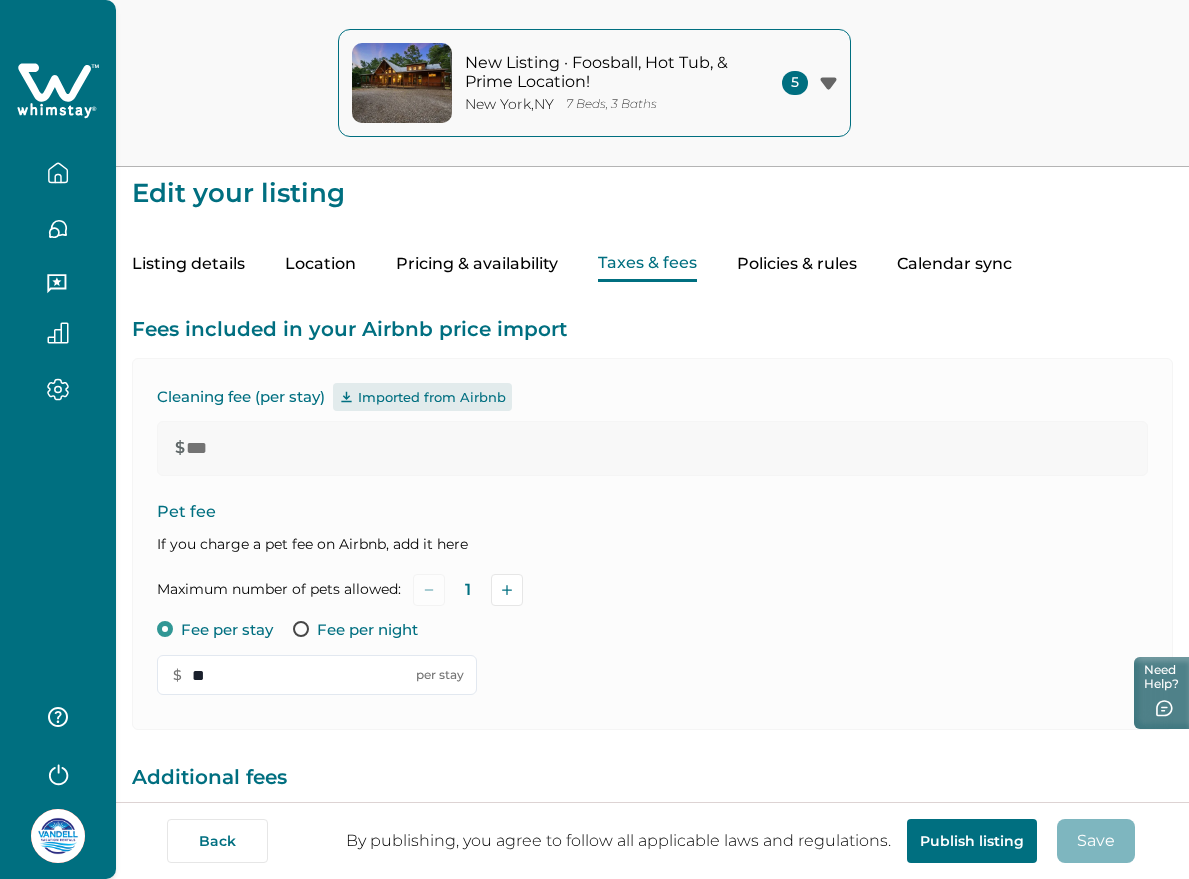scroll, scrollTop: 0, scrollLeft: 0, axis: both 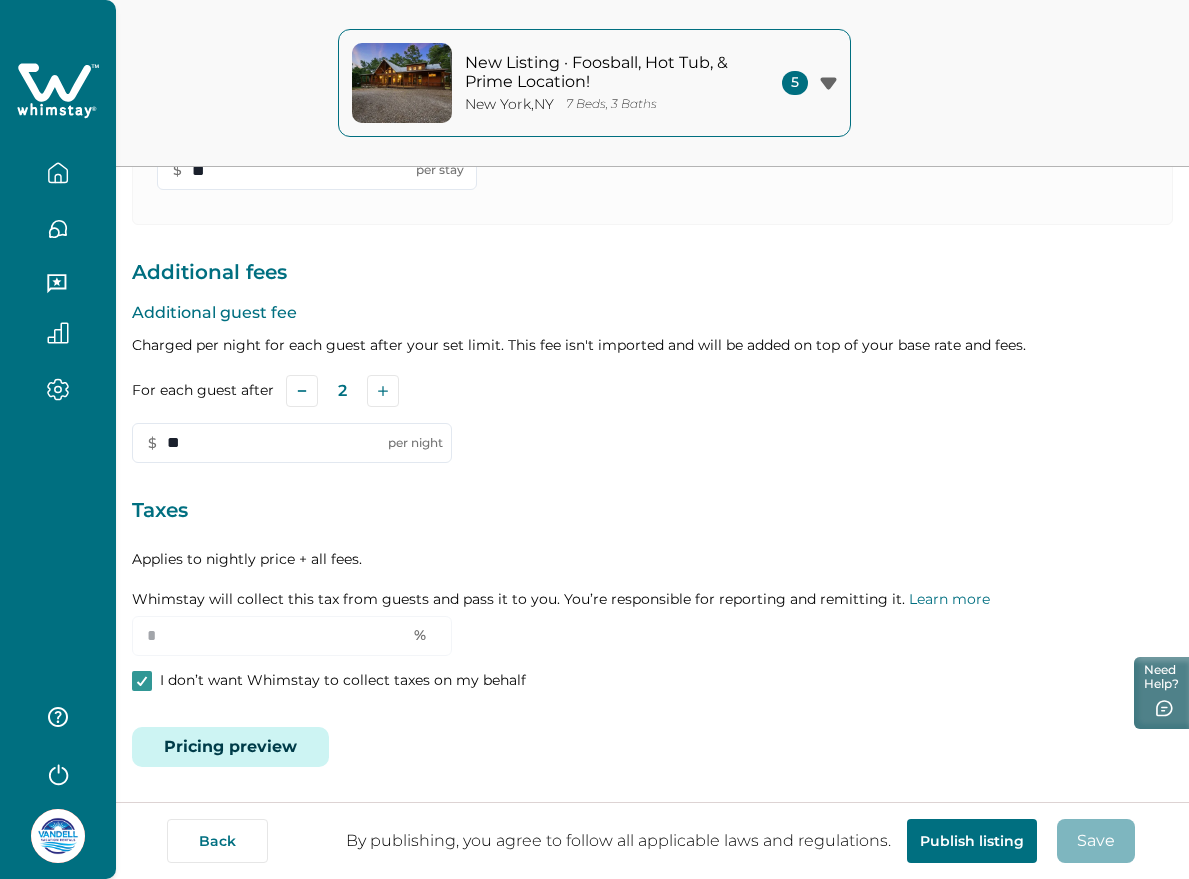click on "Pricing preview" at bounding box center (230, 747) 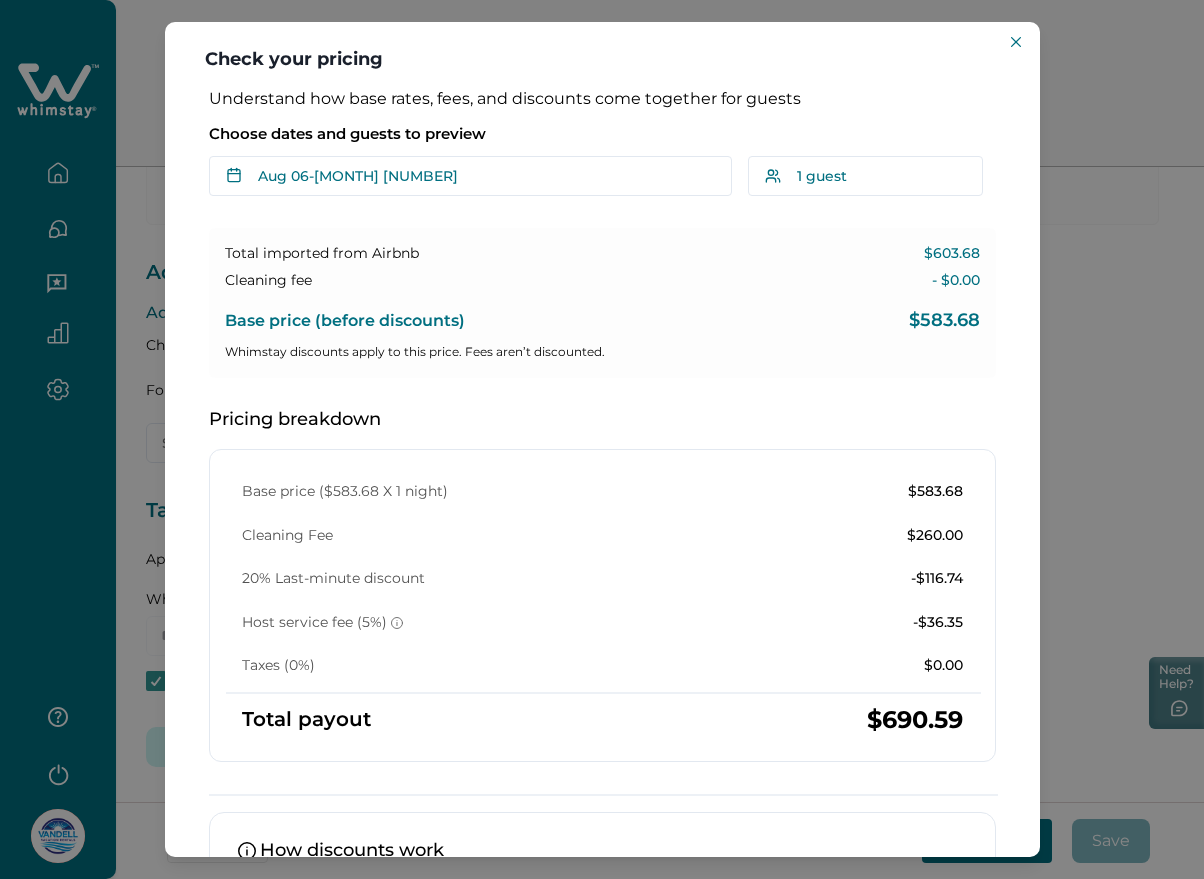 type 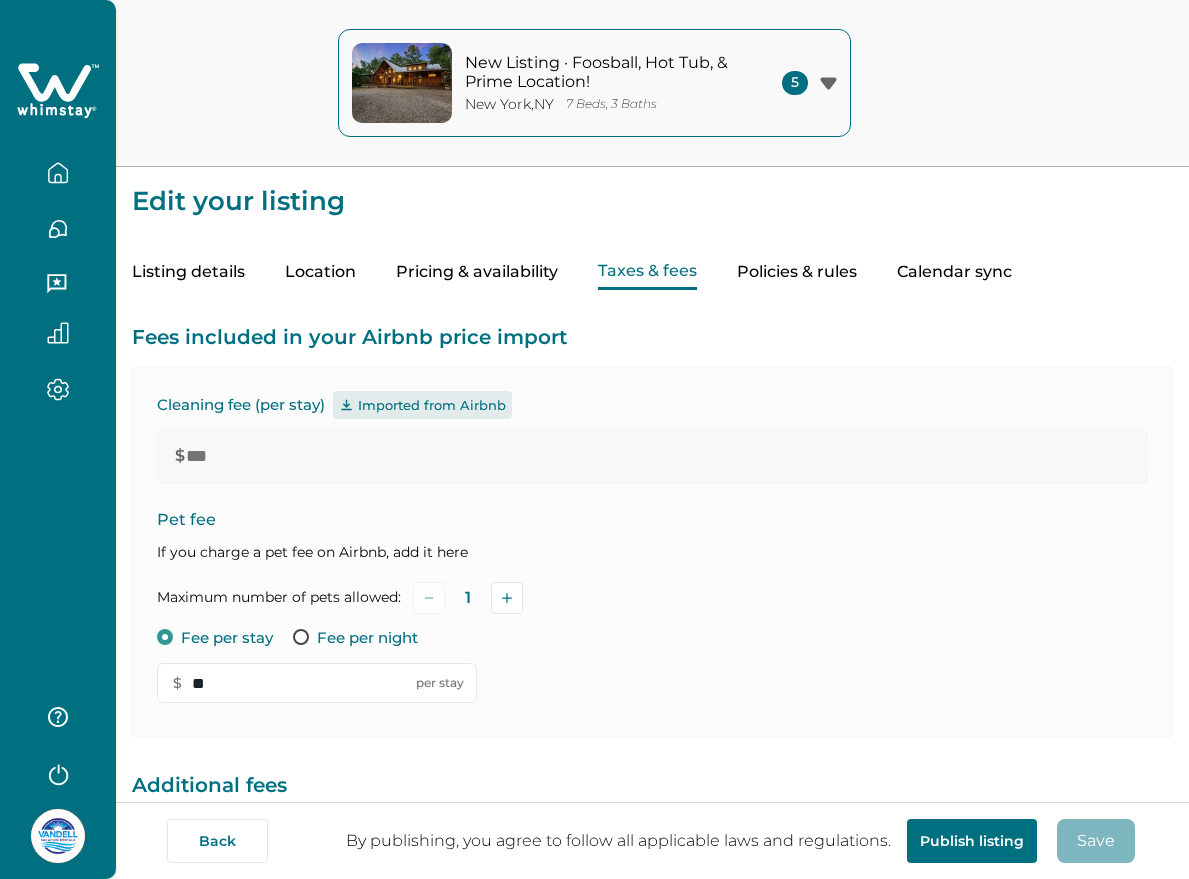 scroll, scrollTop: 513, scrollLeft: 0, axis: vertical 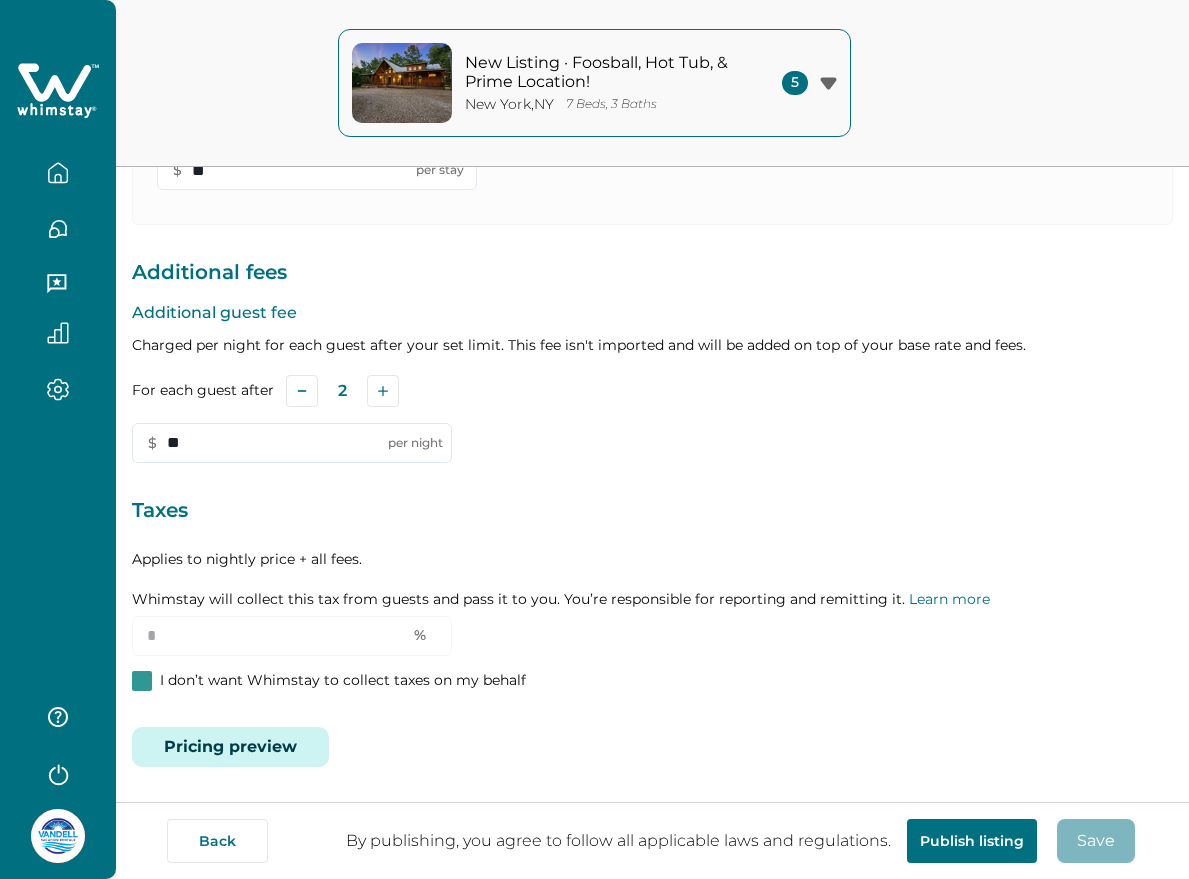 type on "***" 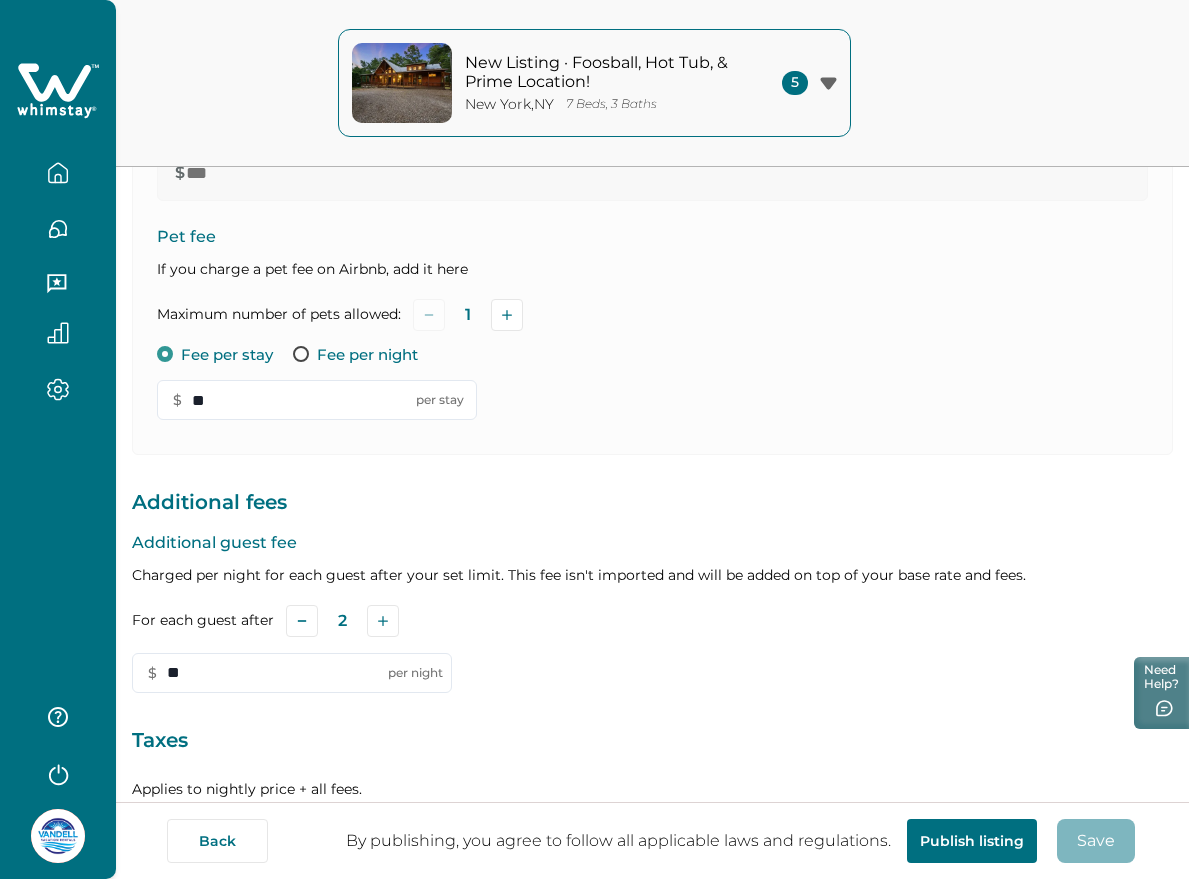 scroll, scrollTop: 513, scrollLeft: 0, axis: vertical 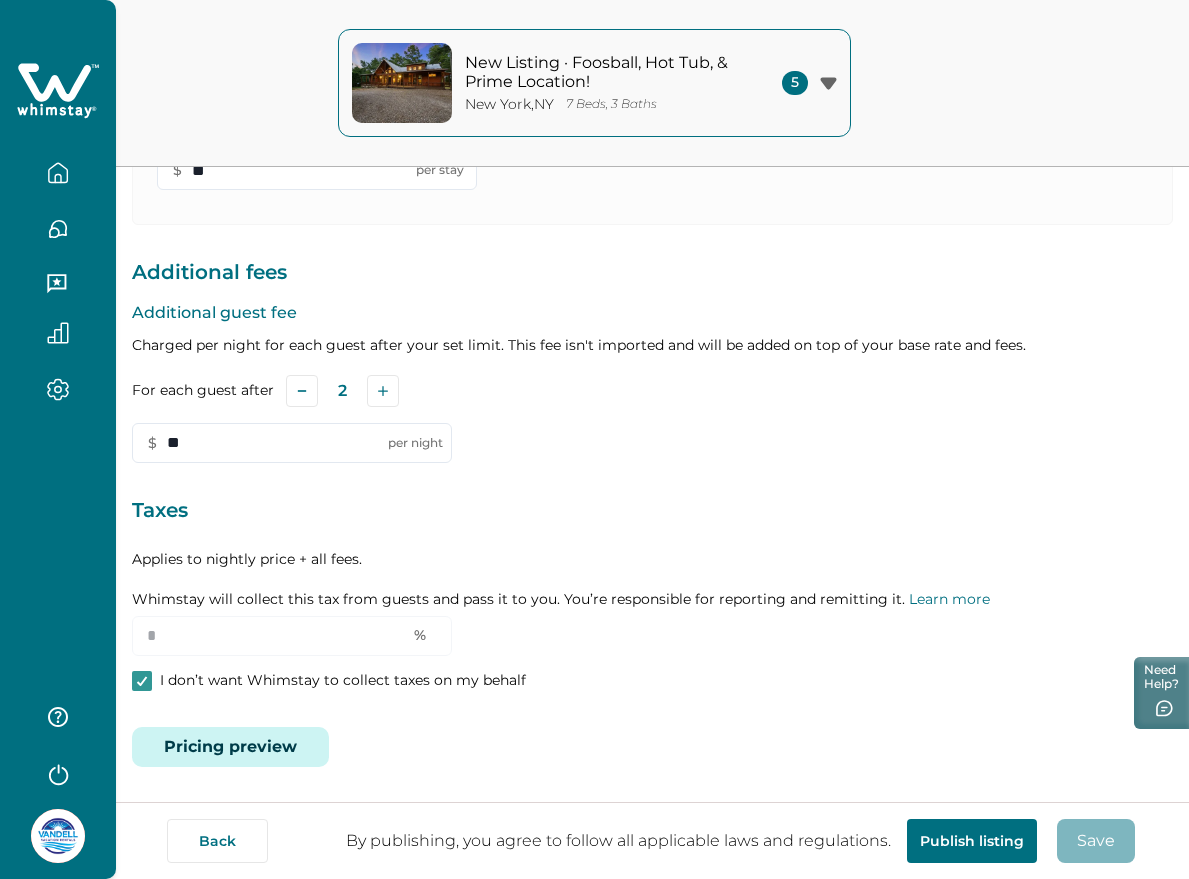 click 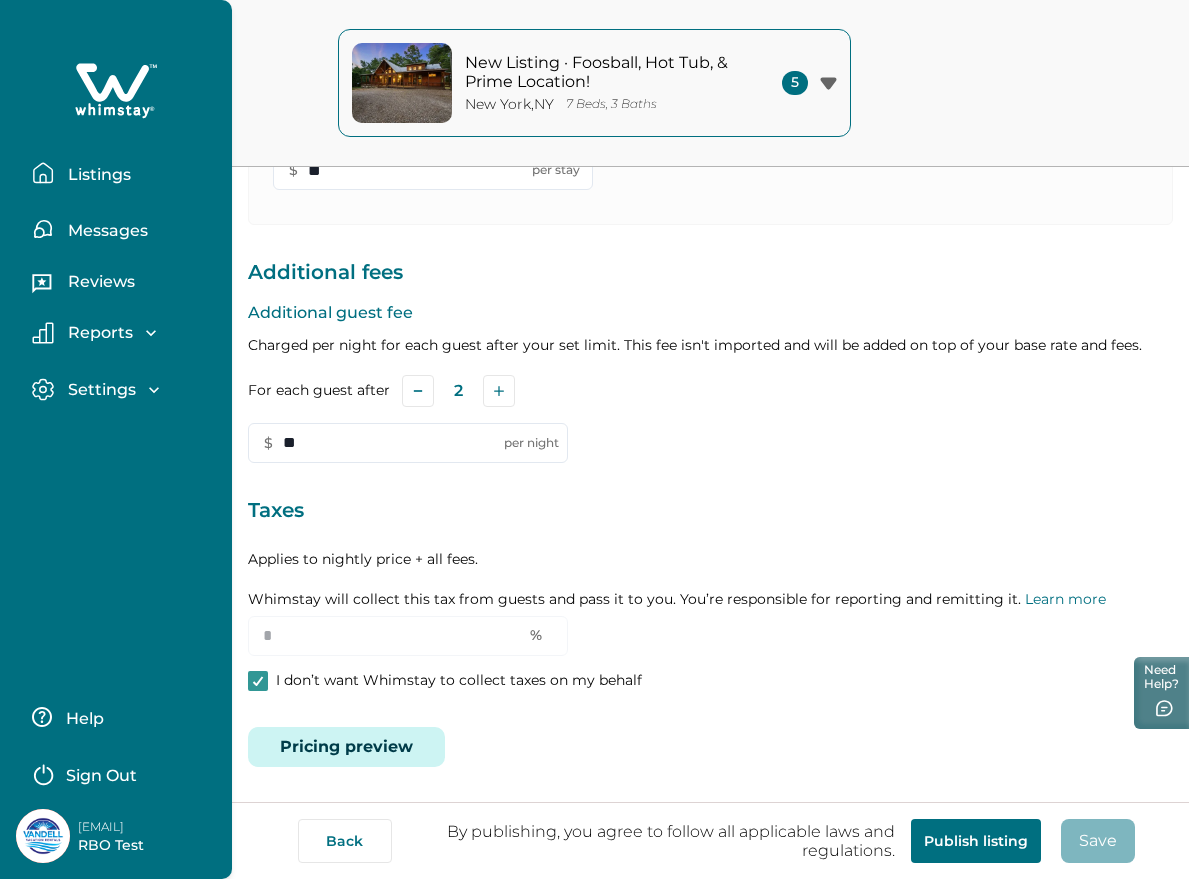 click on "Listings" at bounding box center [96, 175] 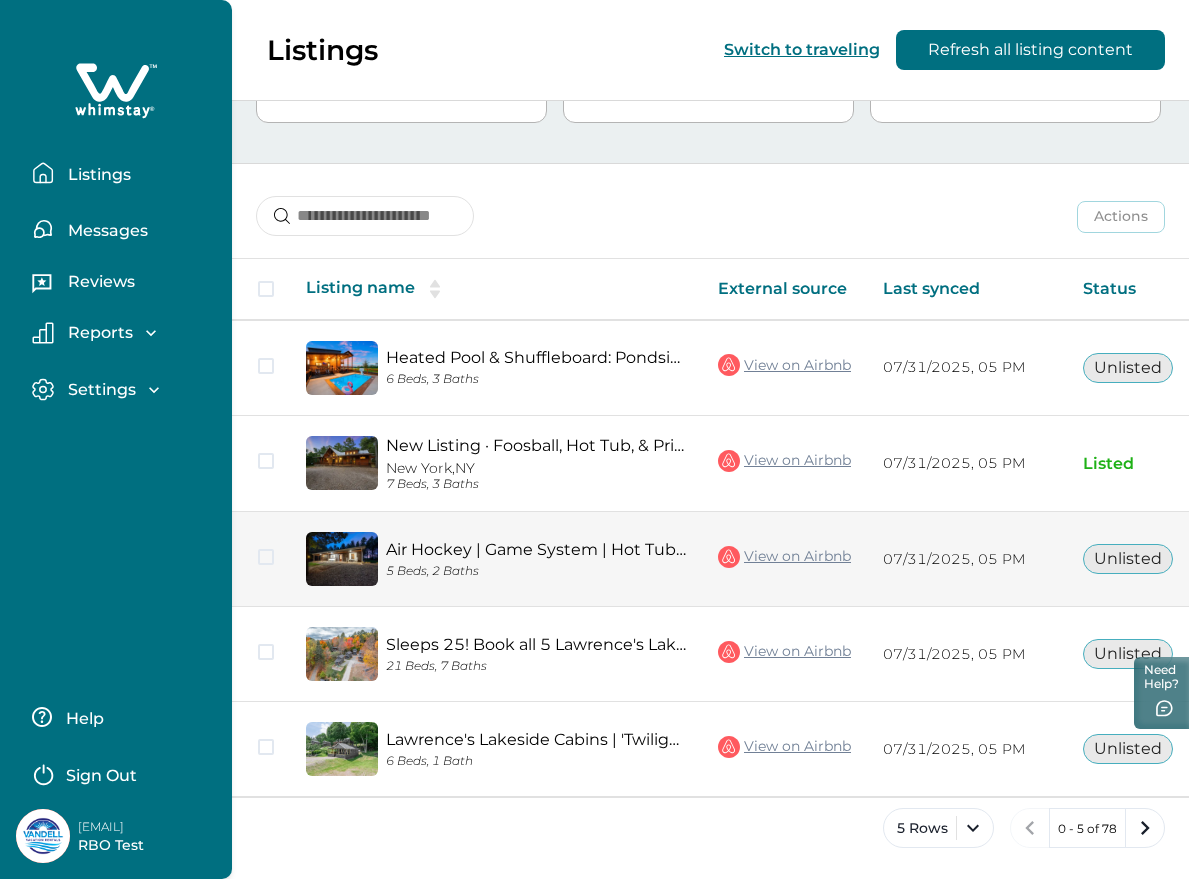 scroll, scrollTop: 202, scrollLeft: 0, axis: vertical 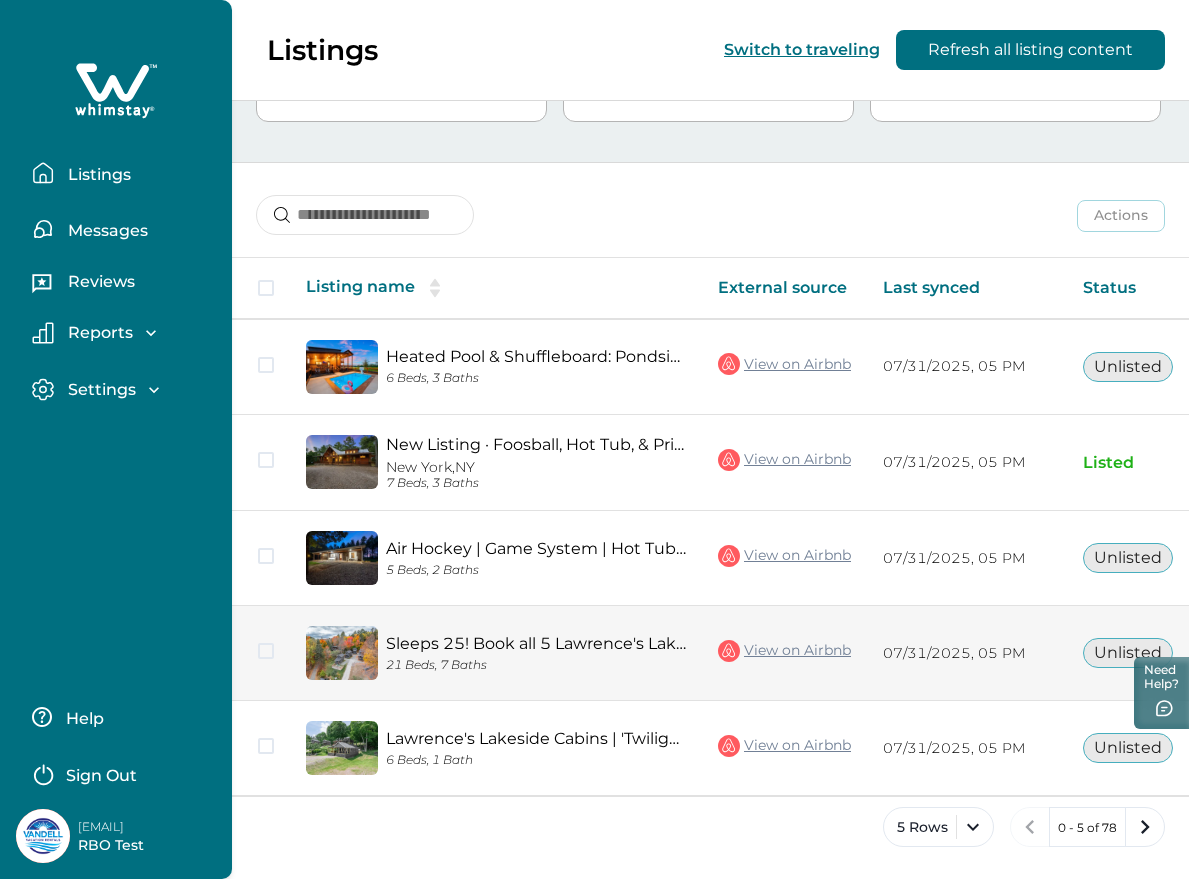 type 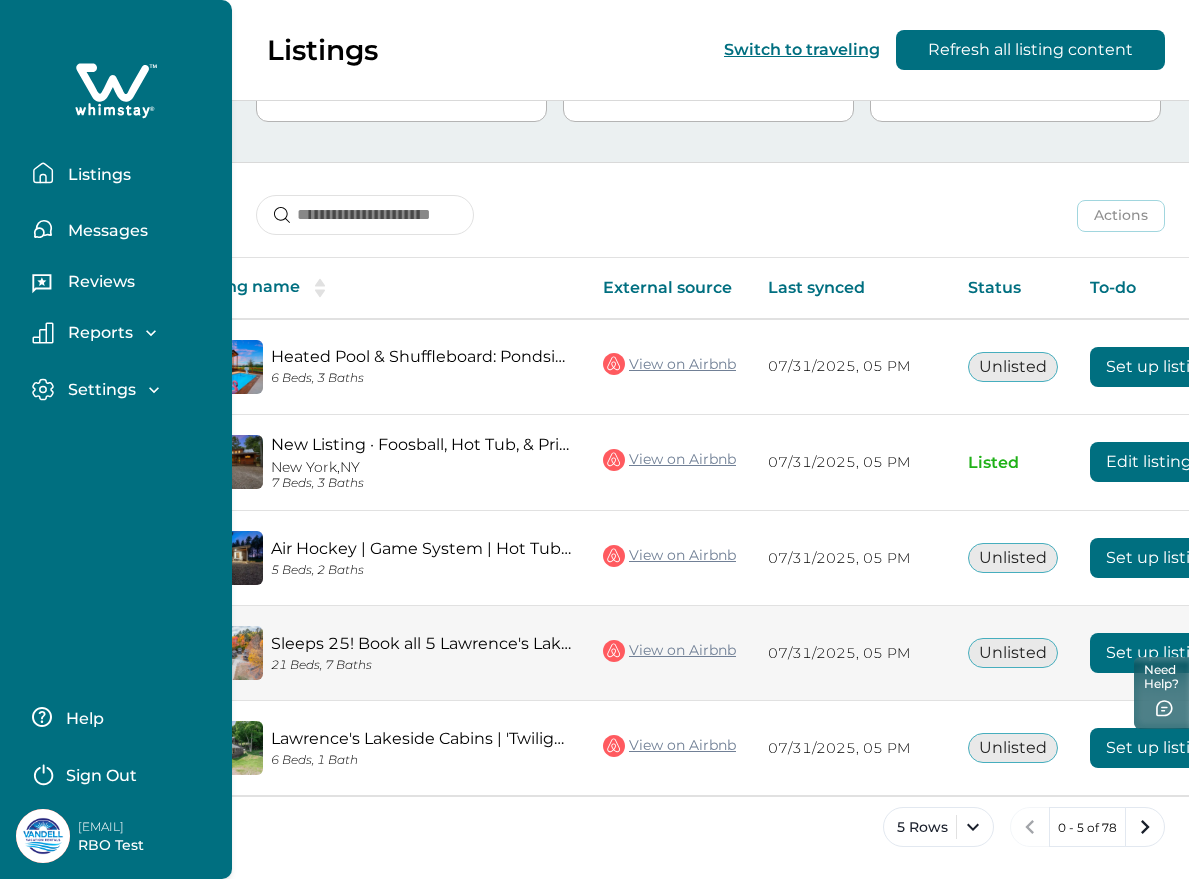 scroll, scrollTop: 0, scrollLeft: 262, axis: horizontal 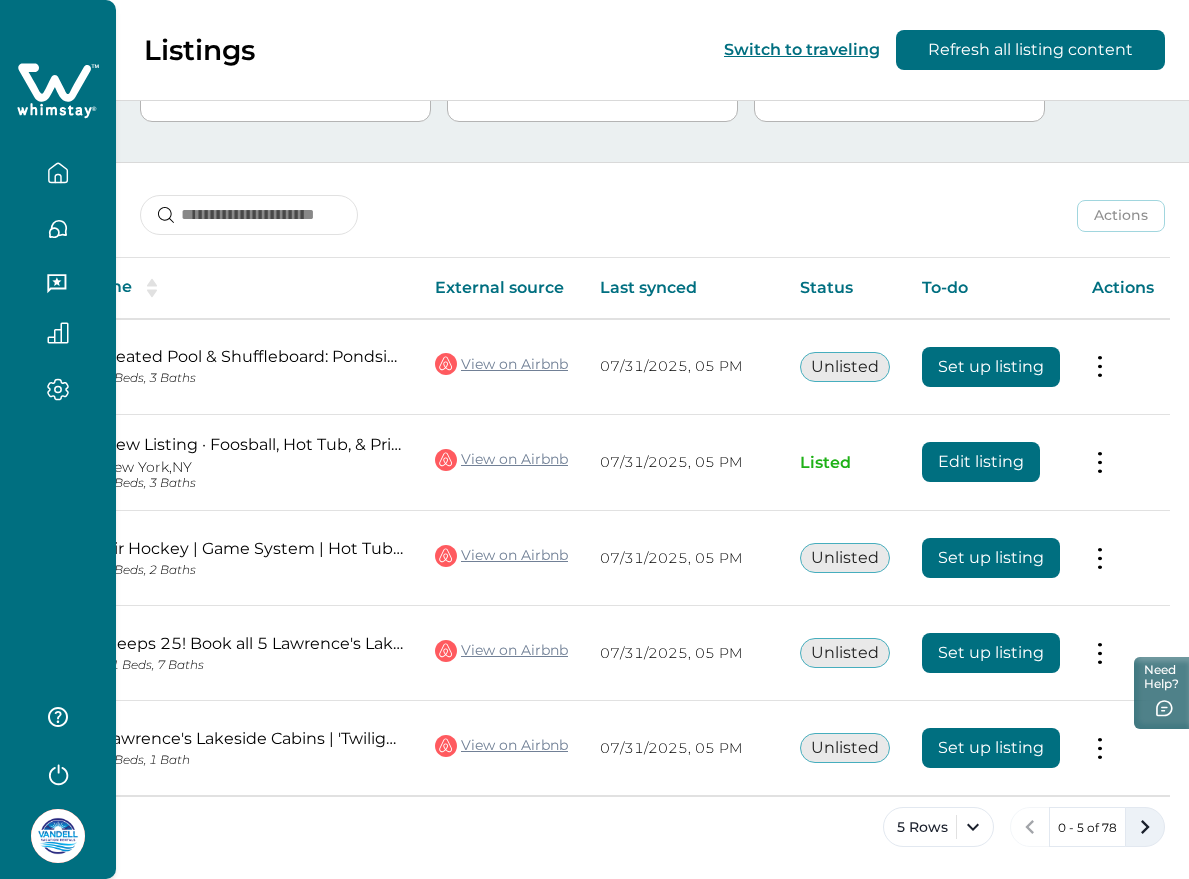click 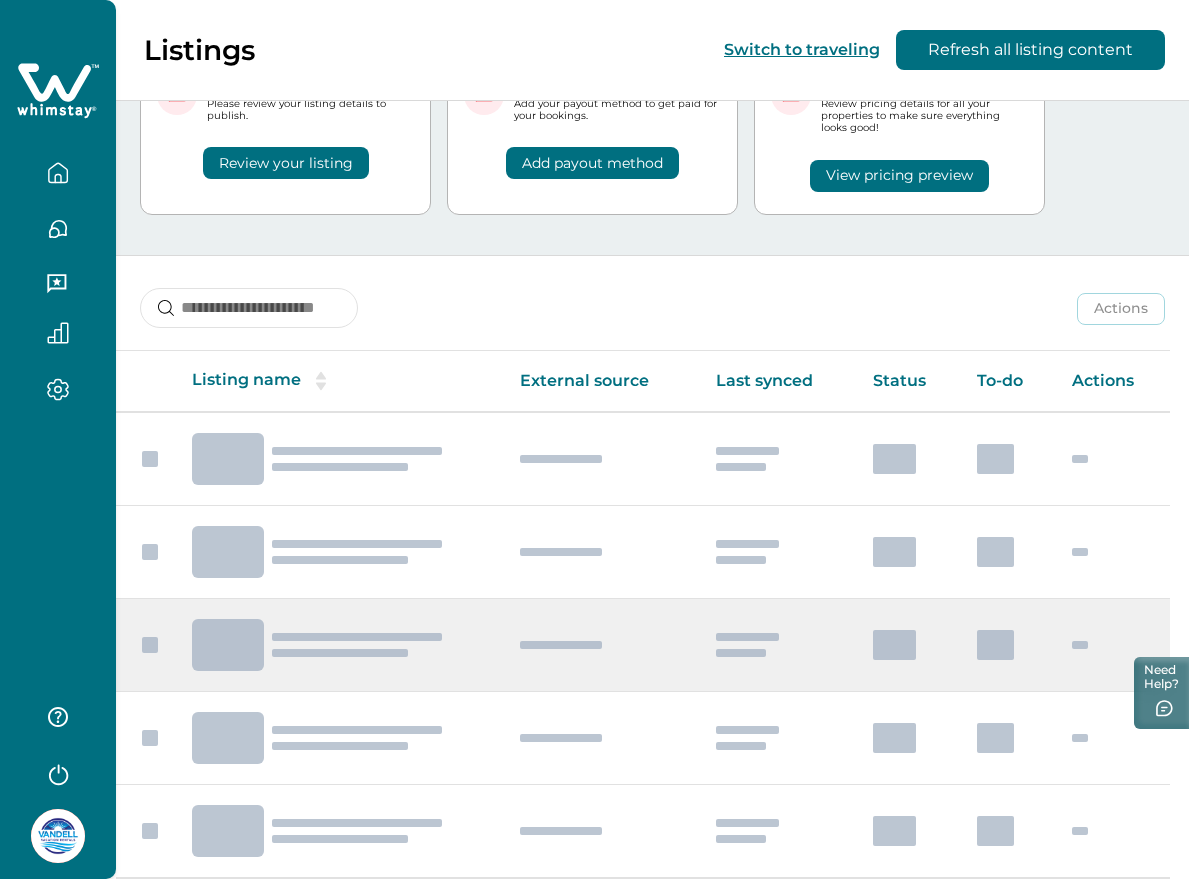 scroll, scrollTop: 104, scrollLeft: 0, axis: vertical 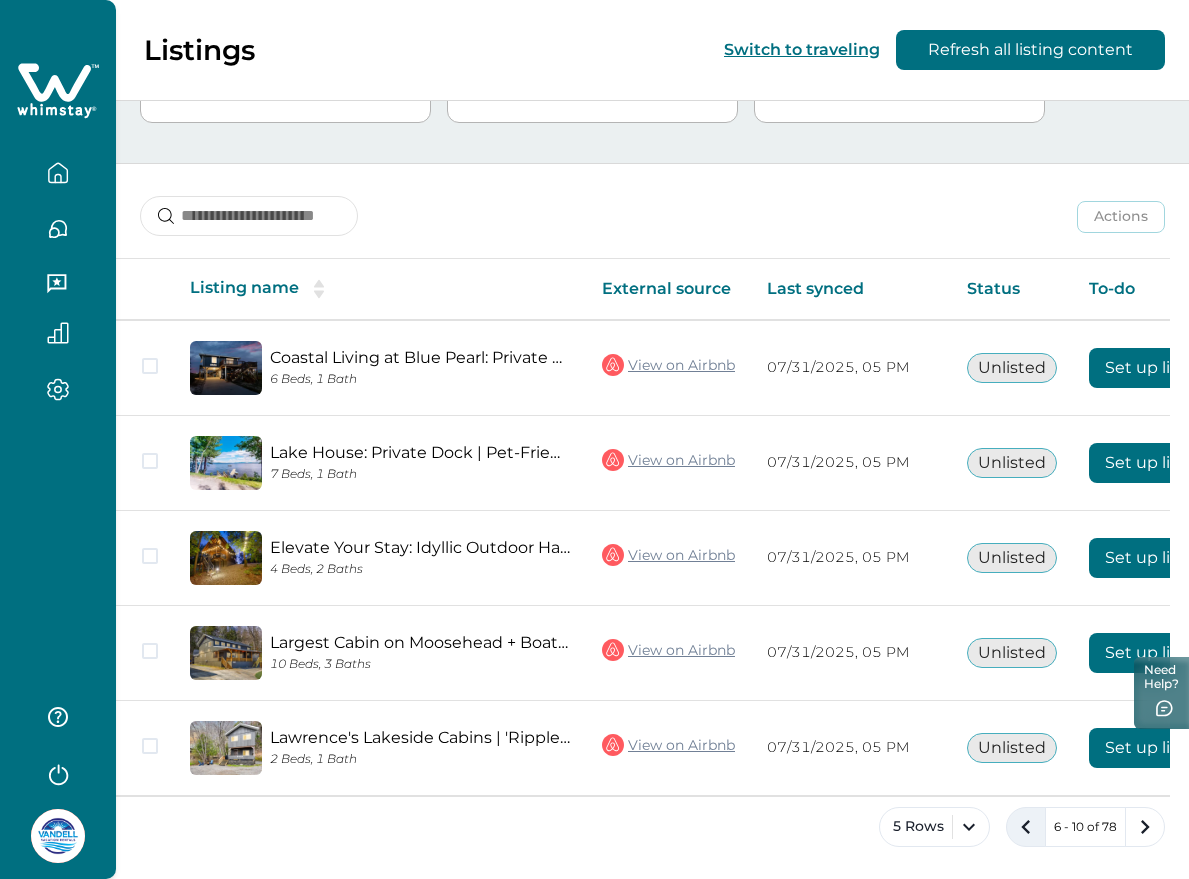 click 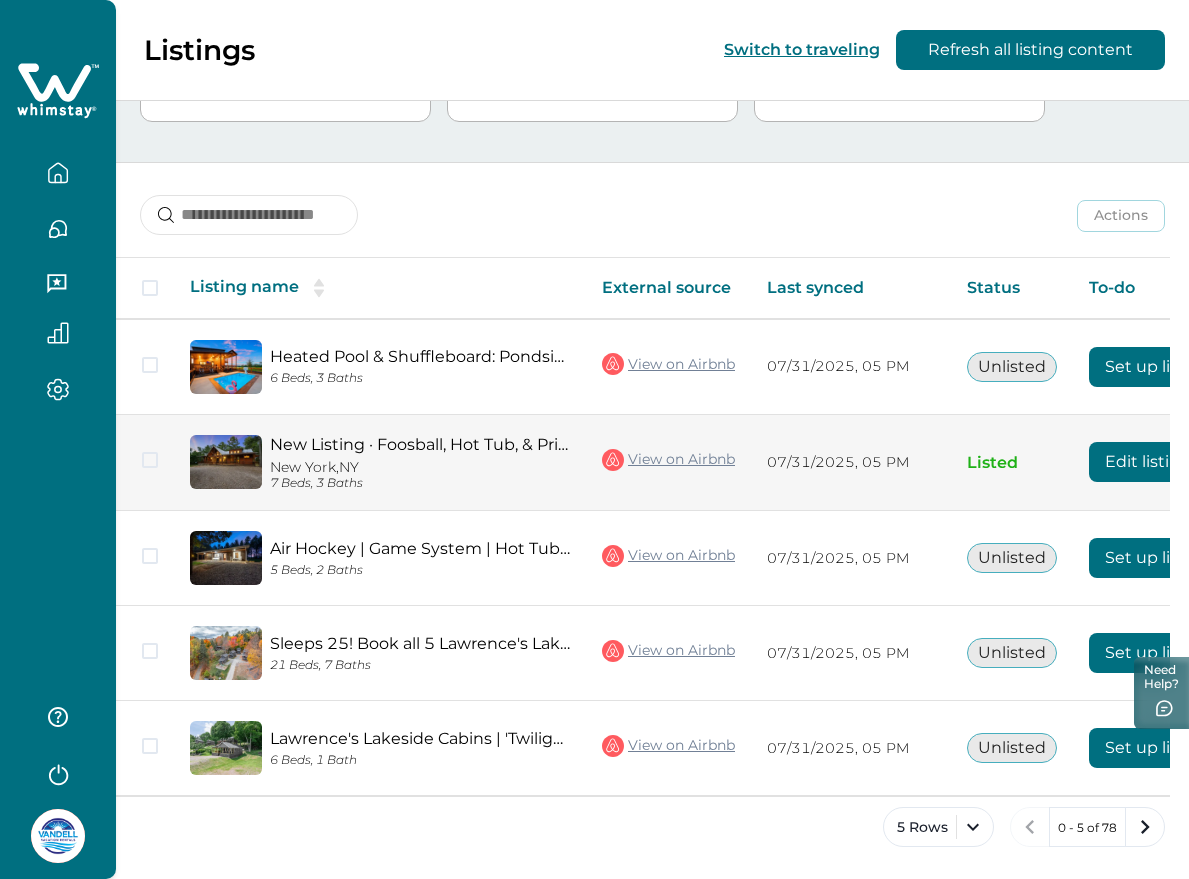 click on "Edit listing" at bounding box center [1148, 462] 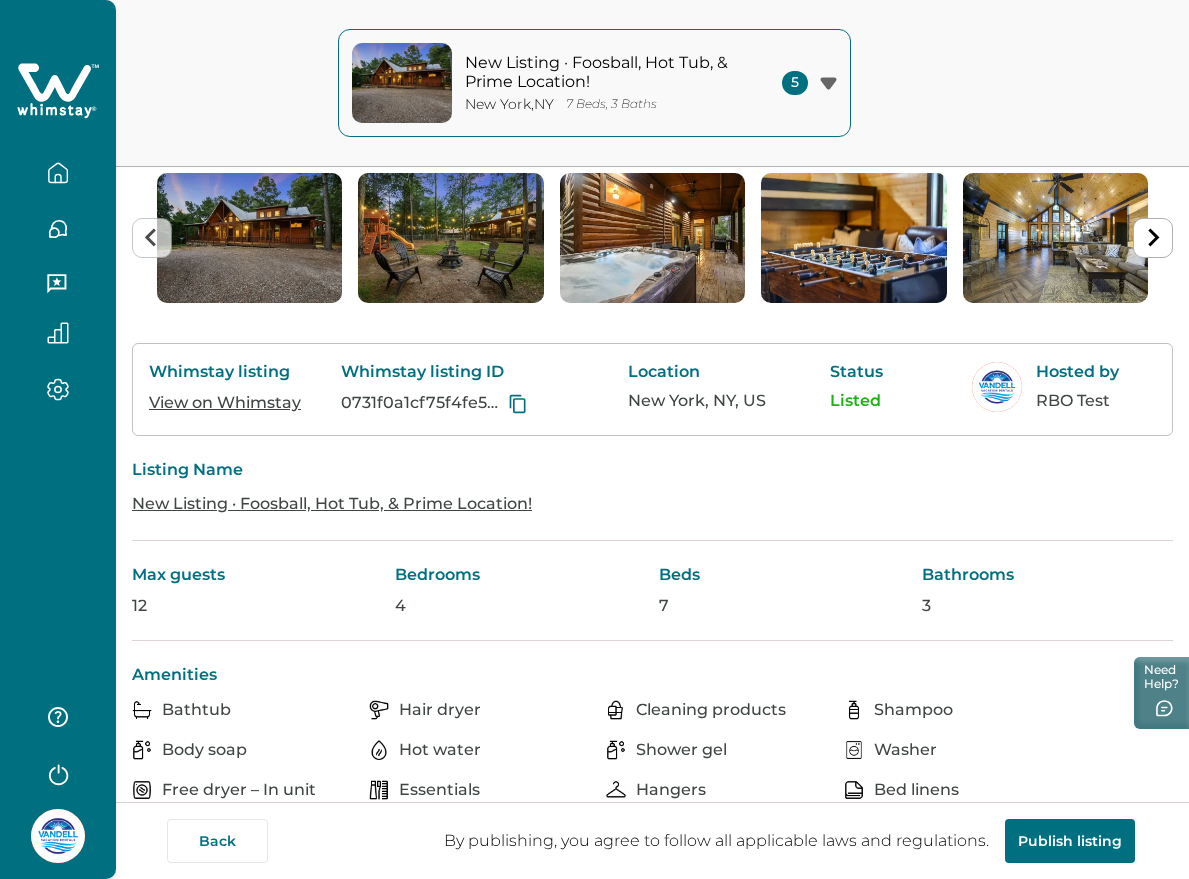 click on "Taxes & fees" at bounding box center [647, 71] 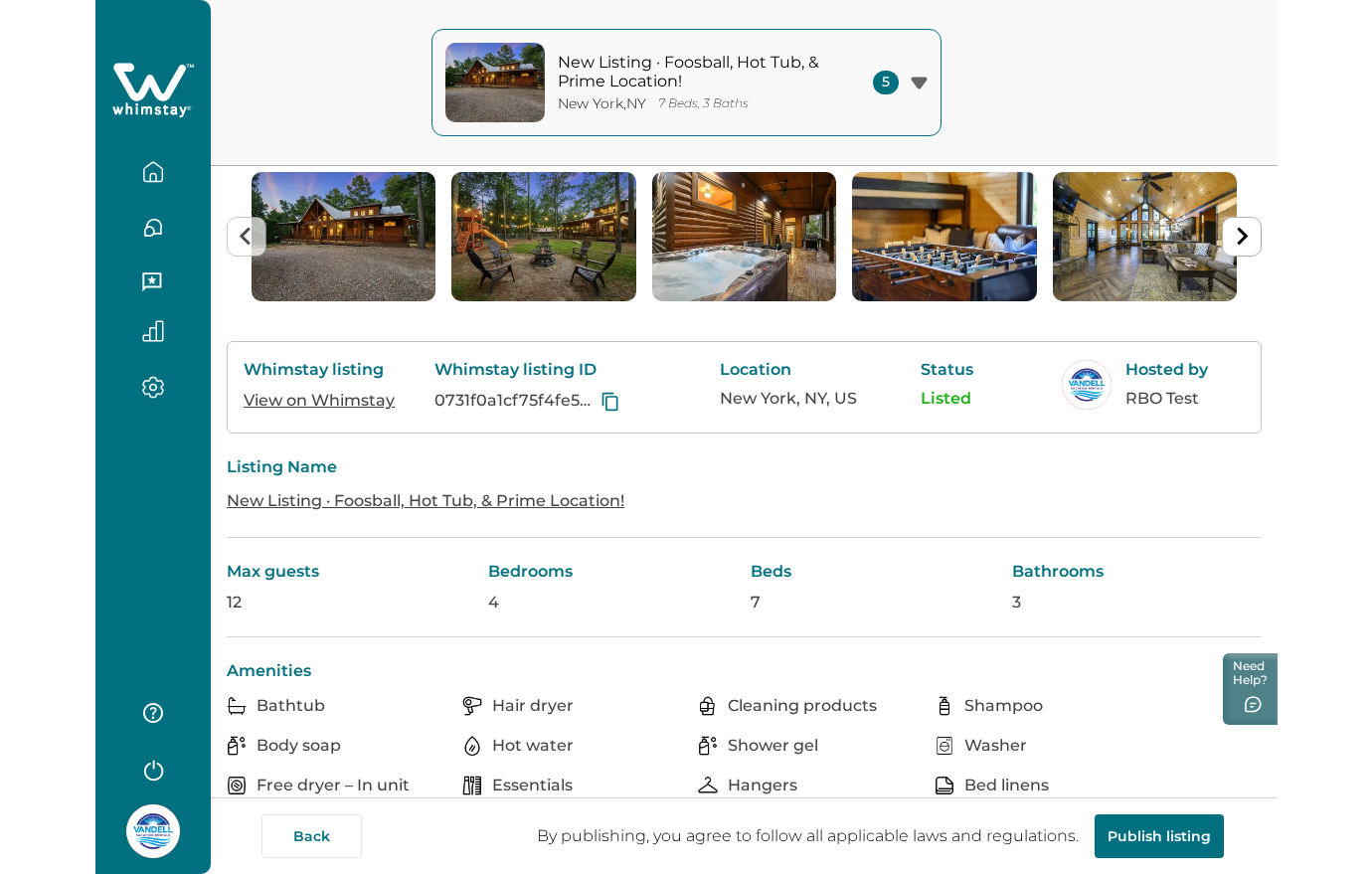scroll, scrollTop: 0, scrollLeft: 0, axis: both 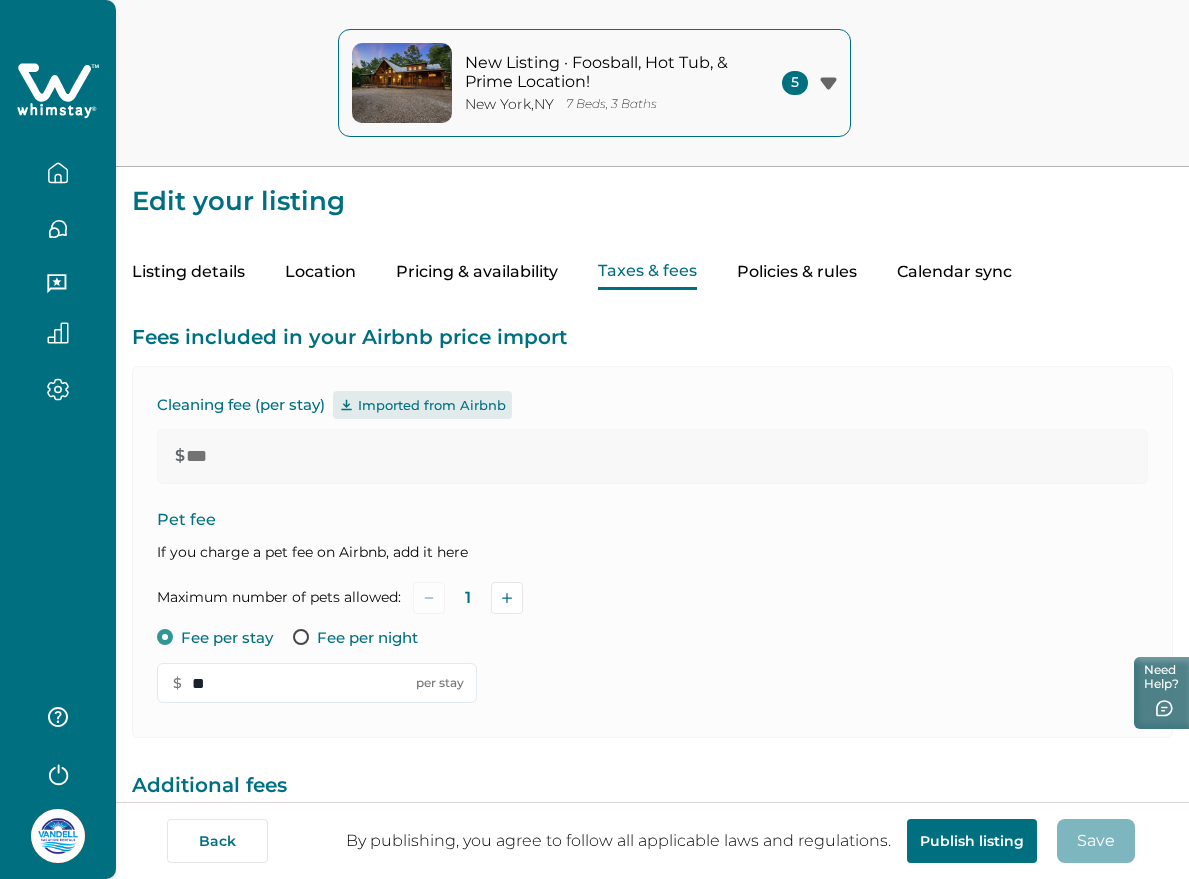 type 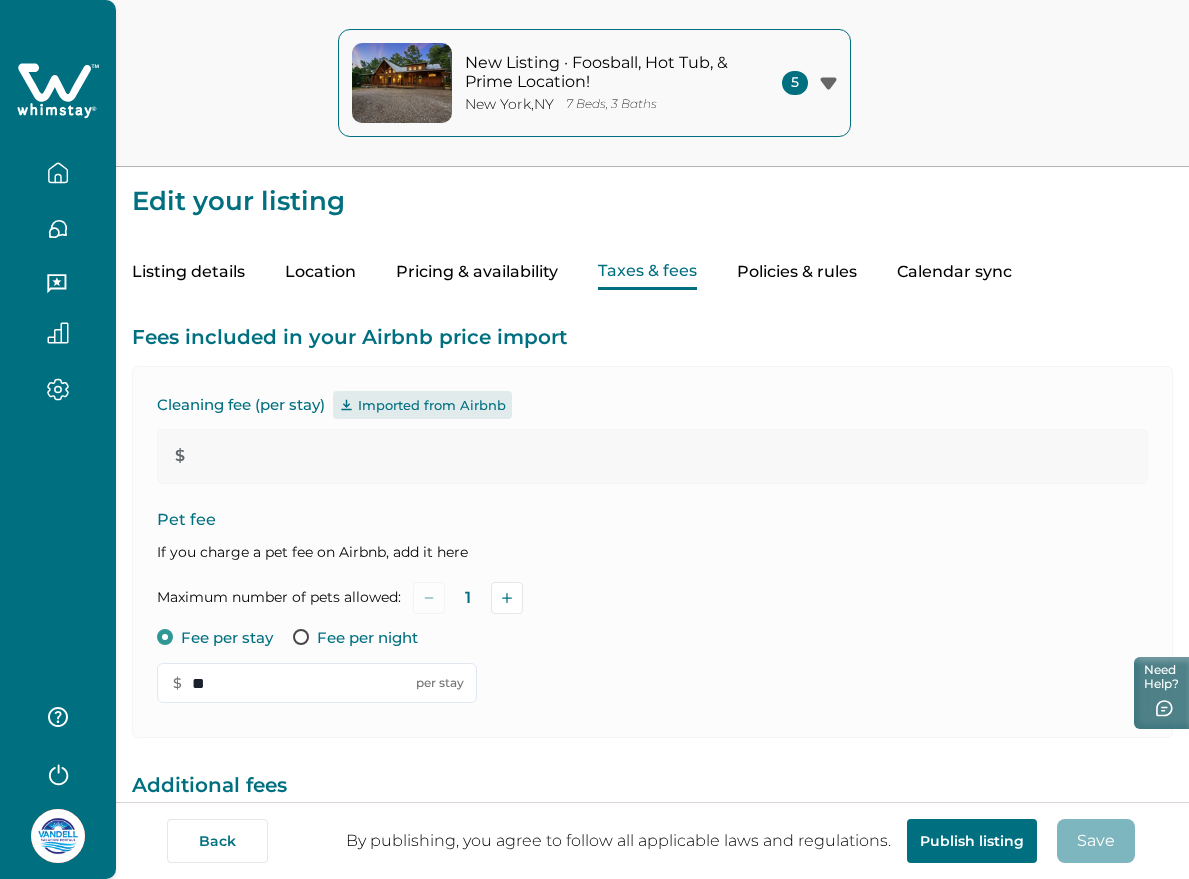 type on "***" 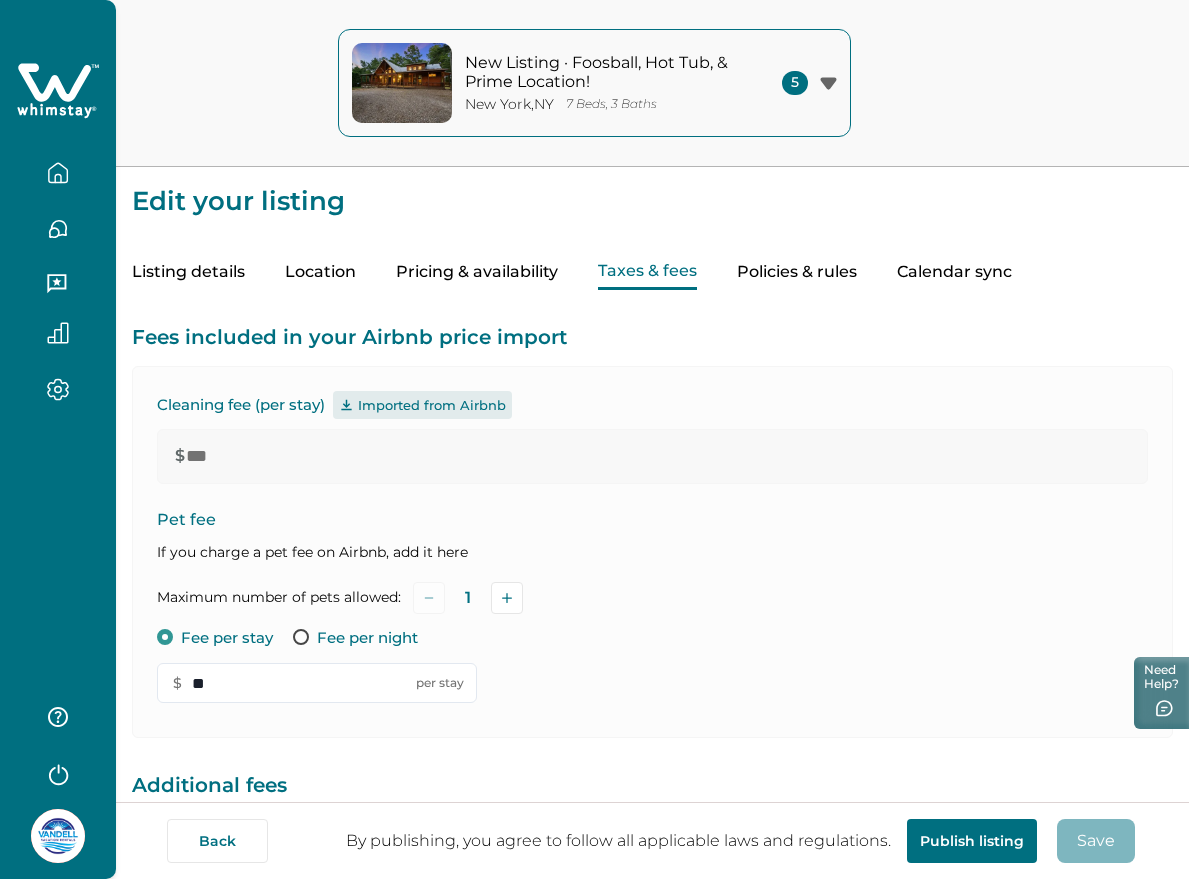 type on "**" 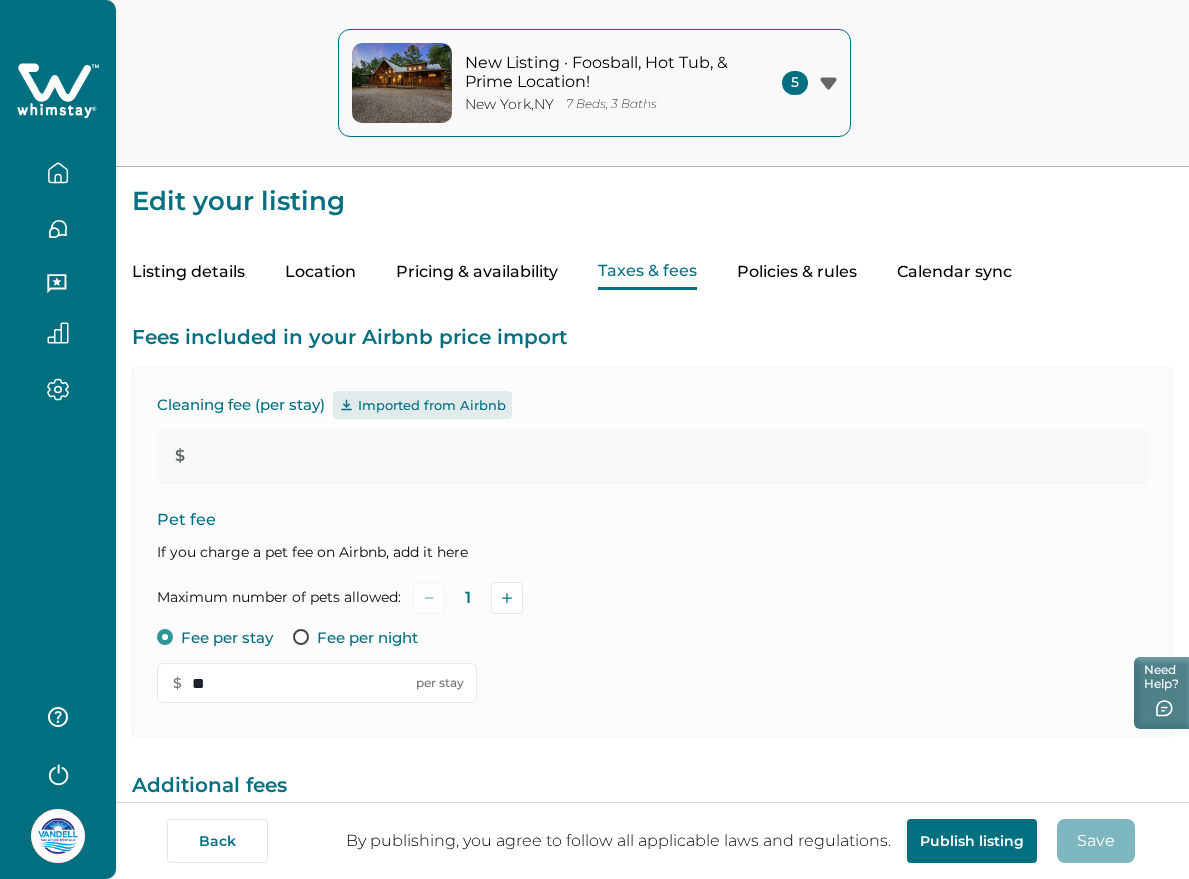 type on "***" 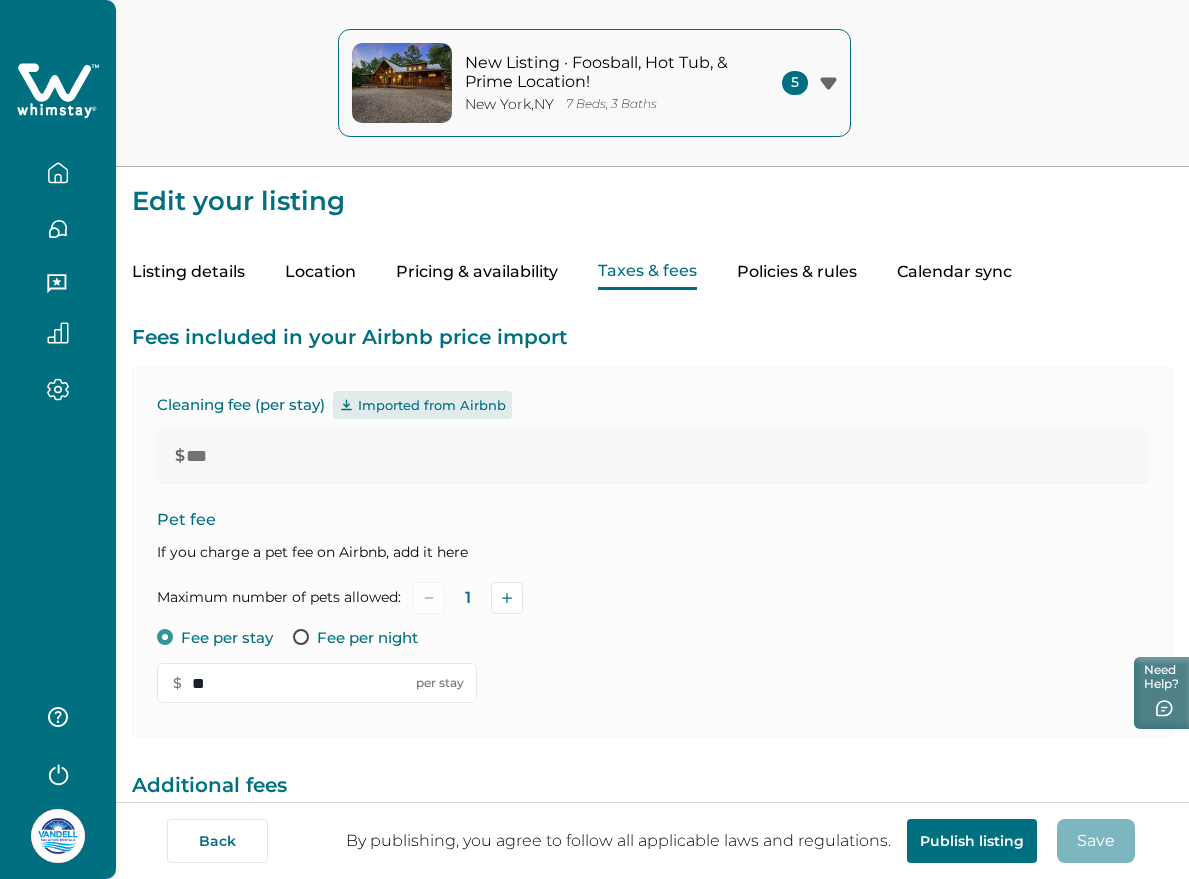 click at bounding box center [58, 165] 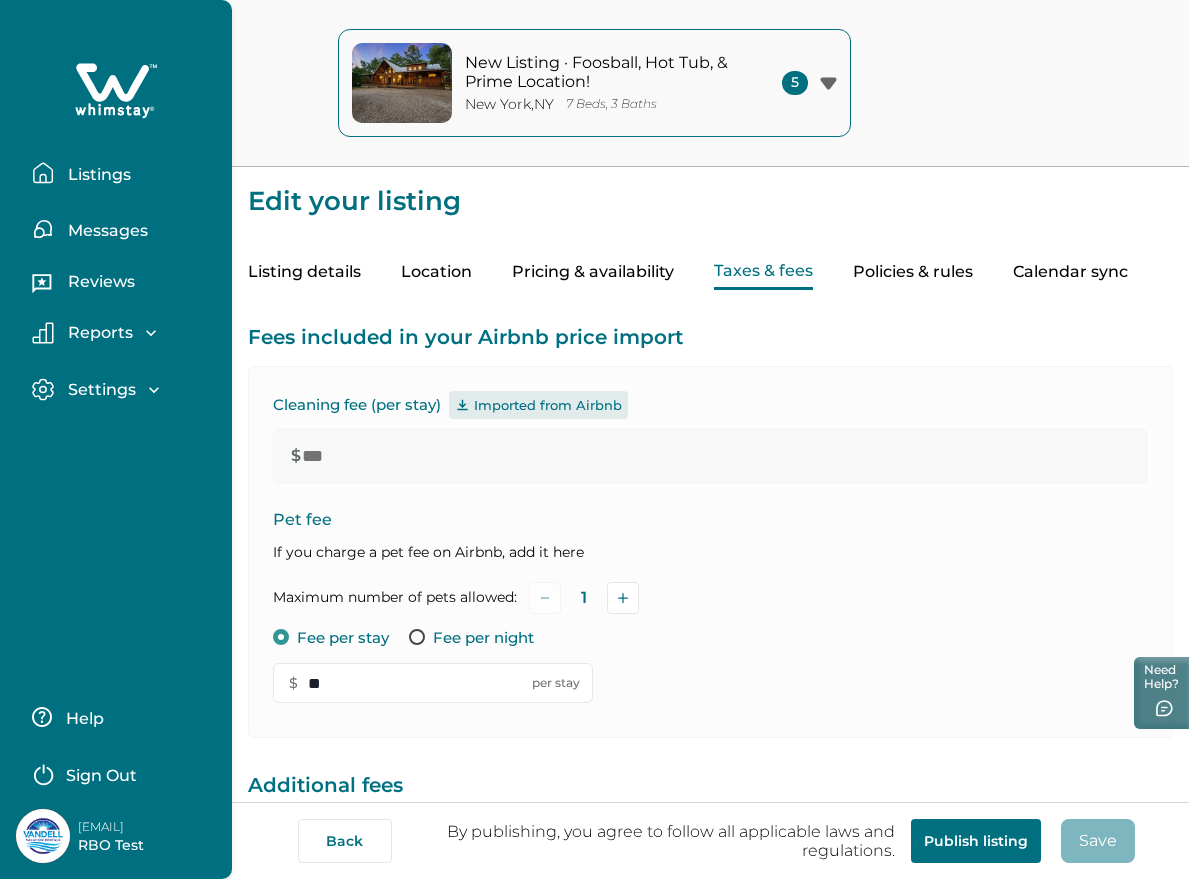 click on "Listings" at bounding box center (124, 173) 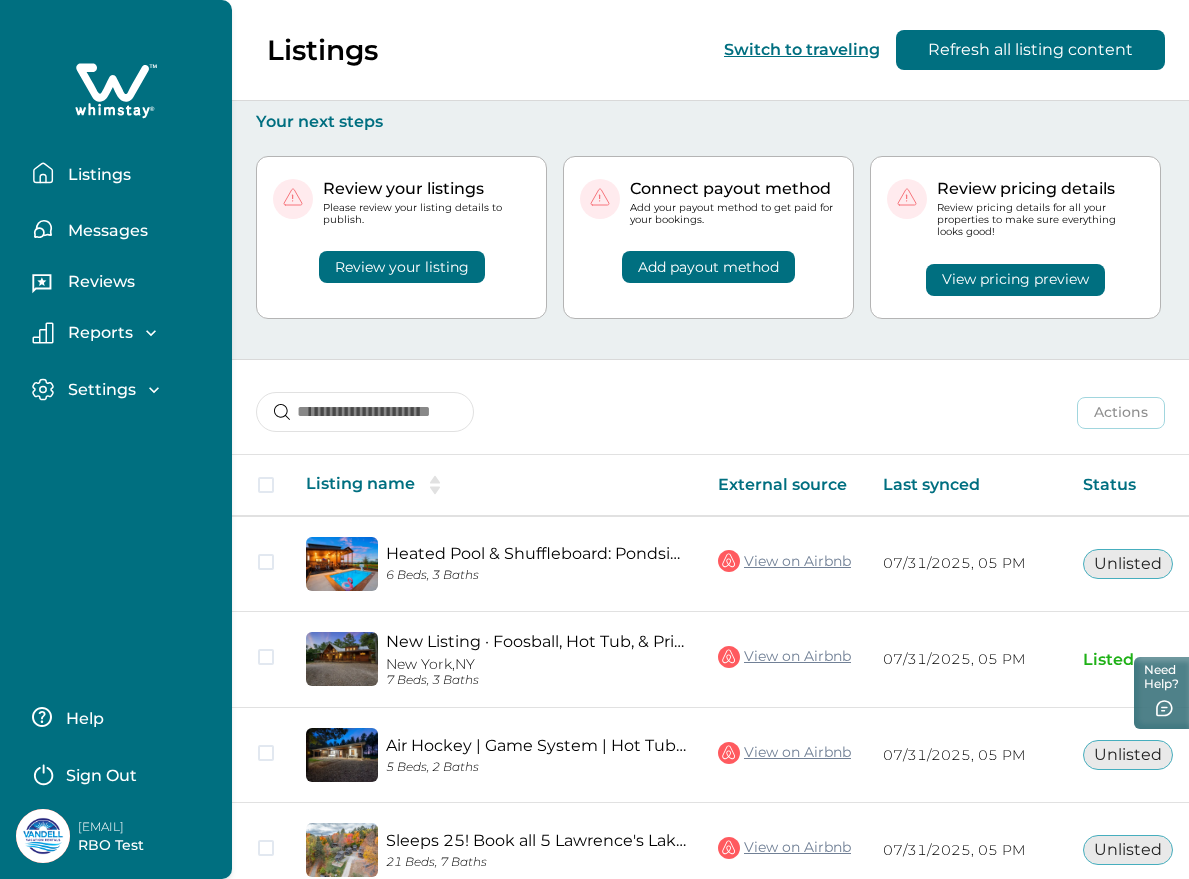 click on "Listings" at bounding box center (96, 175) 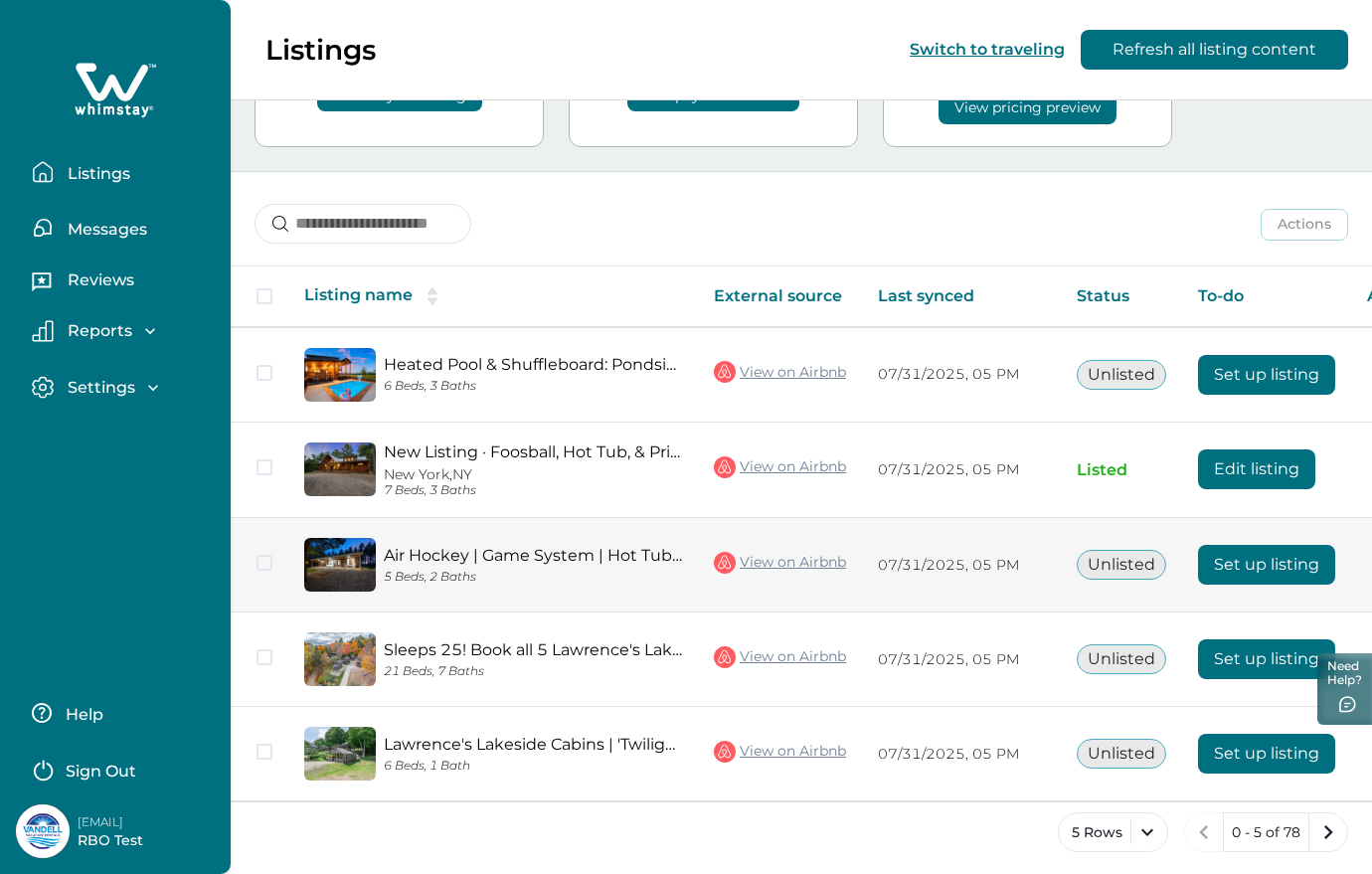 scroll, scrollTop: 185, scrollLeft: 0, axis: vertical 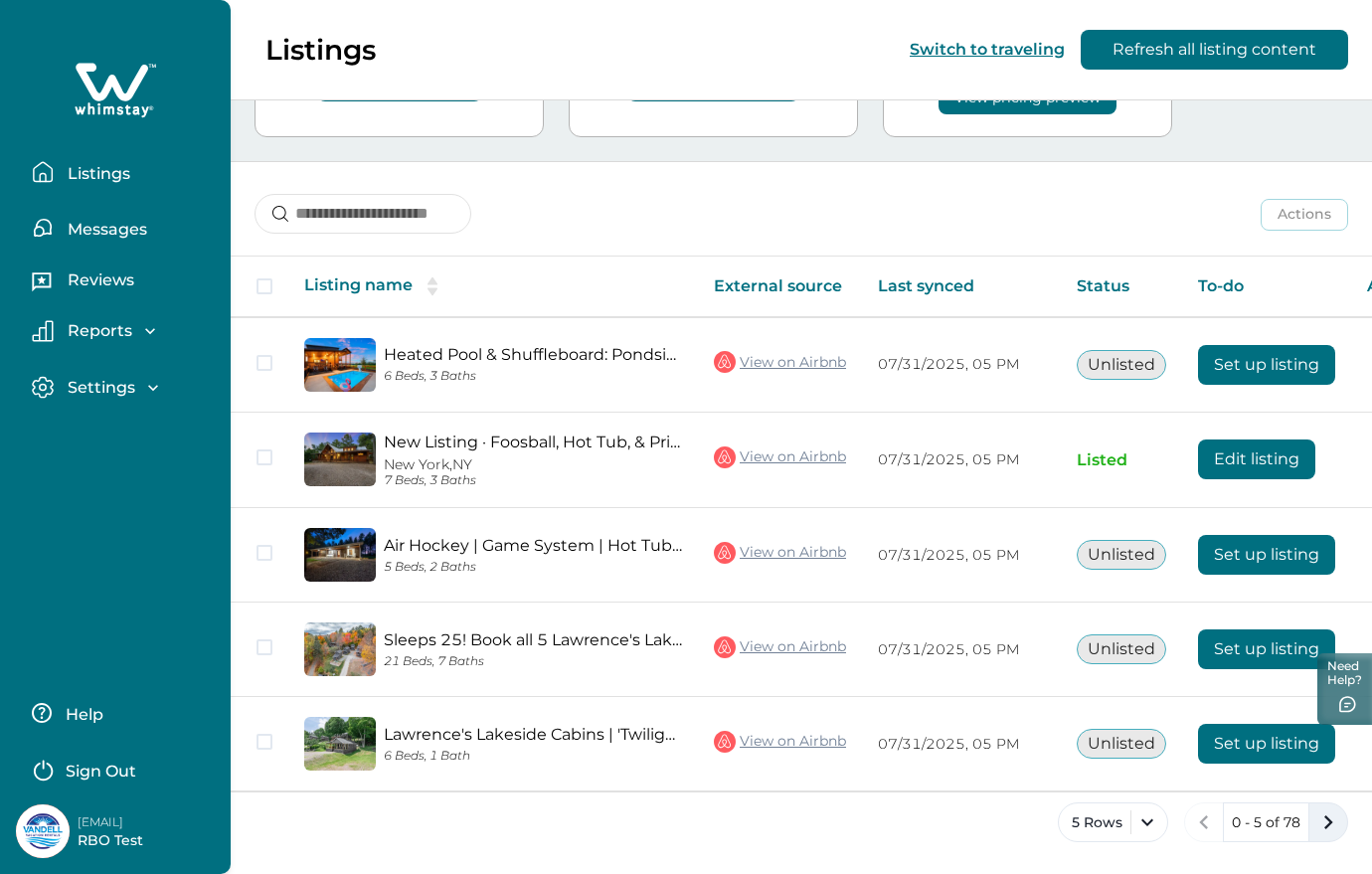 click 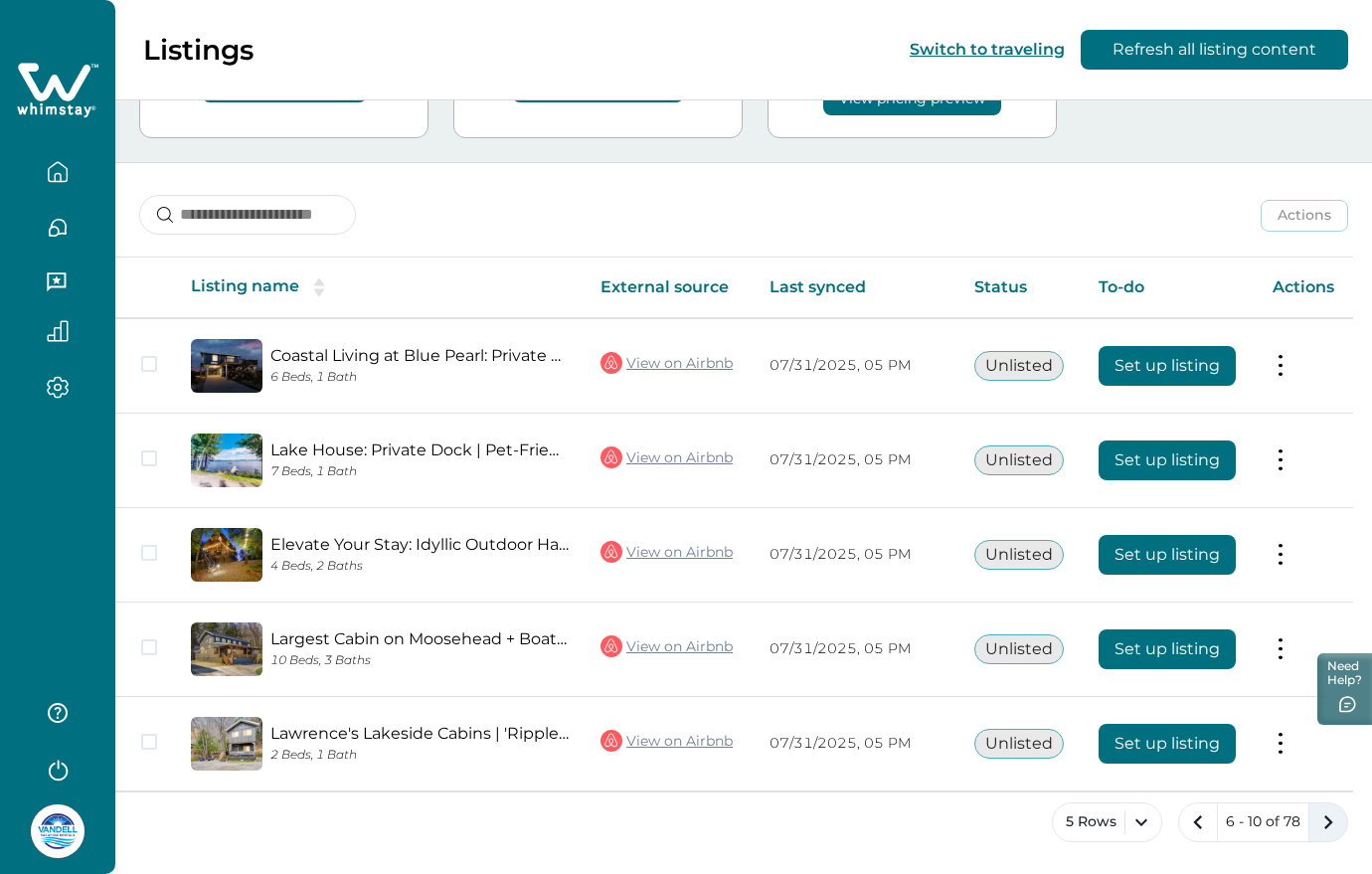 scroll, scrollTop: 179, scrollLeft: 0, axis: vertical 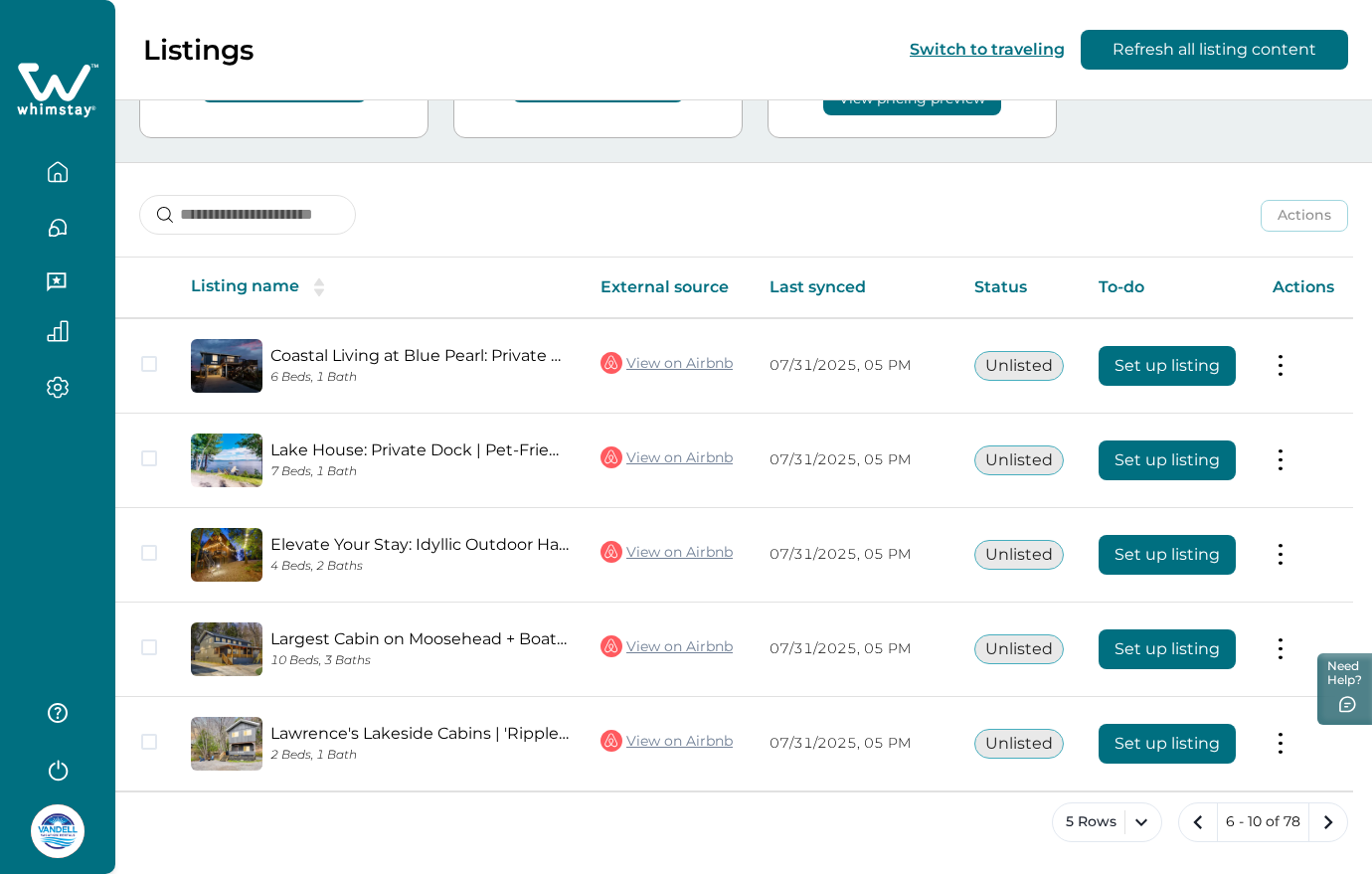 click at bounding box center (58, 831) 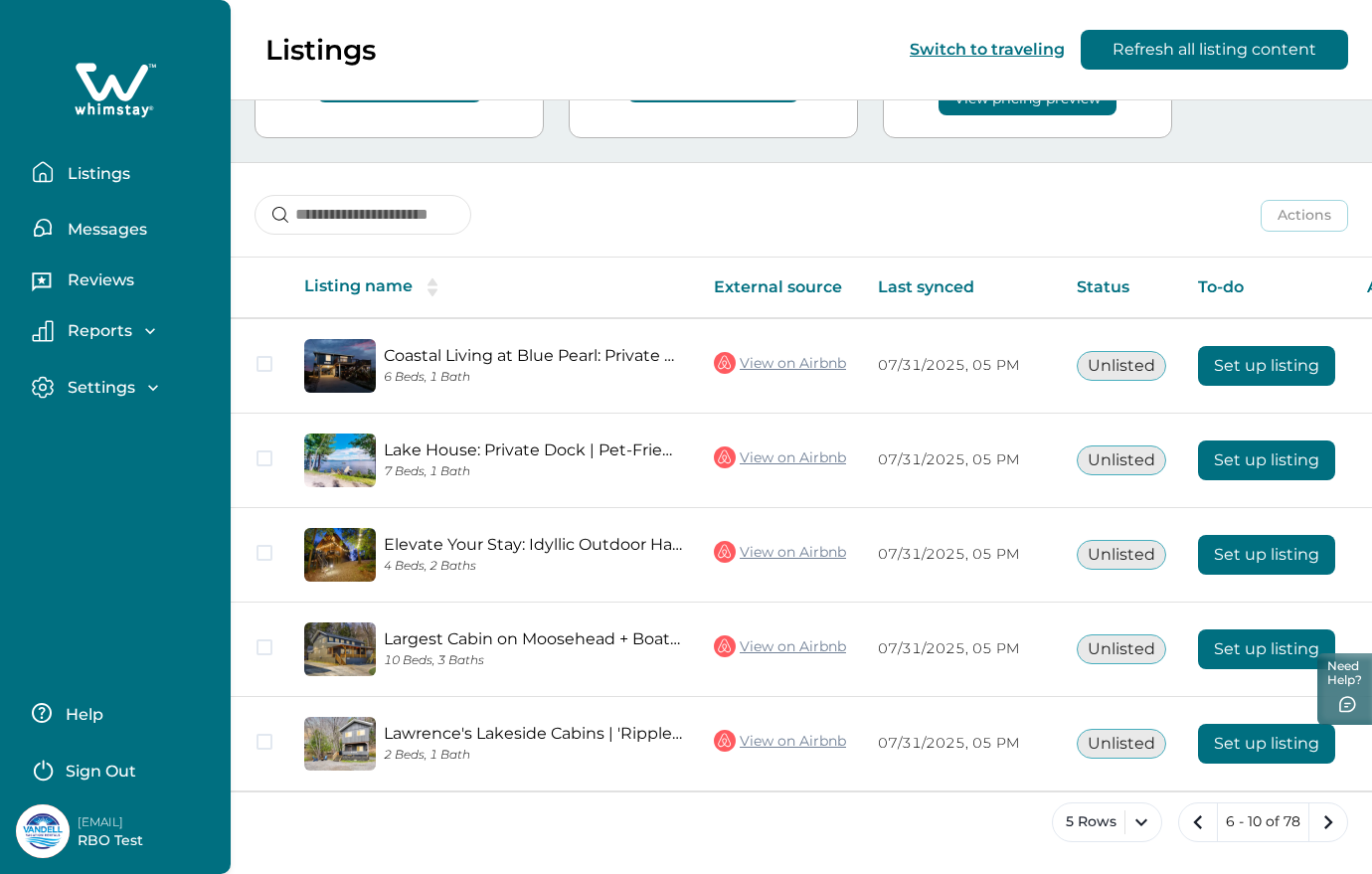 click on "Sign Out" at bounding box center [100, 772] 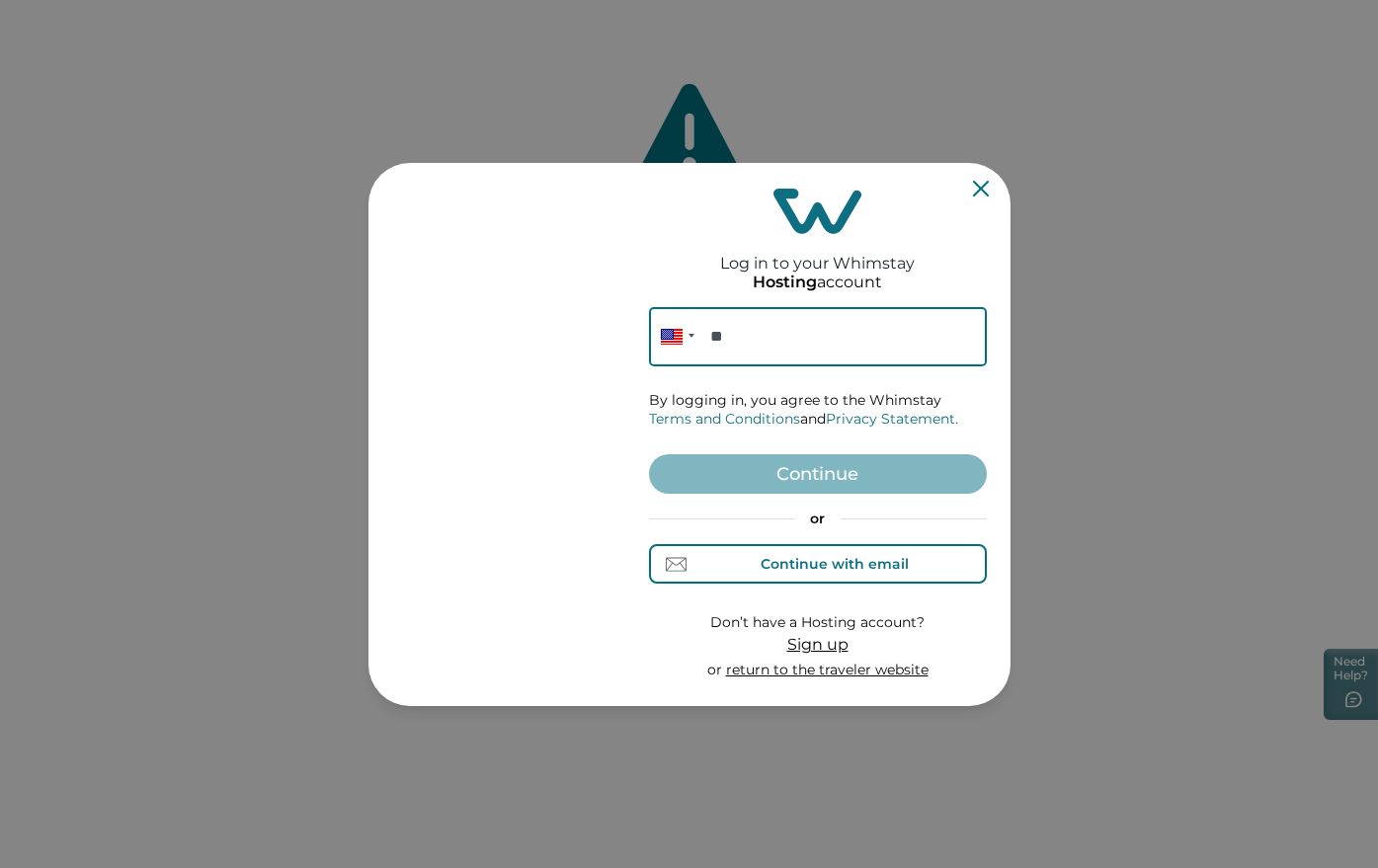 click on "Continue with email" at bounding box center [817, 564] 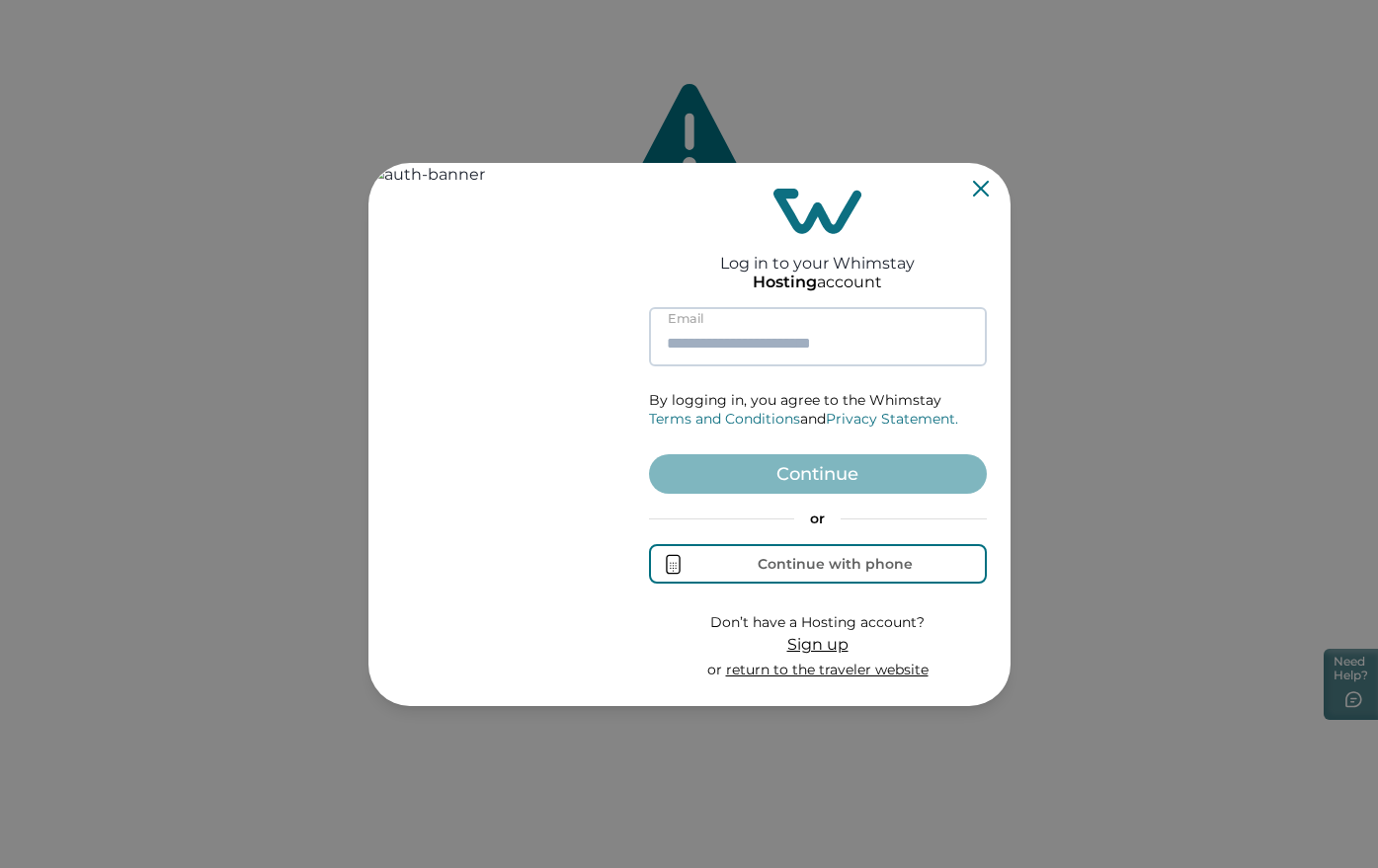 click at bounding box center [818, 337] 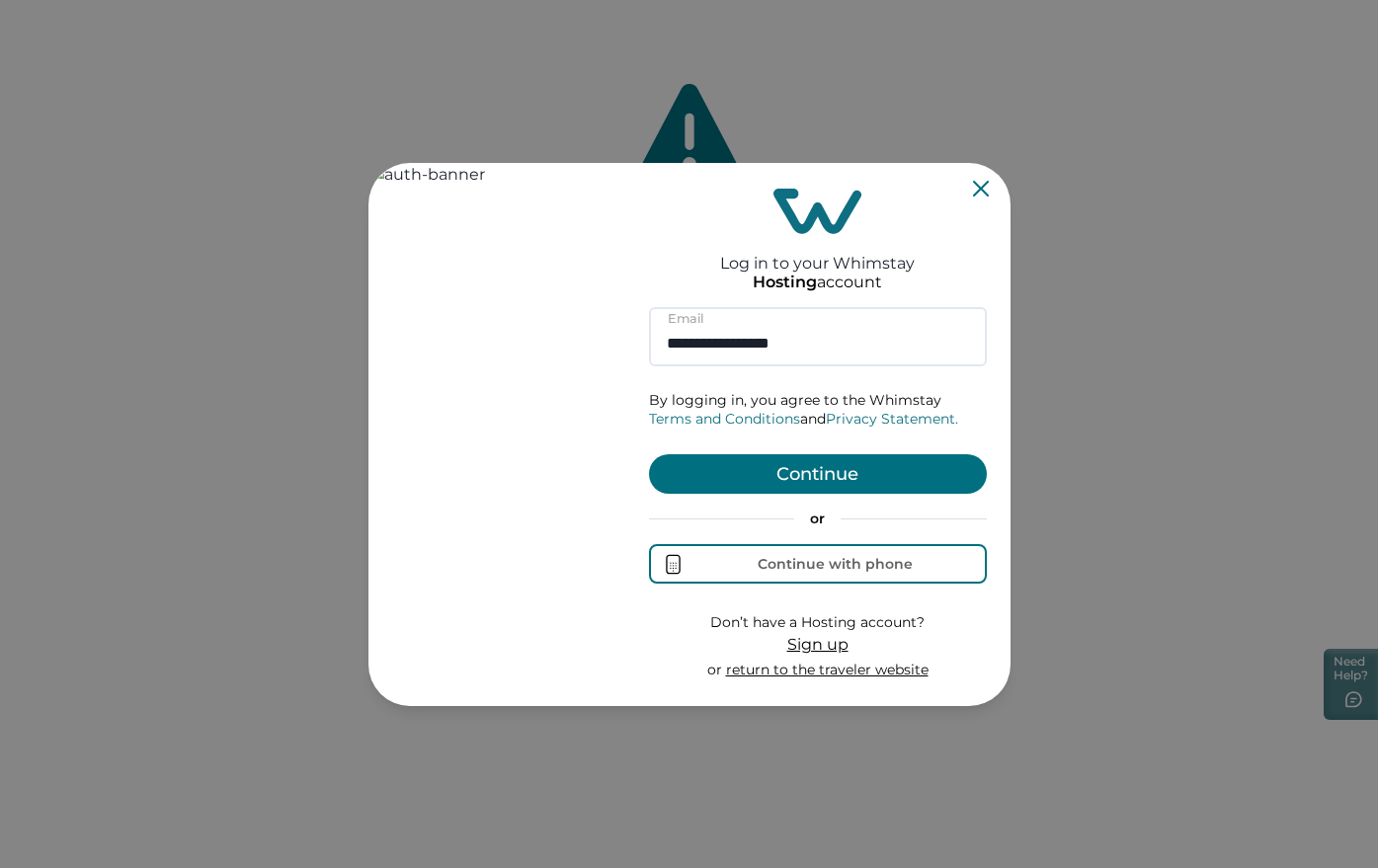 type on "**********" 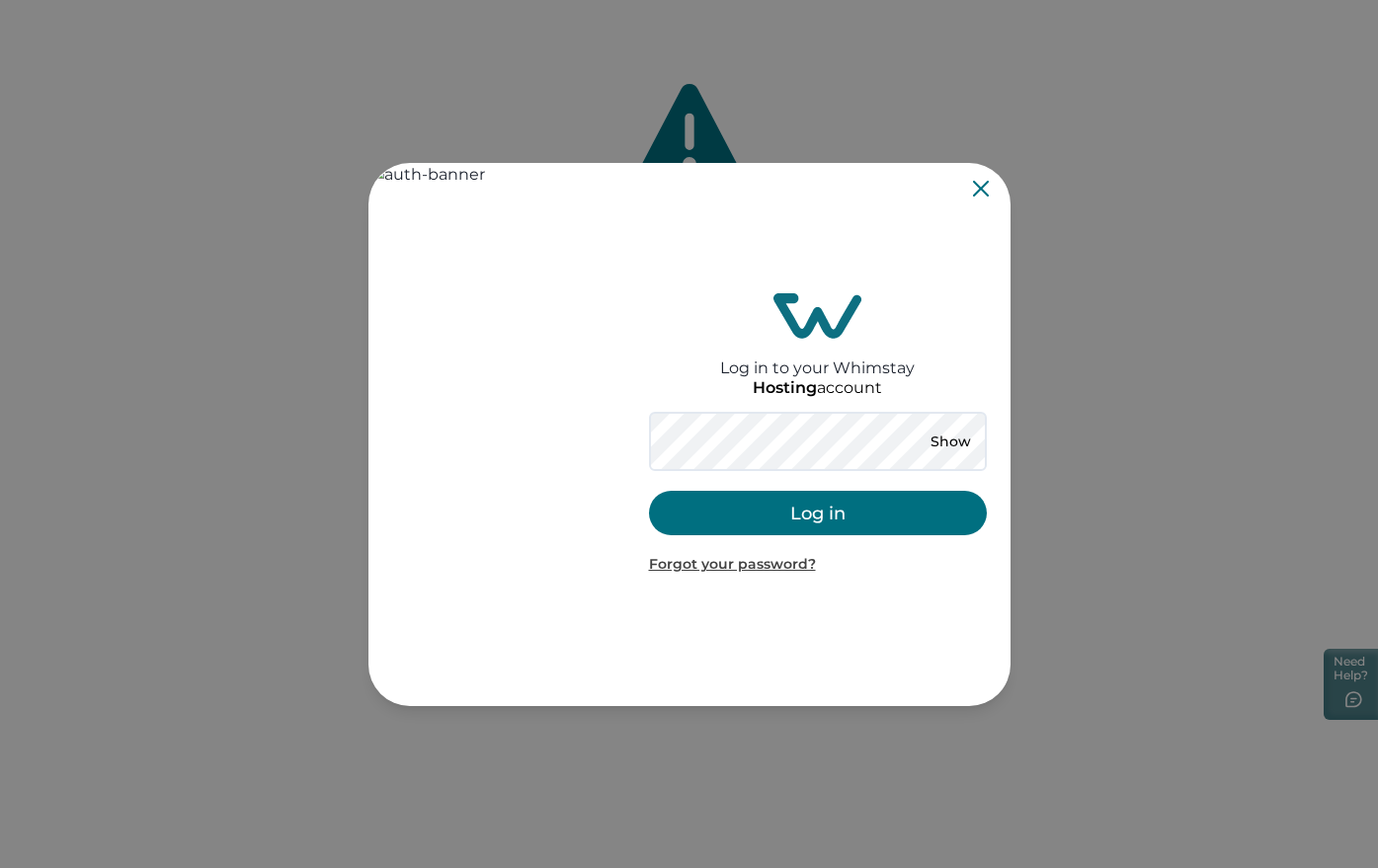 click on "Log in" at bounding box center (818, 513) 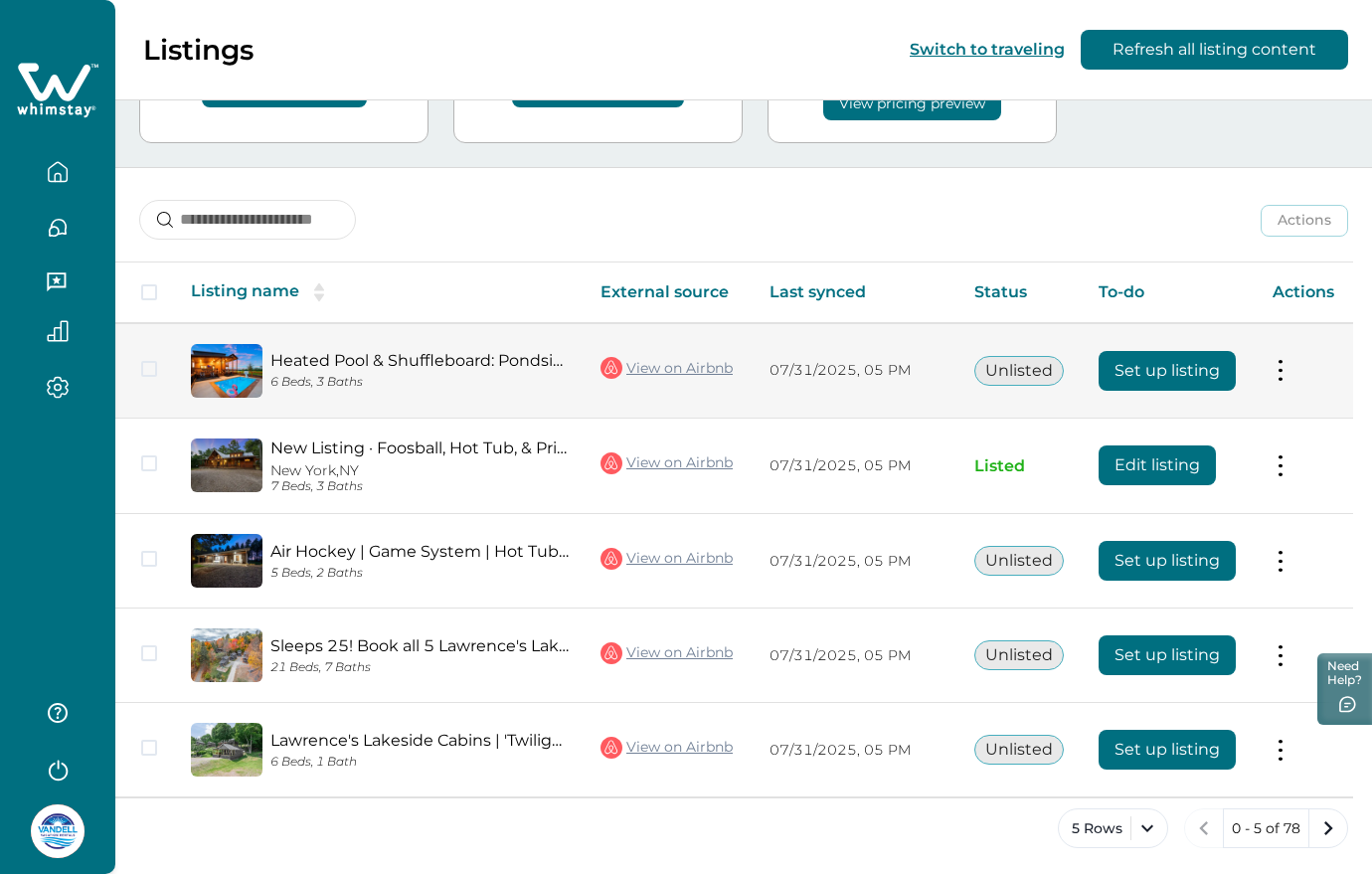 scroll, scrollTop: 180, scrollLeft: 0, axis: vertical 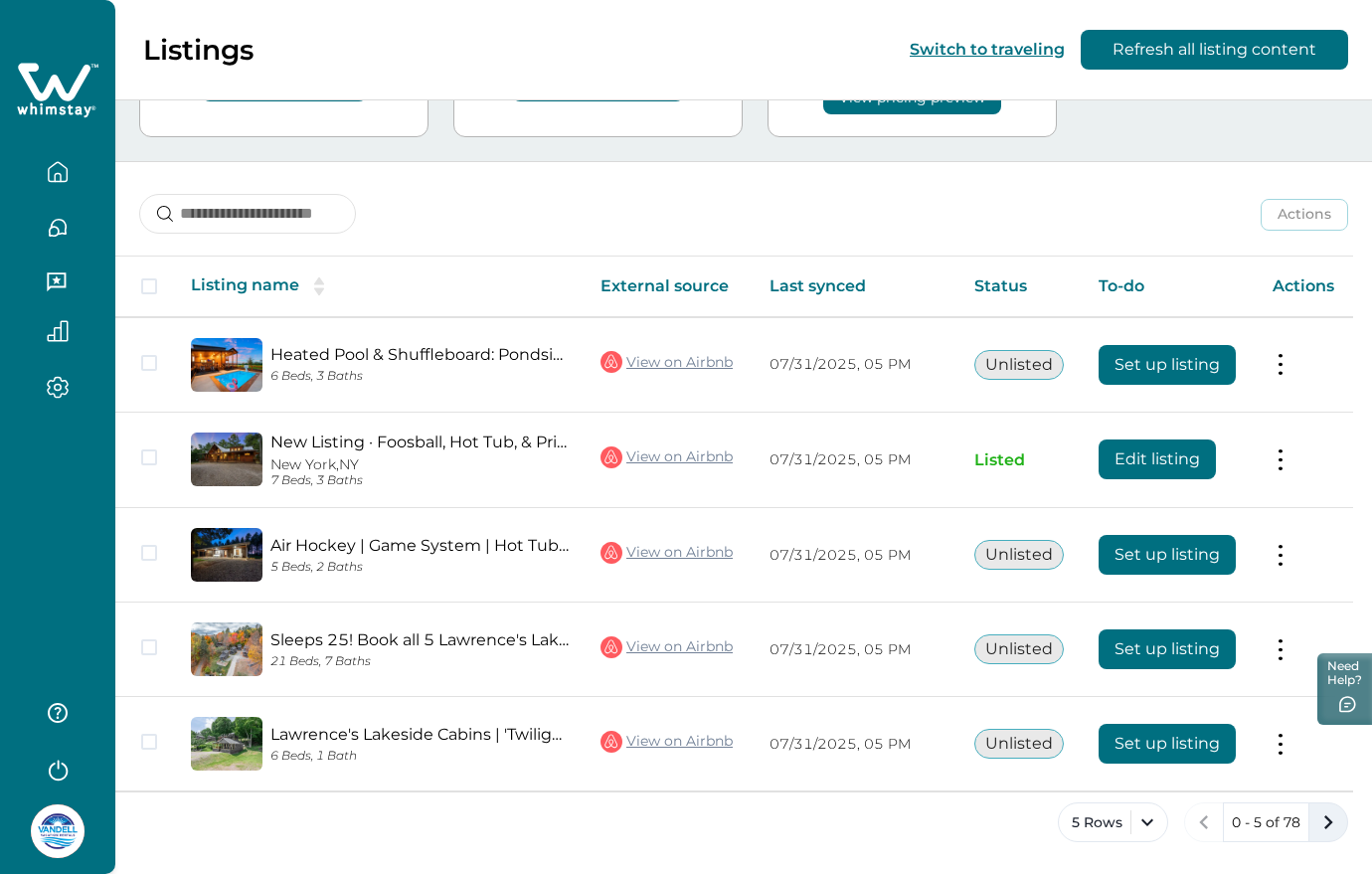 click 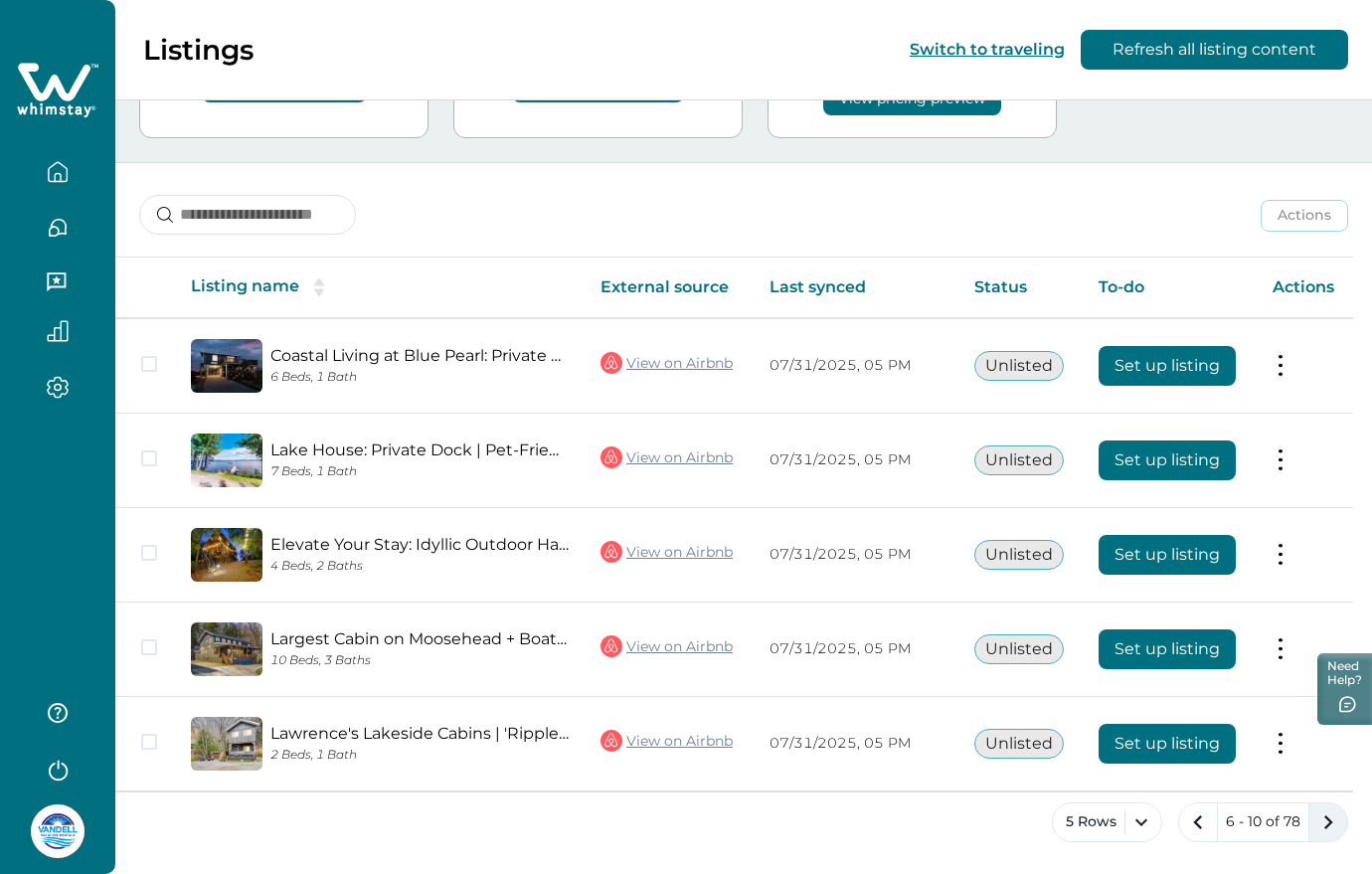 scroll, scrollTop: 179, scrollLeft: 0, axis: vertical 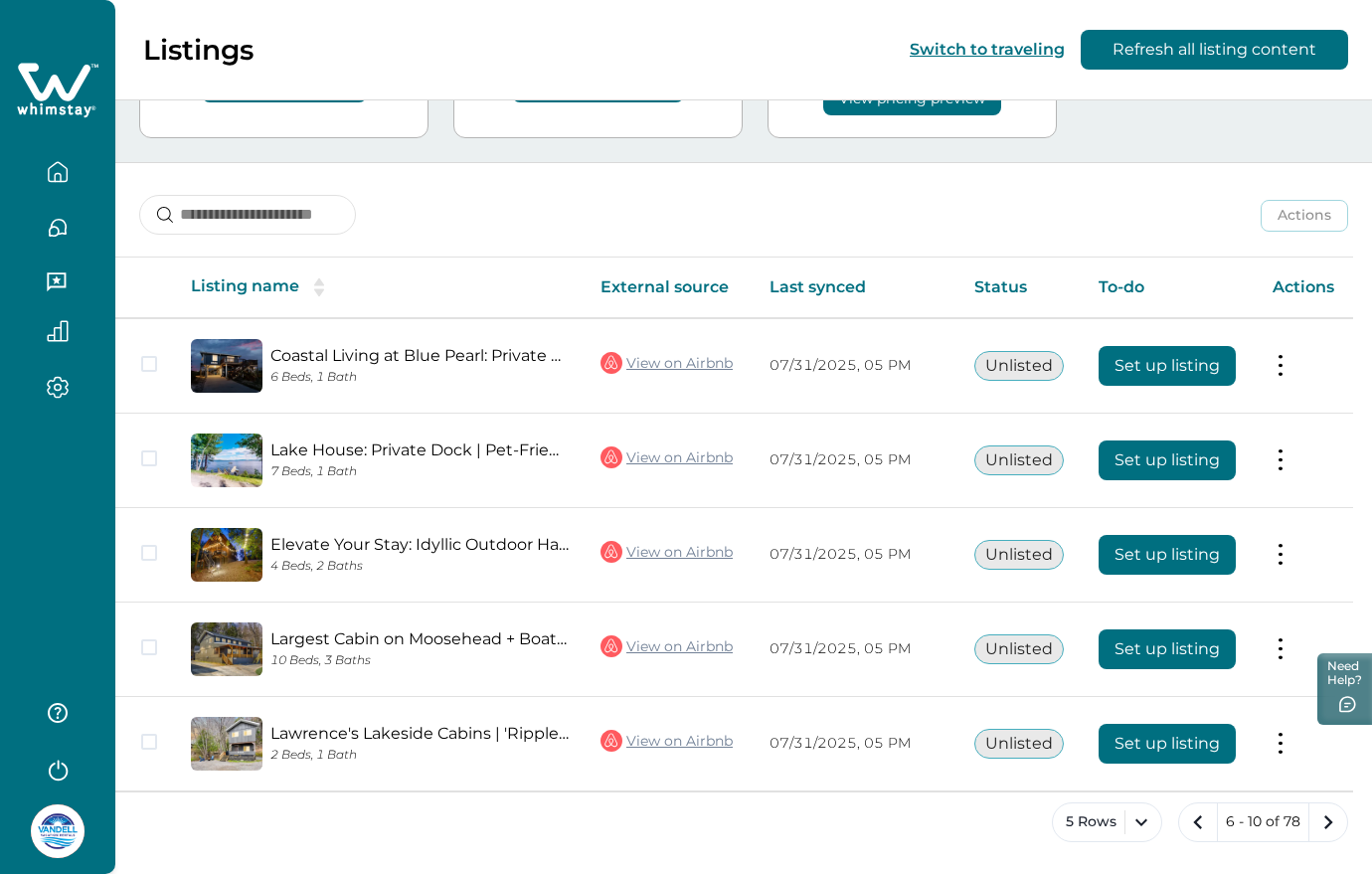 click at bounding box center [58, 831] 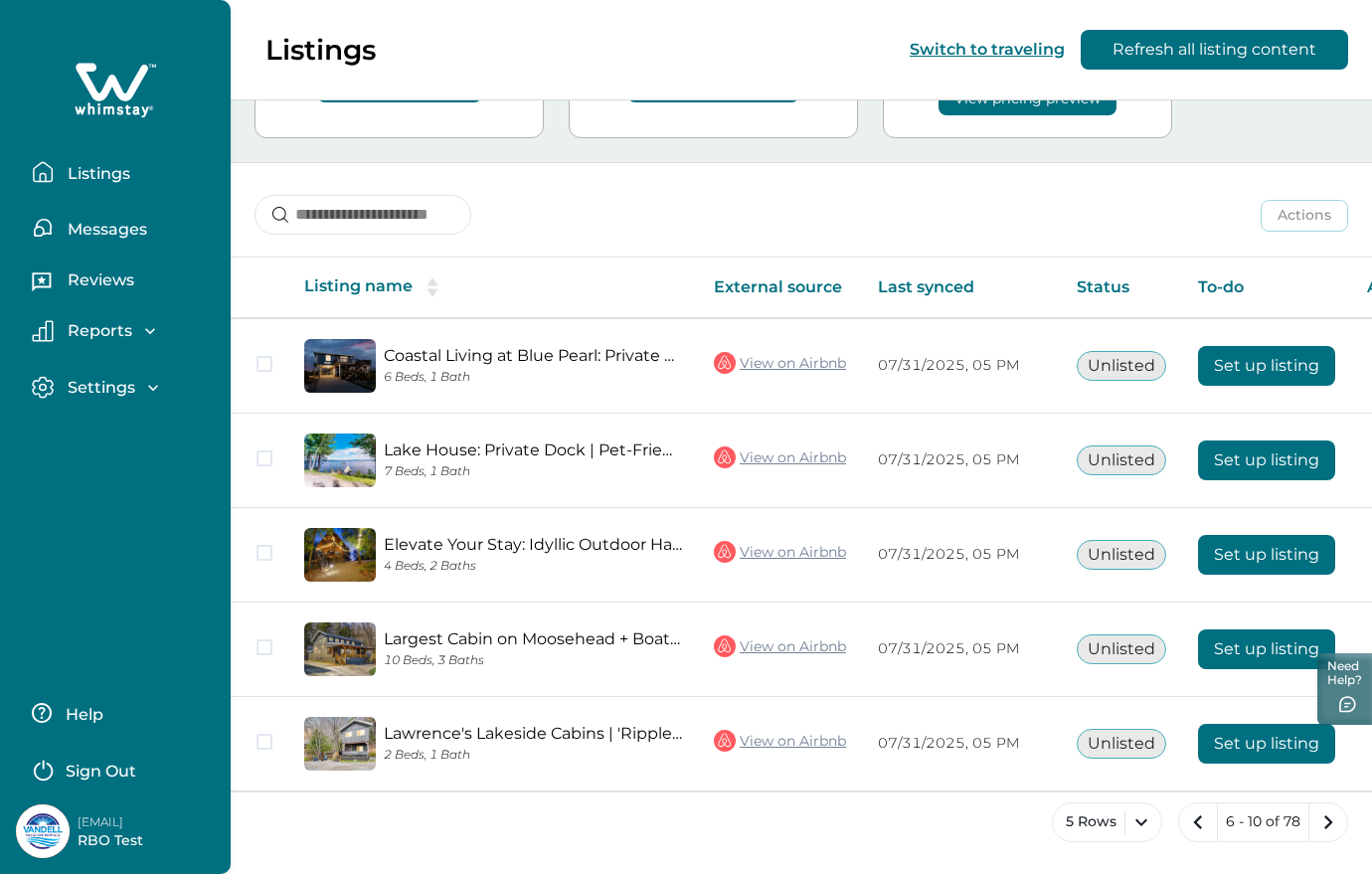 click on "Sign Out" at bounding box center (100, 772) 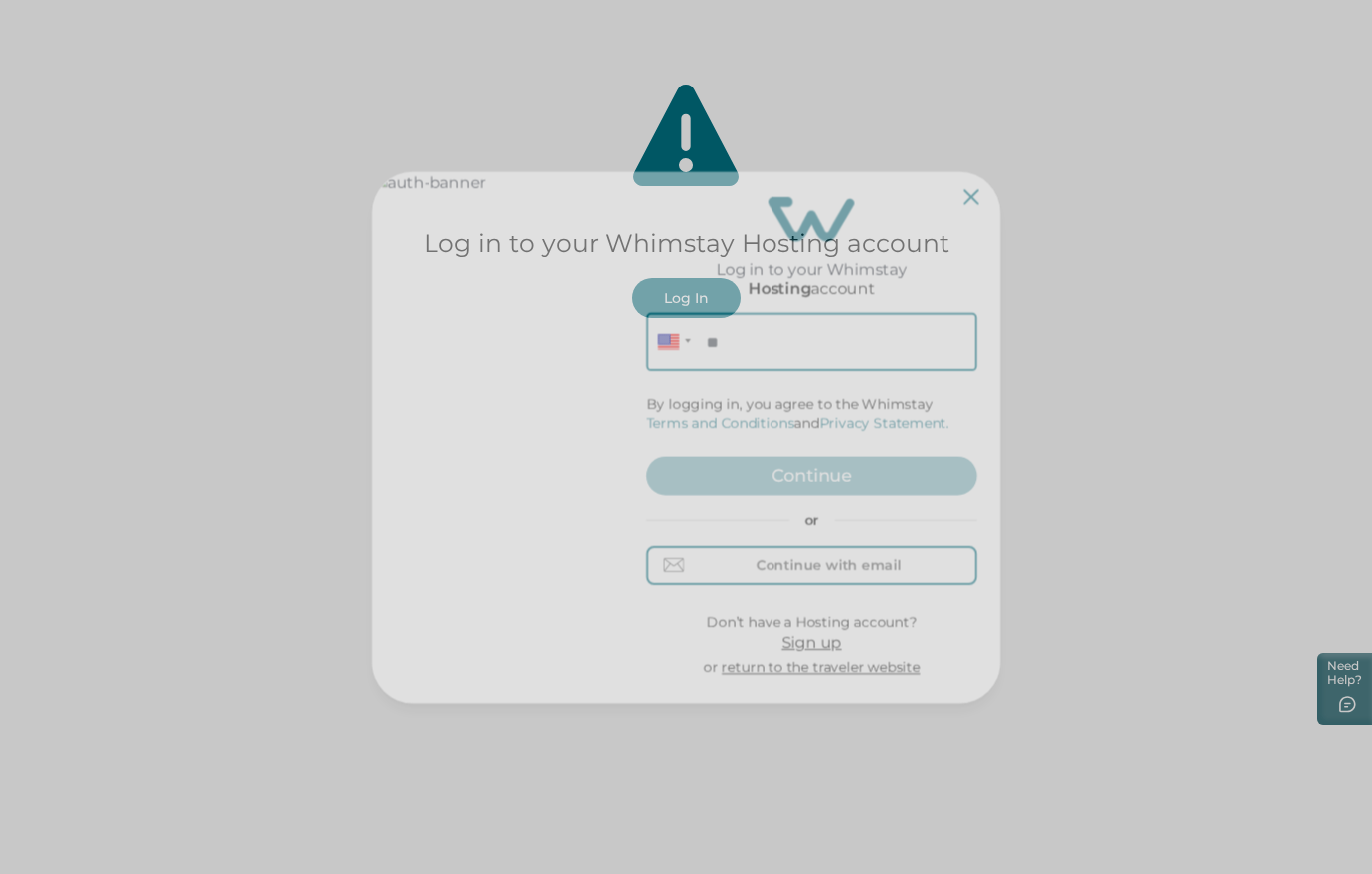 scroll, scrollTop: 0, scrollLeft: 0, axis: both 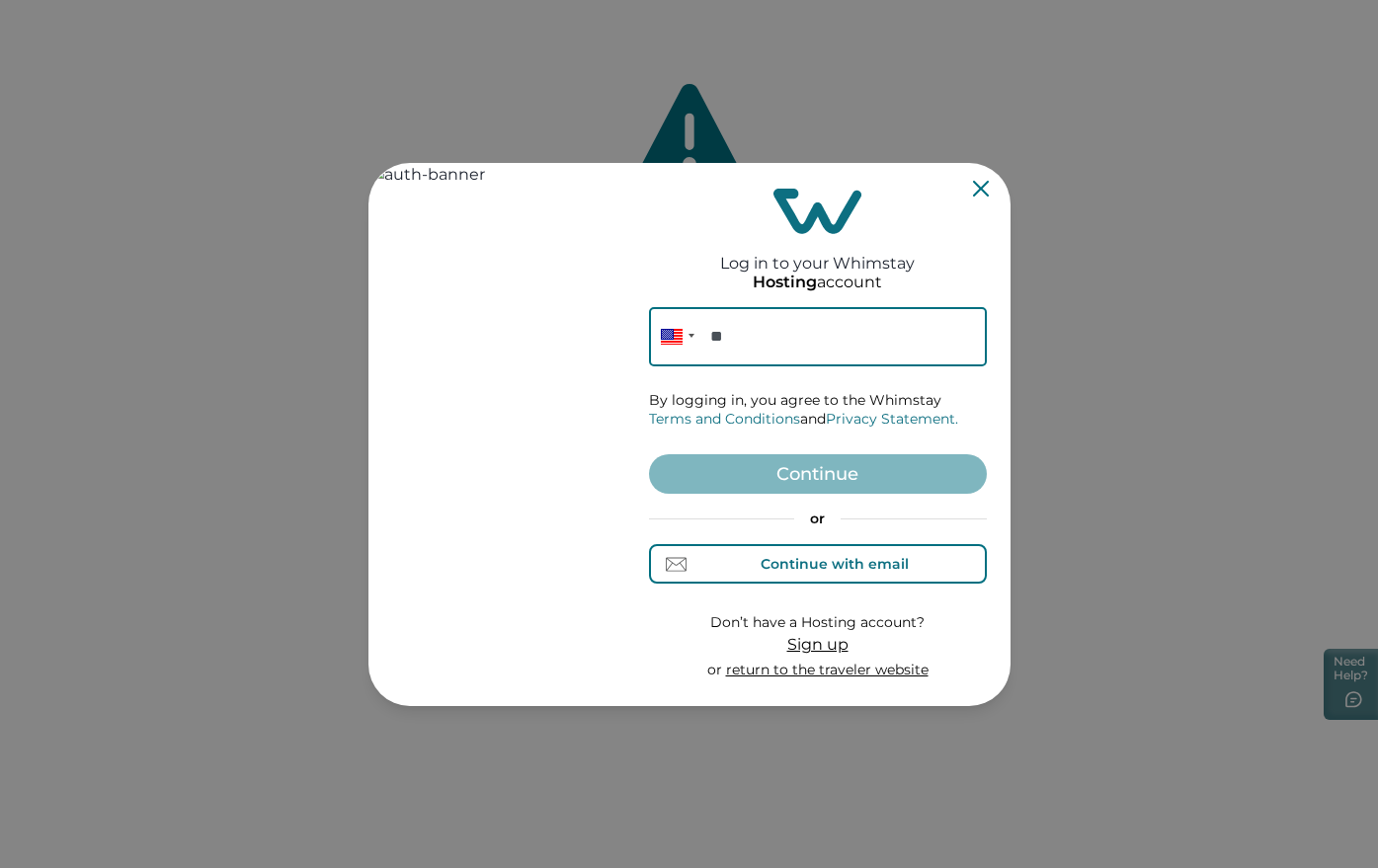 click on "Continue with email" at bounding box center [835, 564] 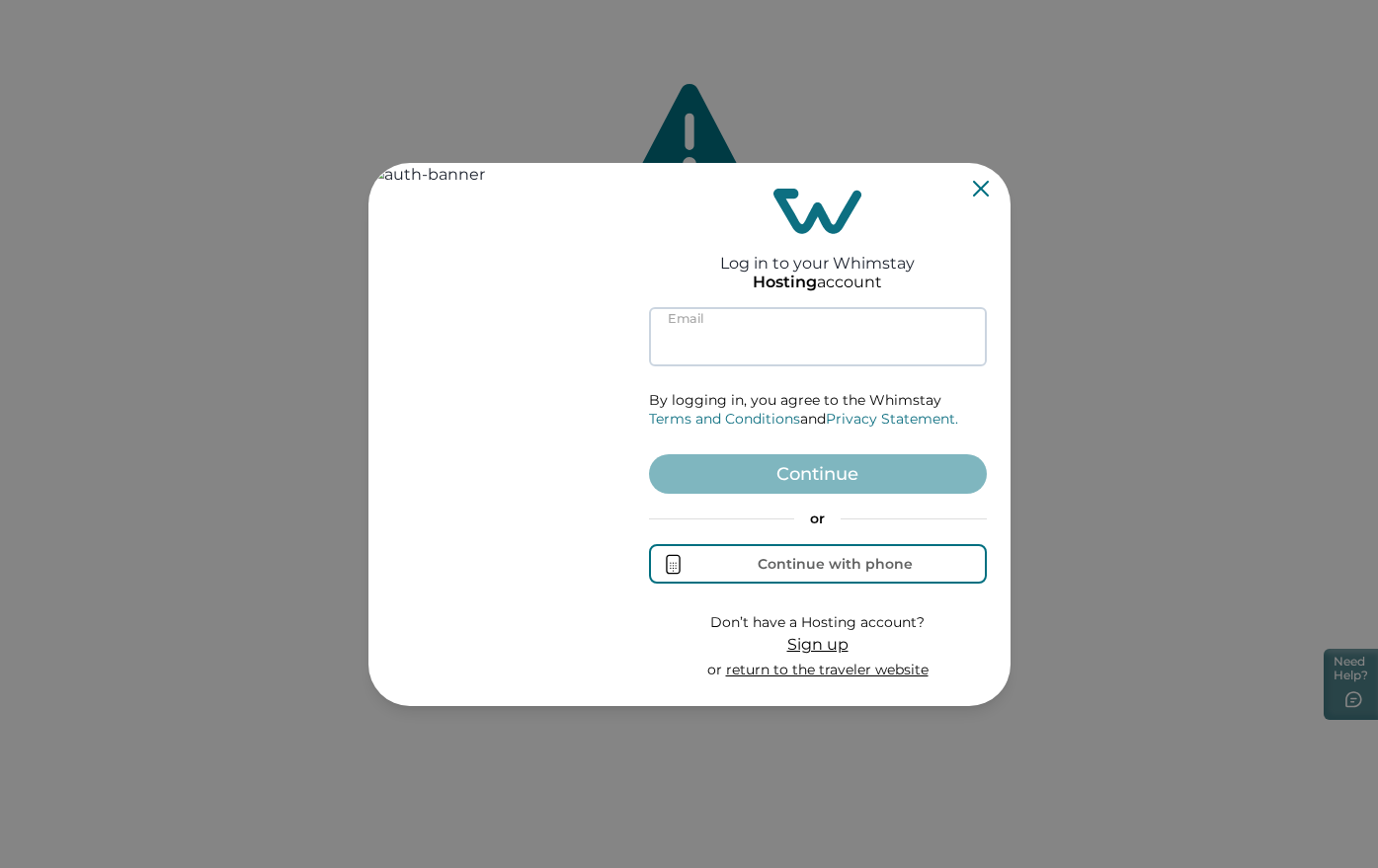 click at bounding box center (818, 337) 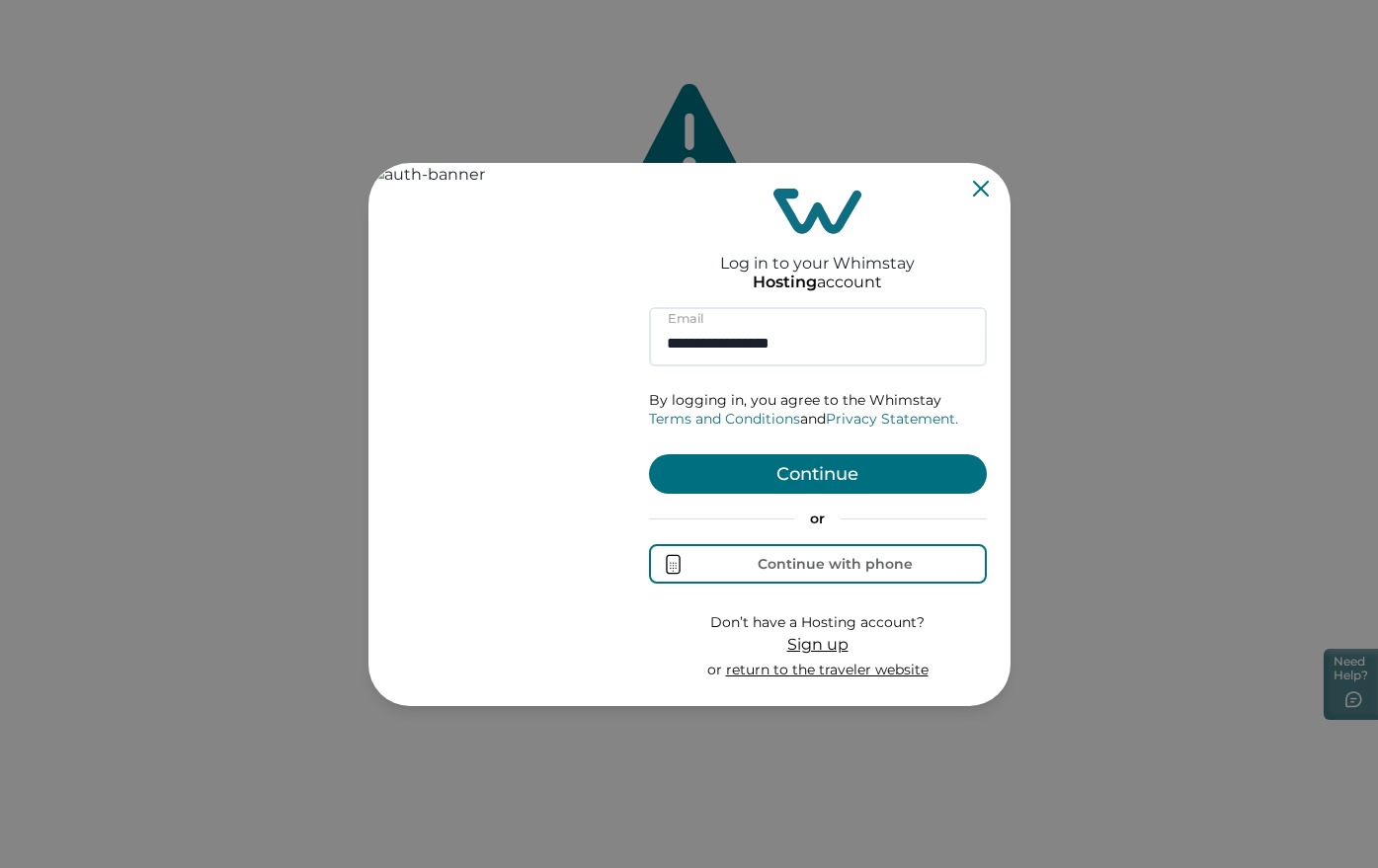 type on "**********" 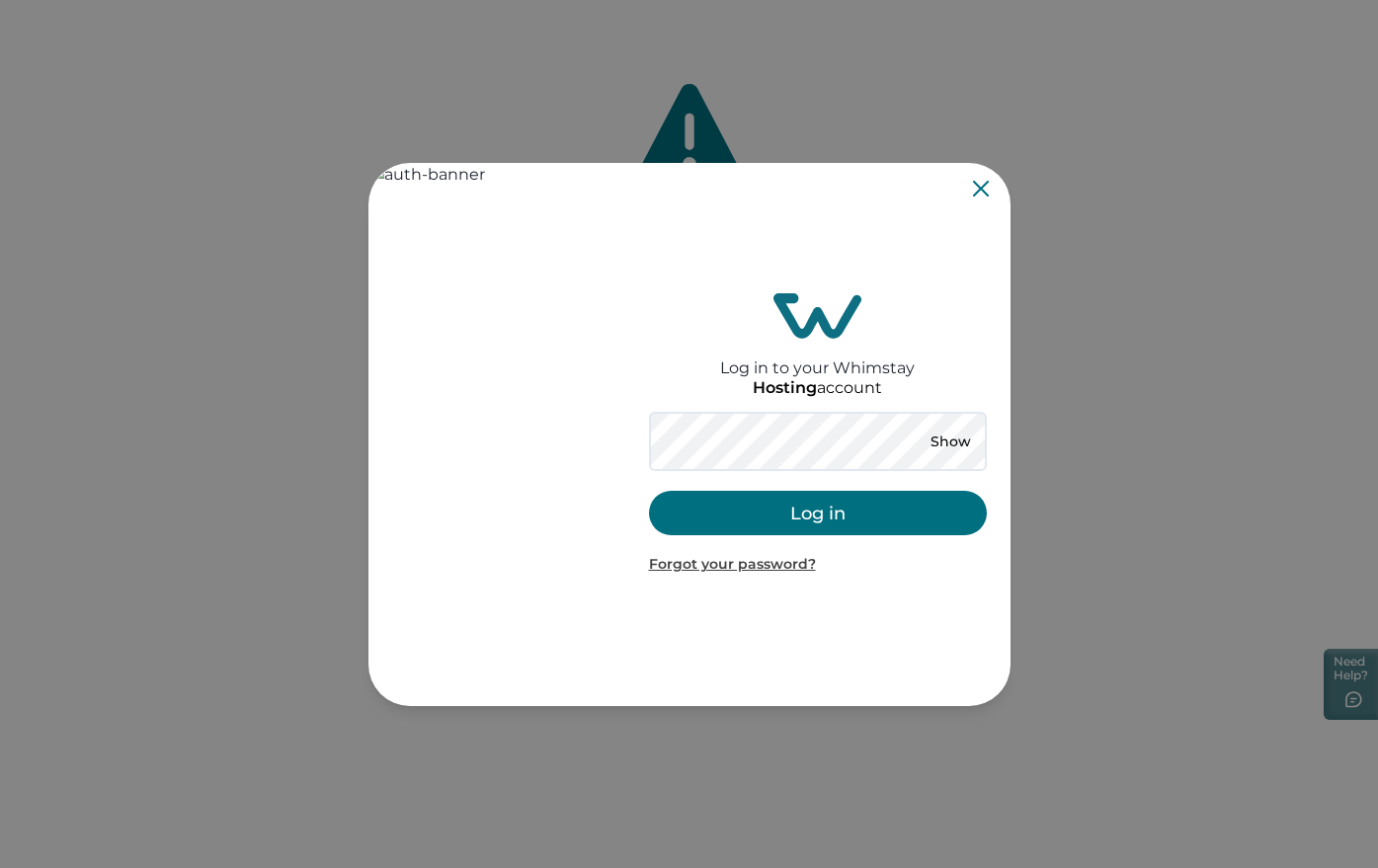 click on "Log in" at bounding box center (818, 513) 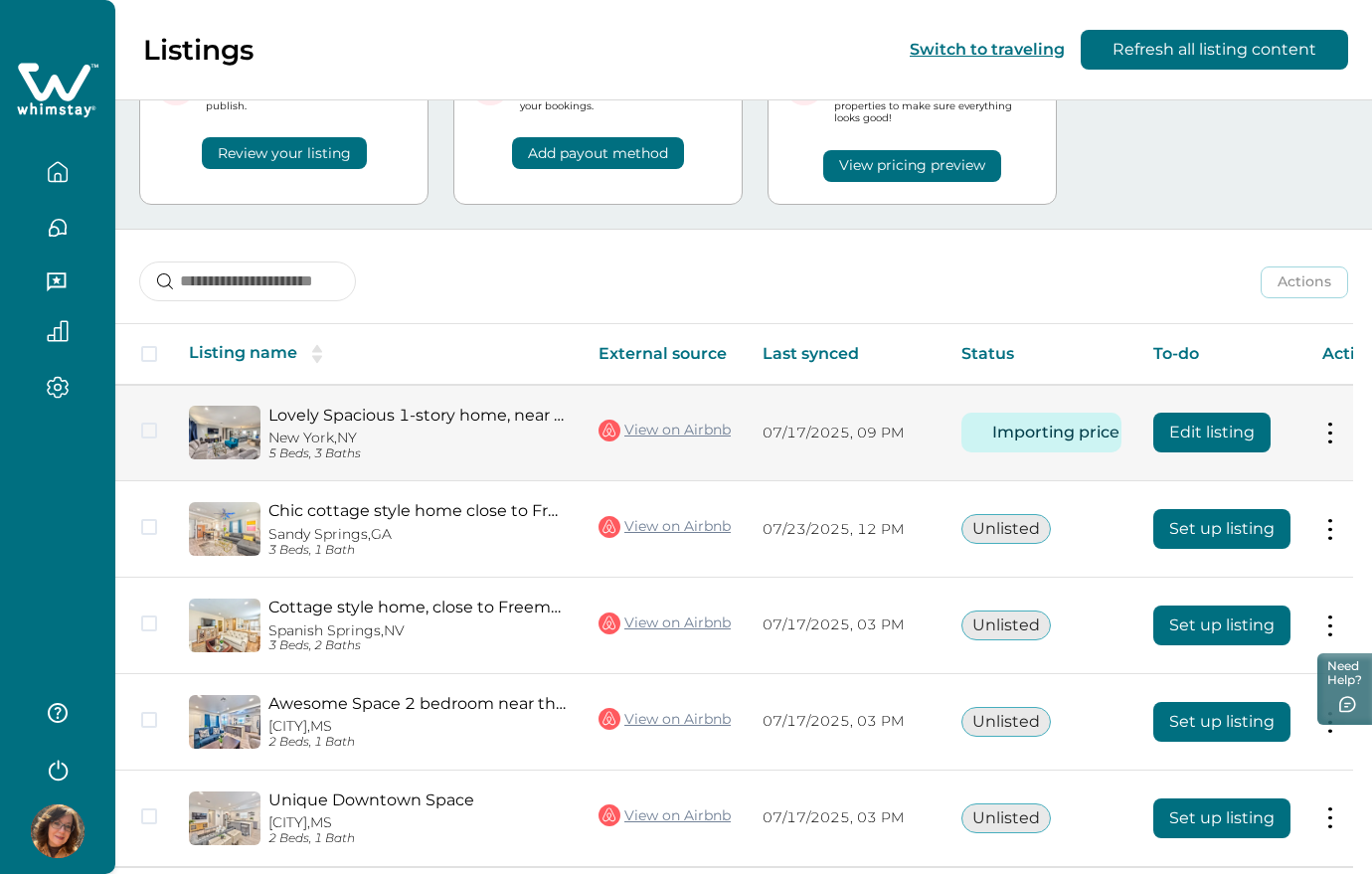 scroll, scrollTop: 193, scrollLeft: 0, axis: vertical 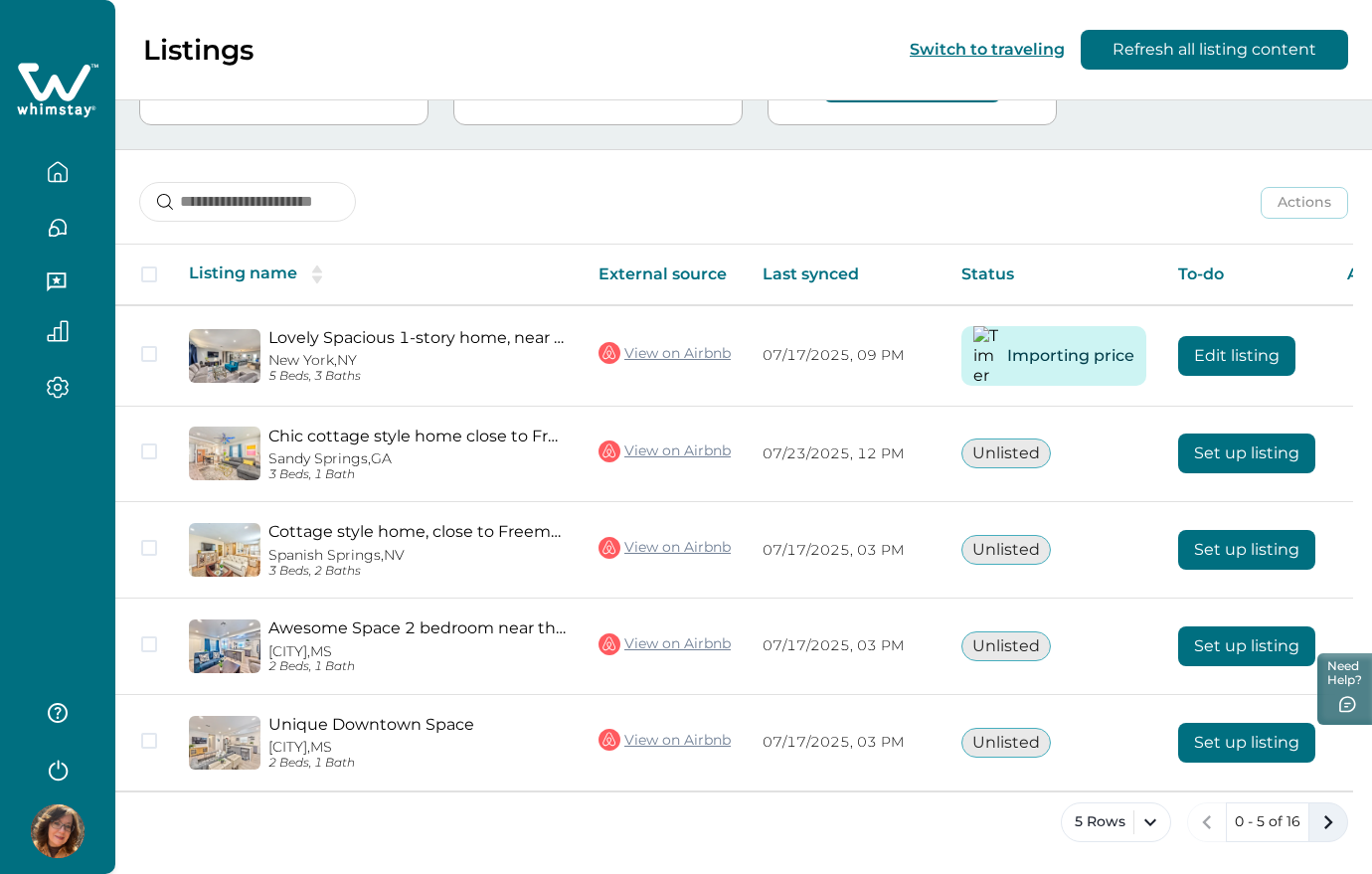 click 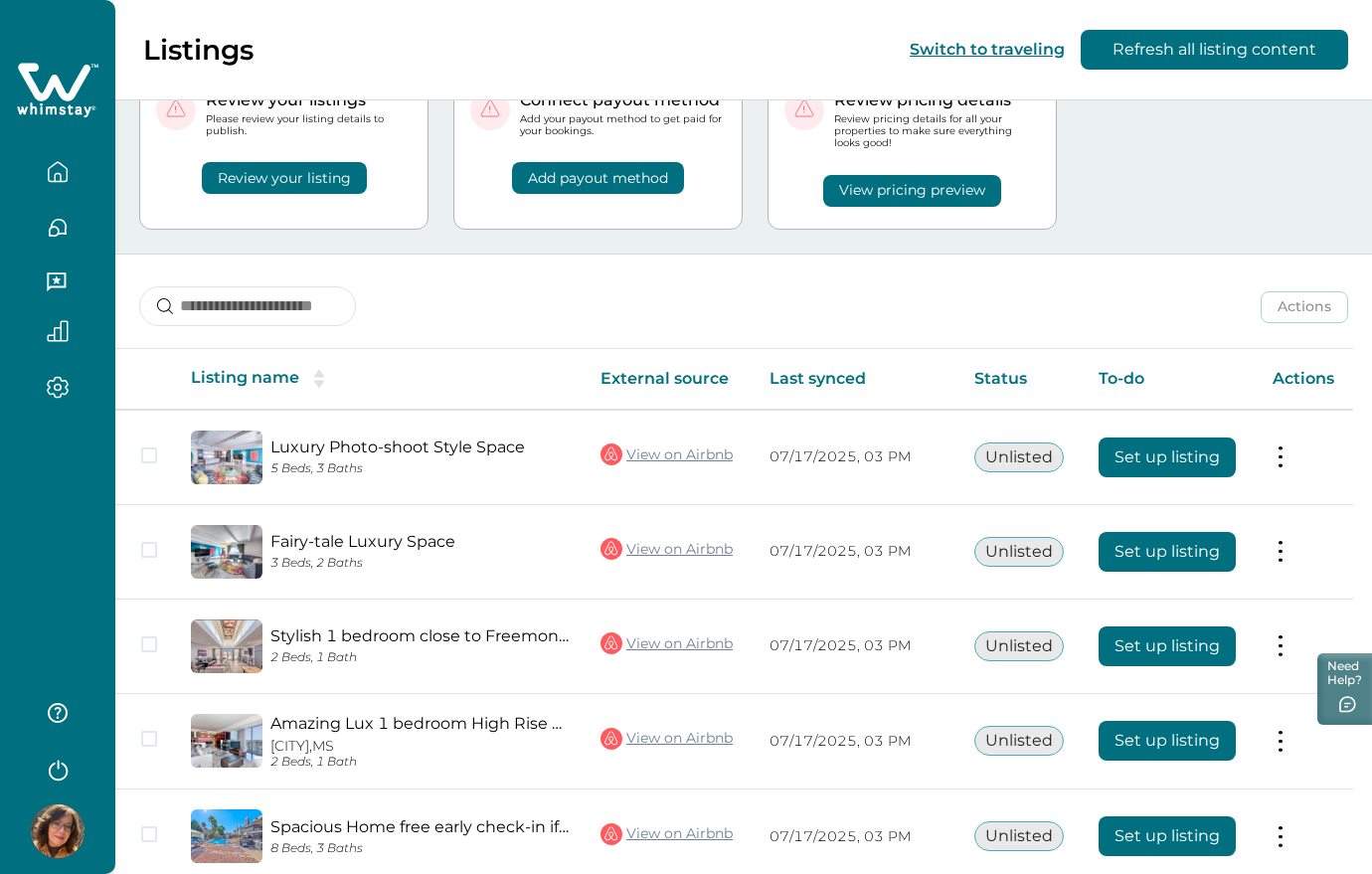 scroll, scrollTop: 180, scrollLeft: 0, axis: vertical 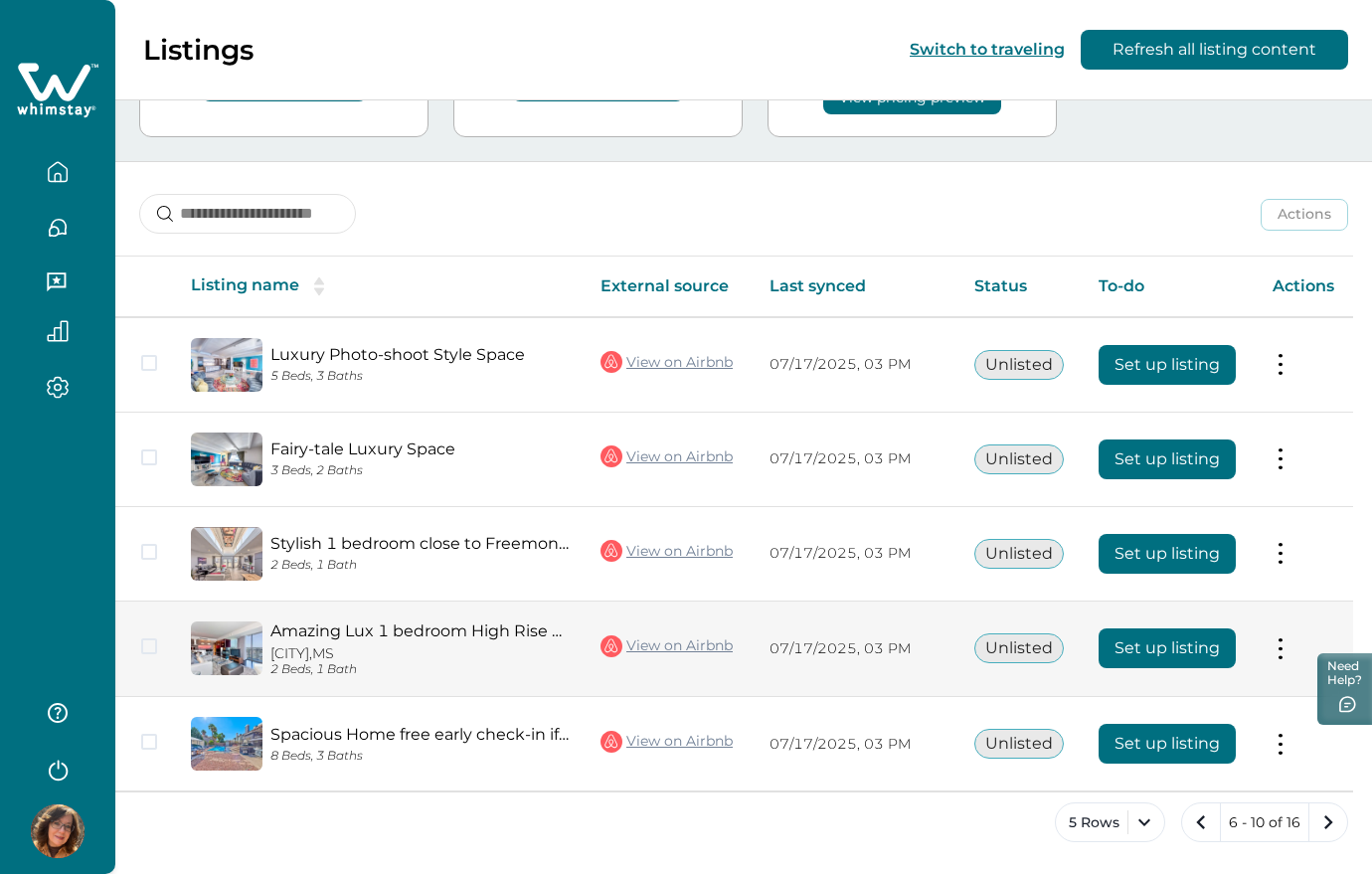 click on "Set up listing" at bounding box center [1167, 648] 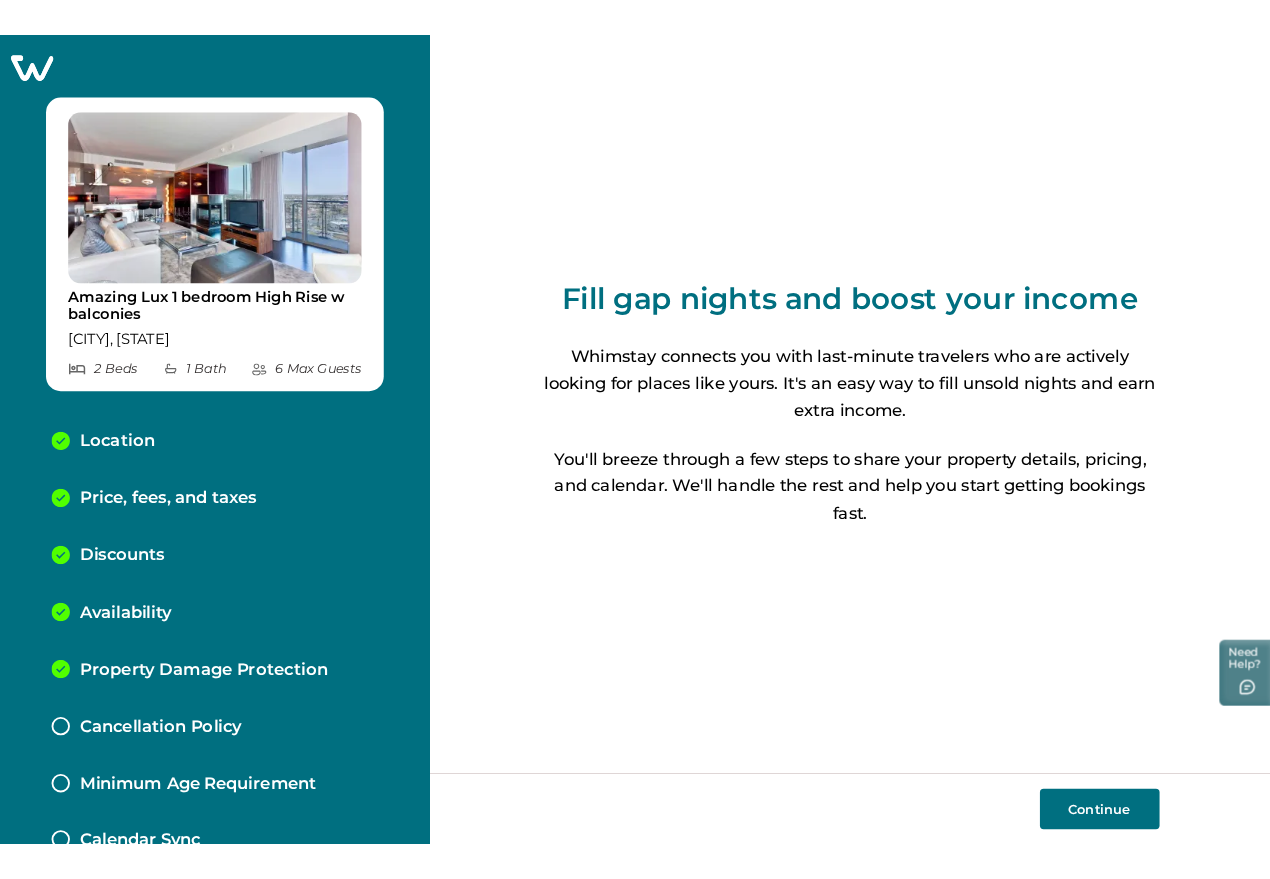 scroll, scrollTop: 0, scrollLeft: 0, axis: both 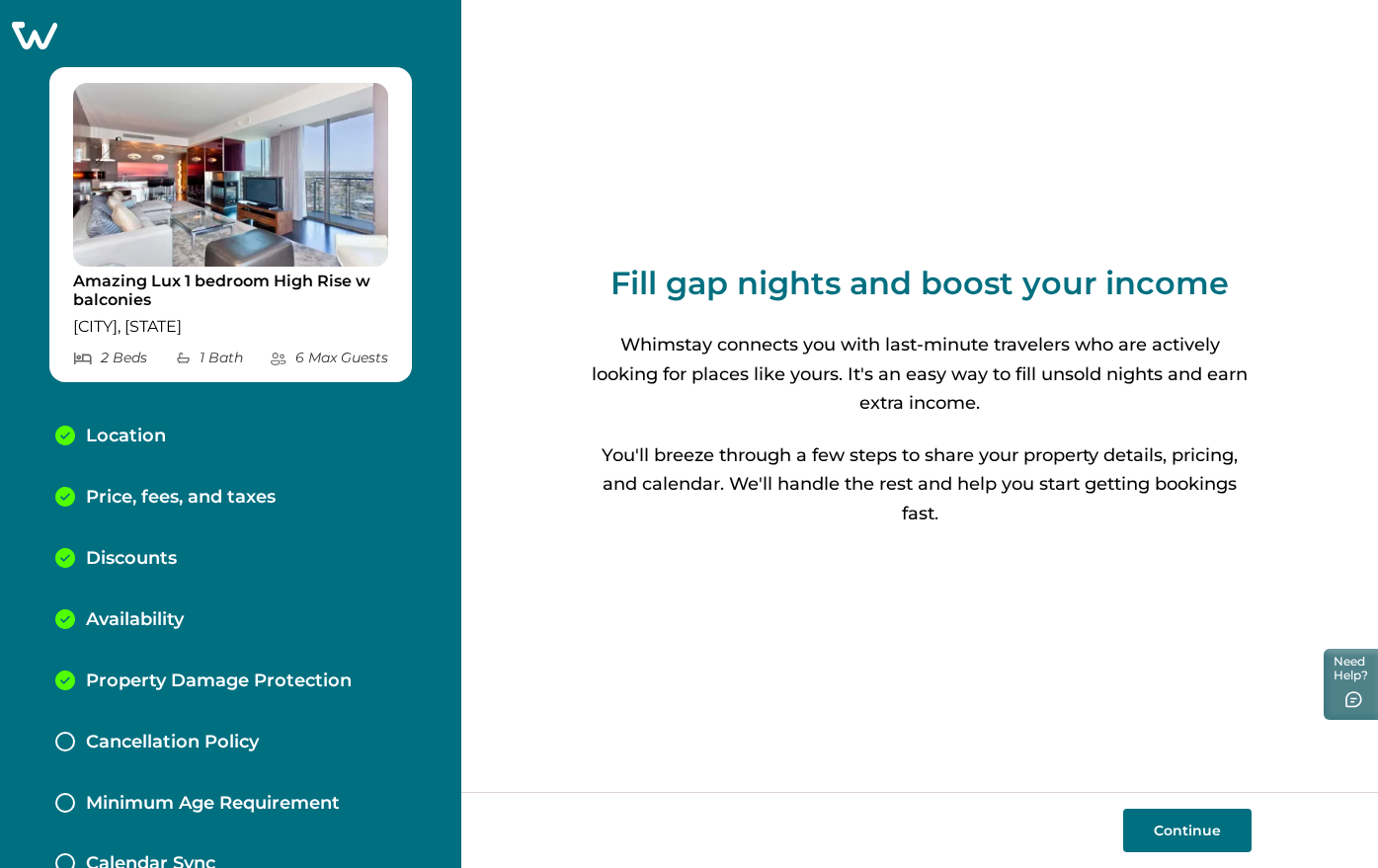 click on "Price, fees, and taxes" at bounding box center [181, 498] 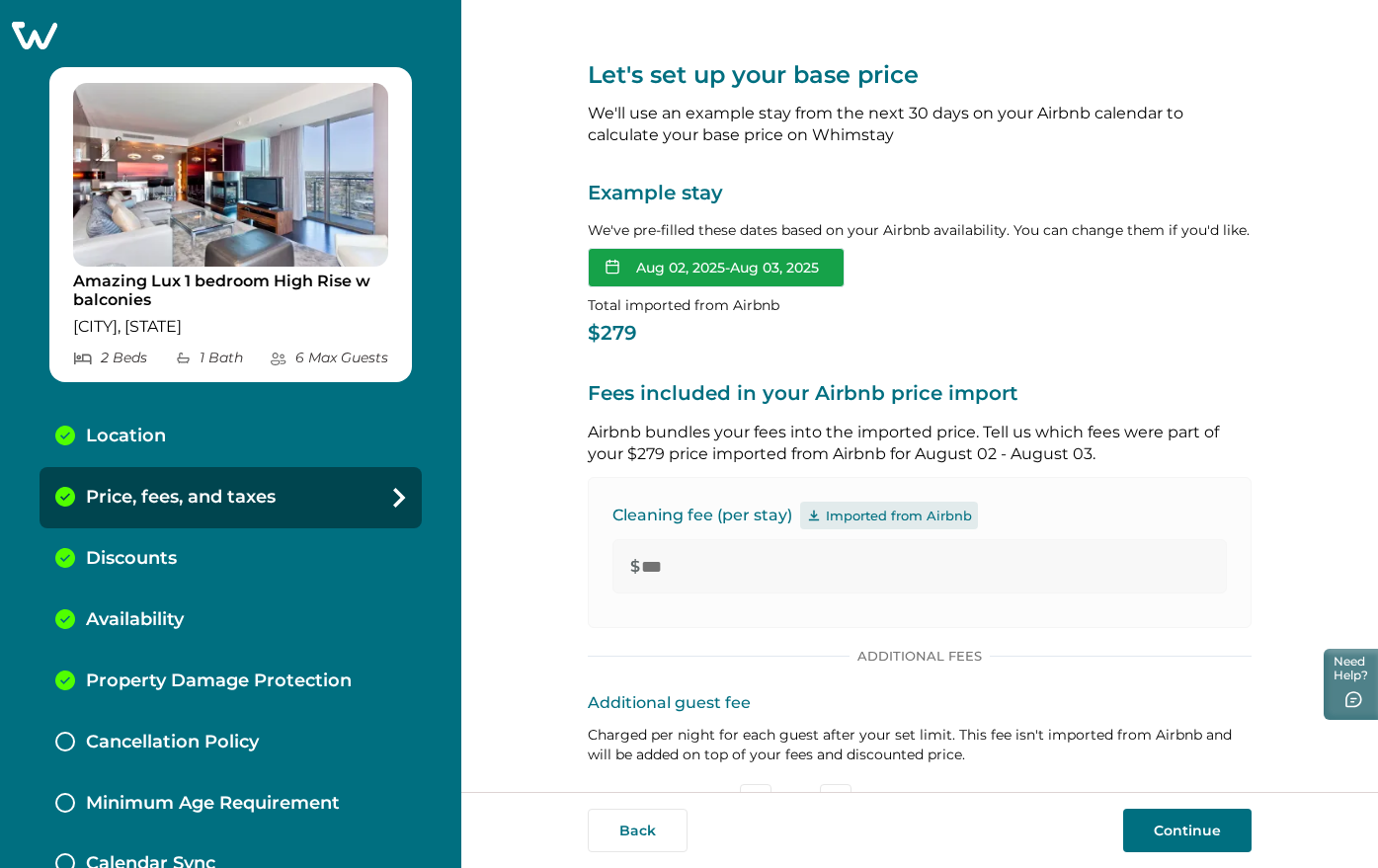 click on "Aug 02, 2025  -  Aug 03, 2025" at bounding box center [716, 268] 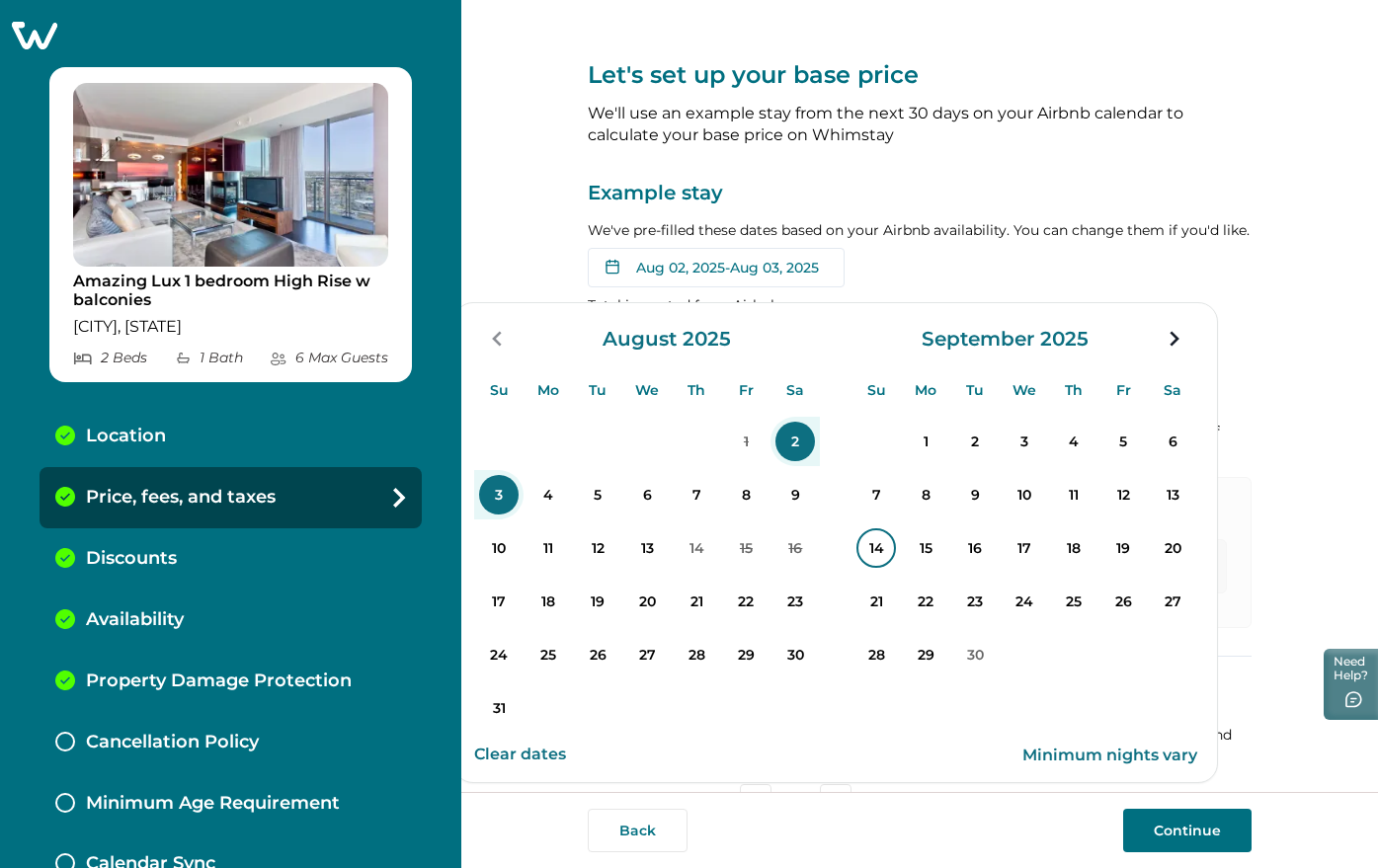 click on "14" at bounding box center (876, 548) 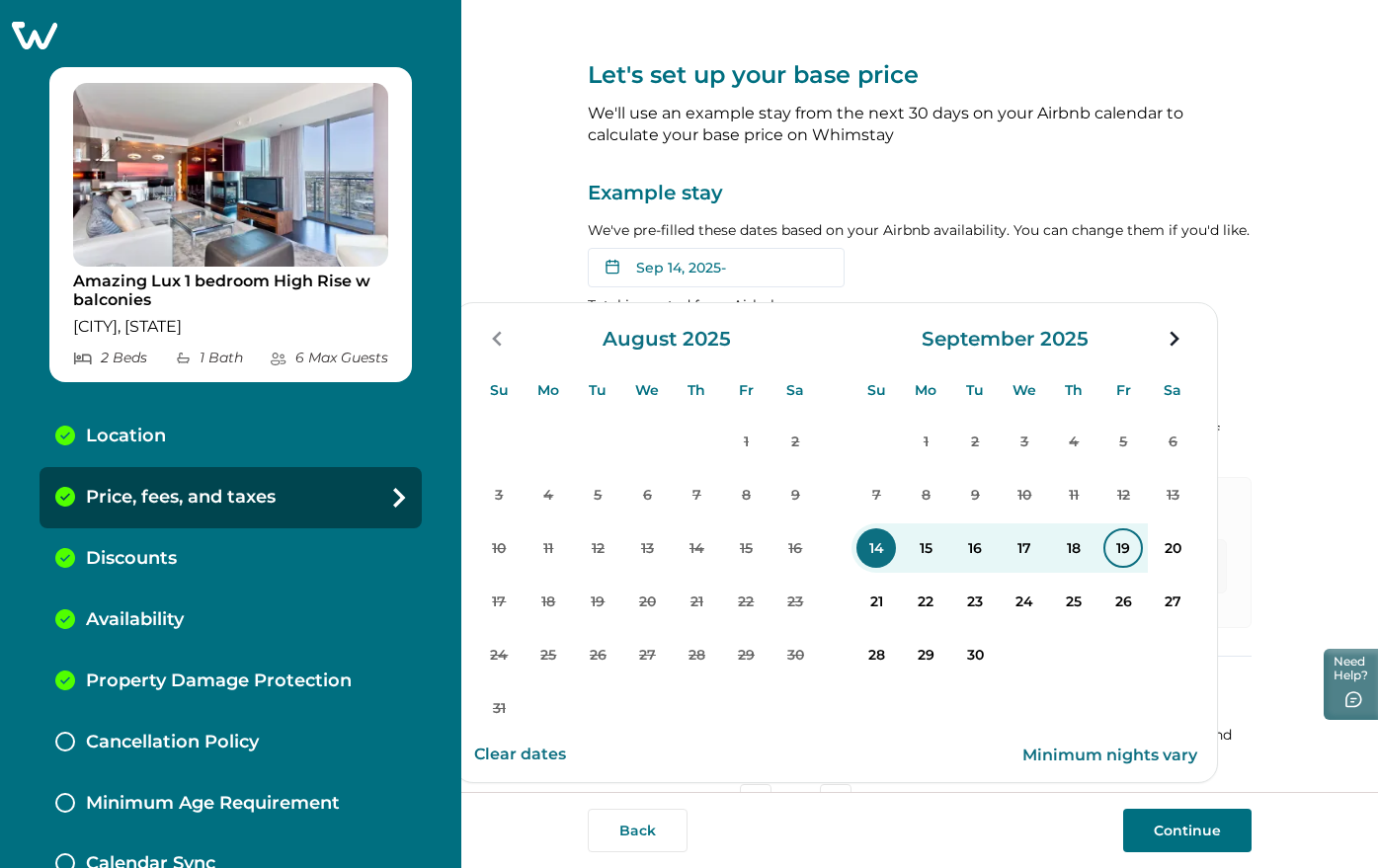 click on "19" at bounding box center [1123, 548] 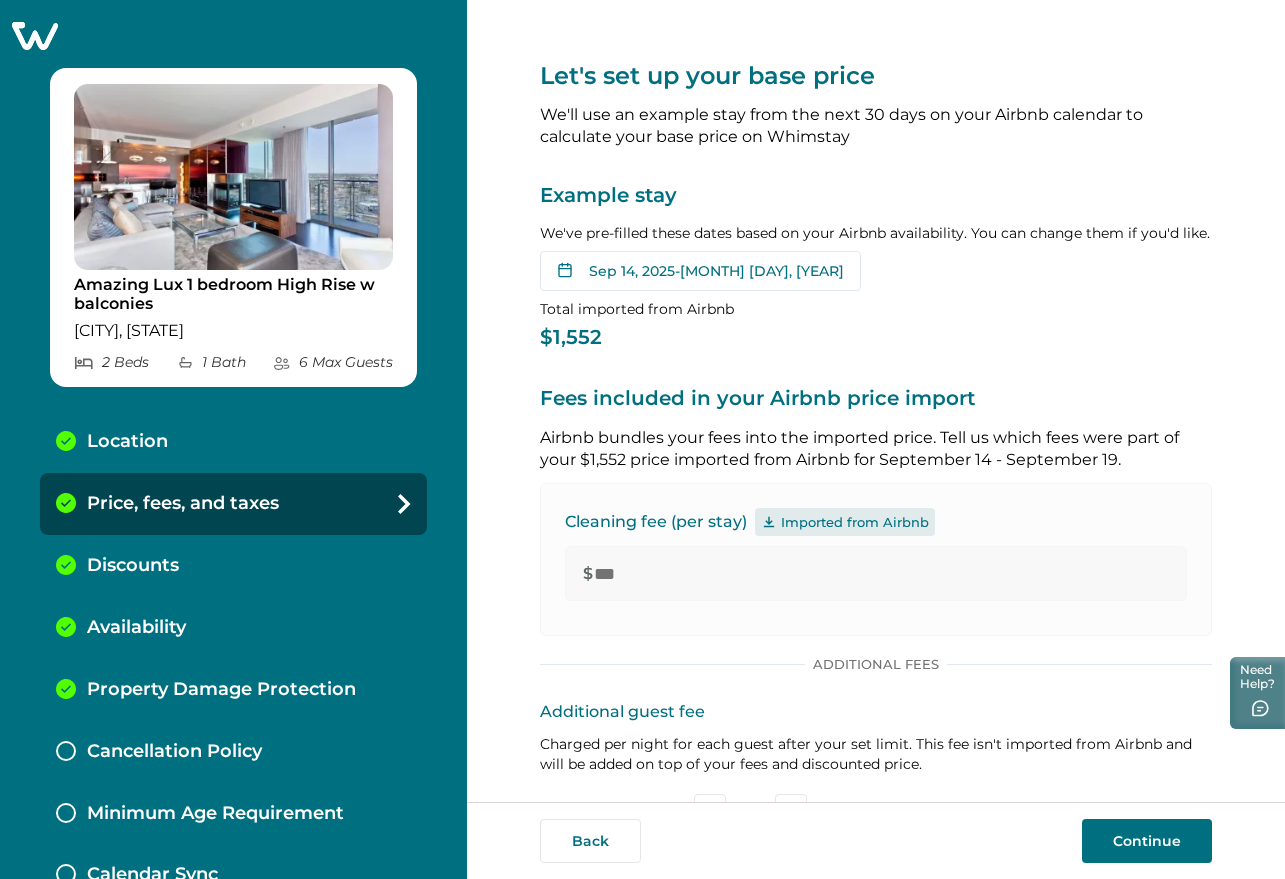 click 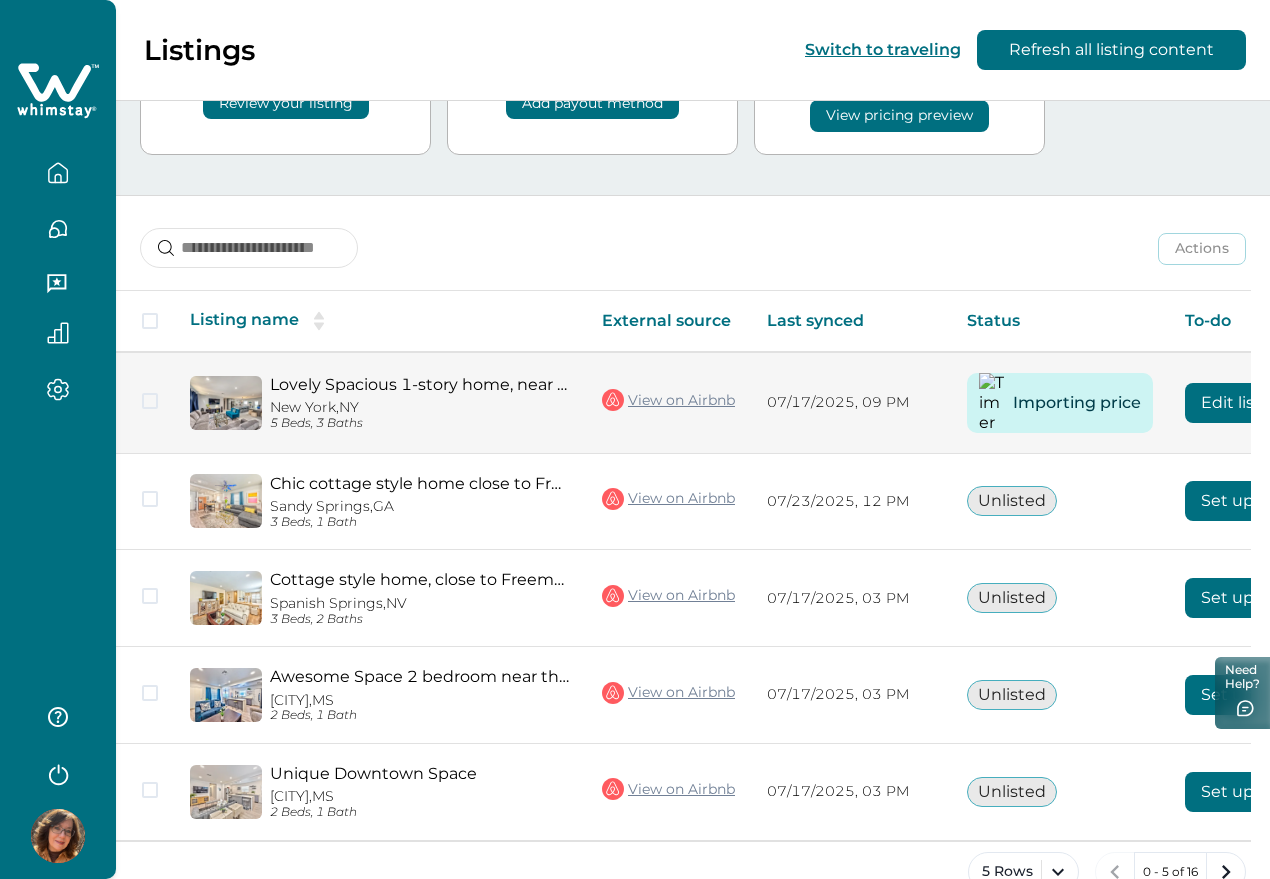 scroll, scrollTop: 194, scrollLeft: 0, axis: vertical 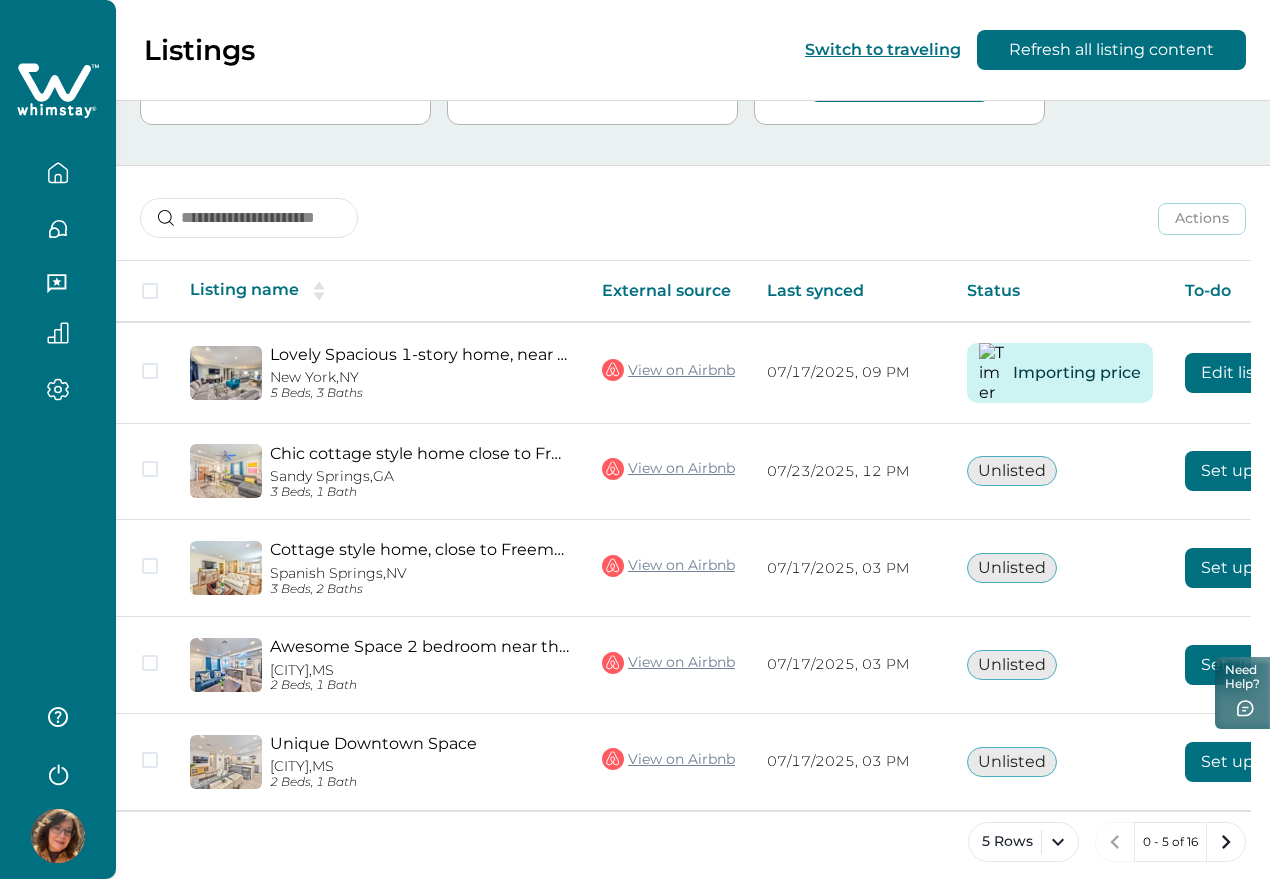 click at bounding box center [58, 836] 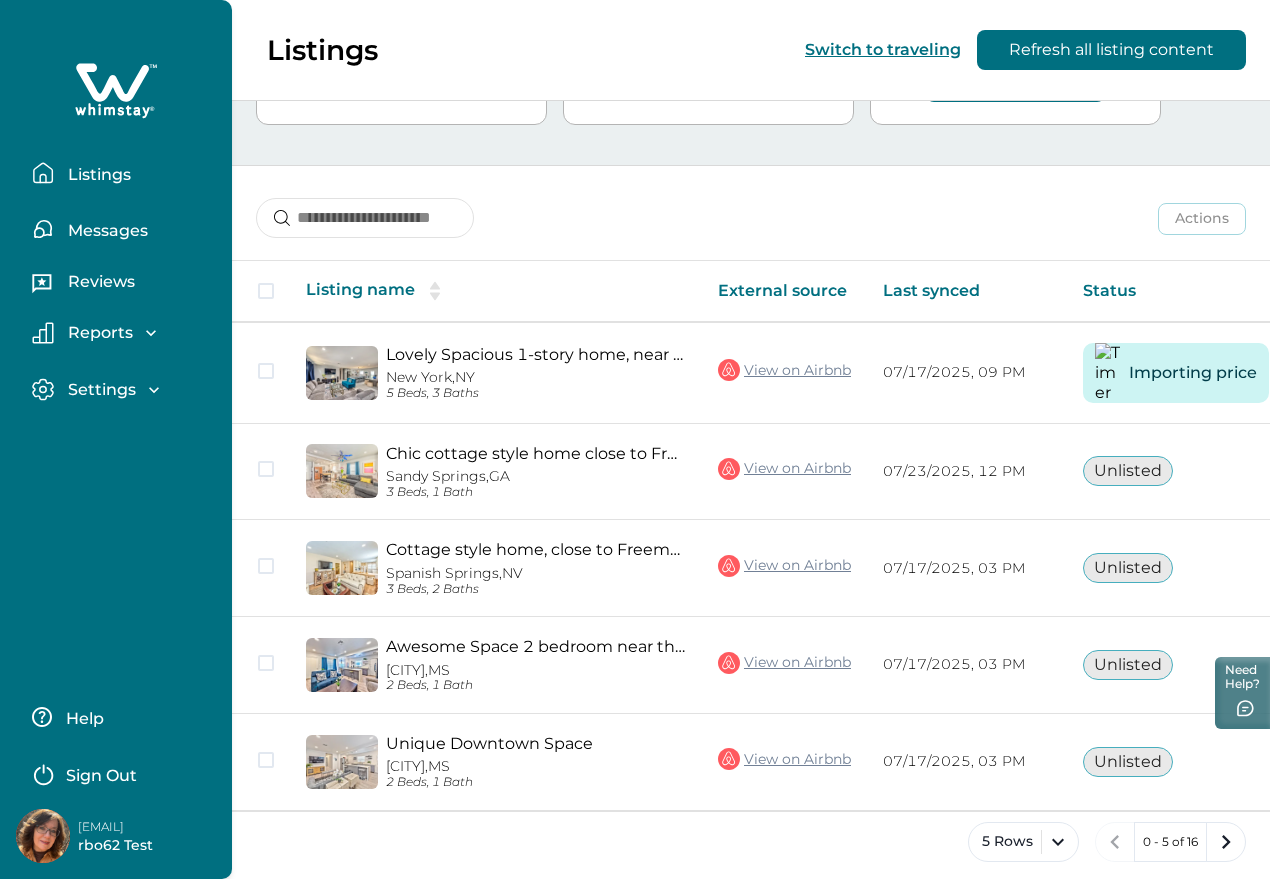 click on "Listings Messages Reviews Reports Earnings Reservations Payouts Settings Profile details Payout method Help   Sign Out [EMAIL] [FIRST] Test" at bounding box center (116, 439) 